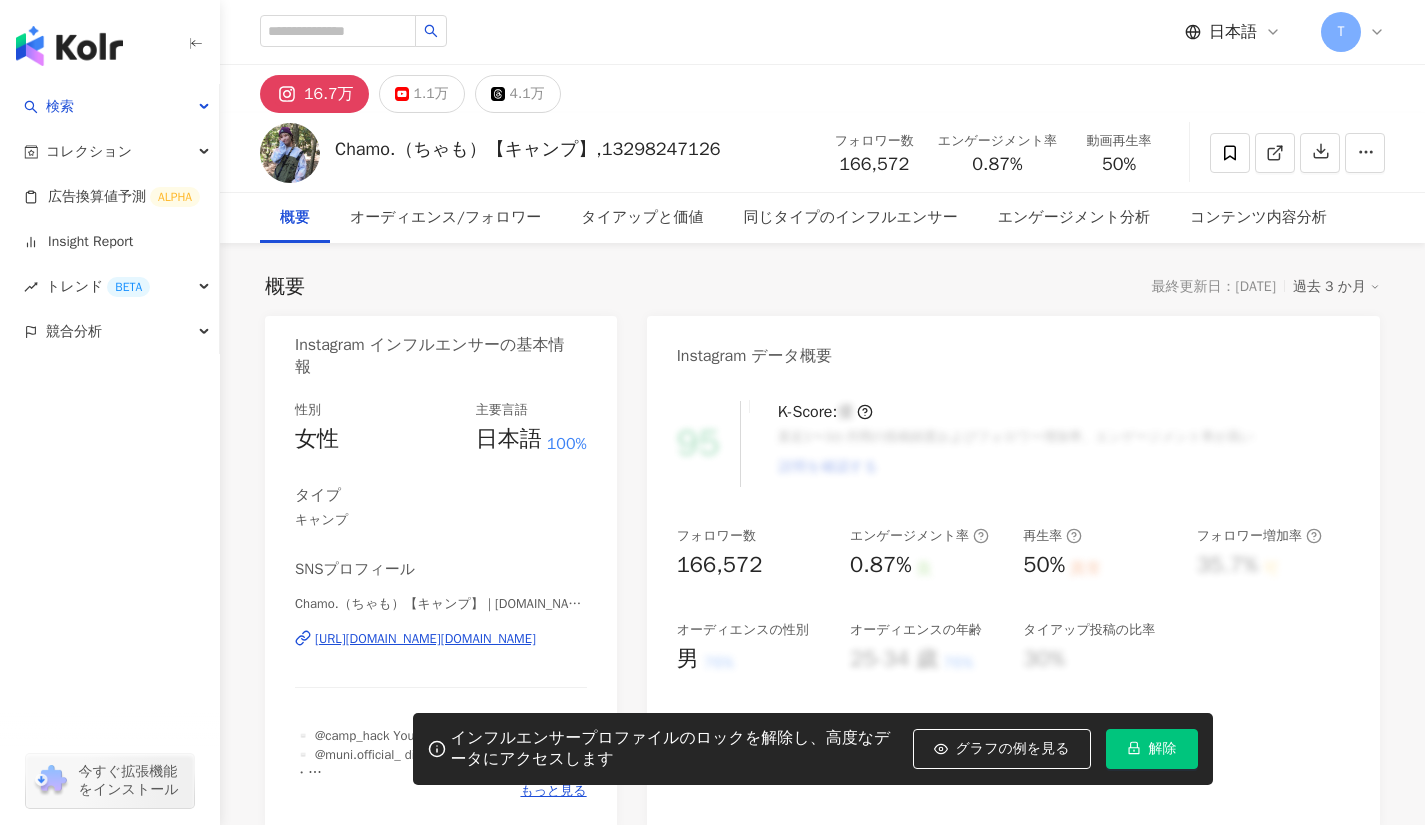 scroll, scrollTop: 0, scrollLeft: 0, axis: both 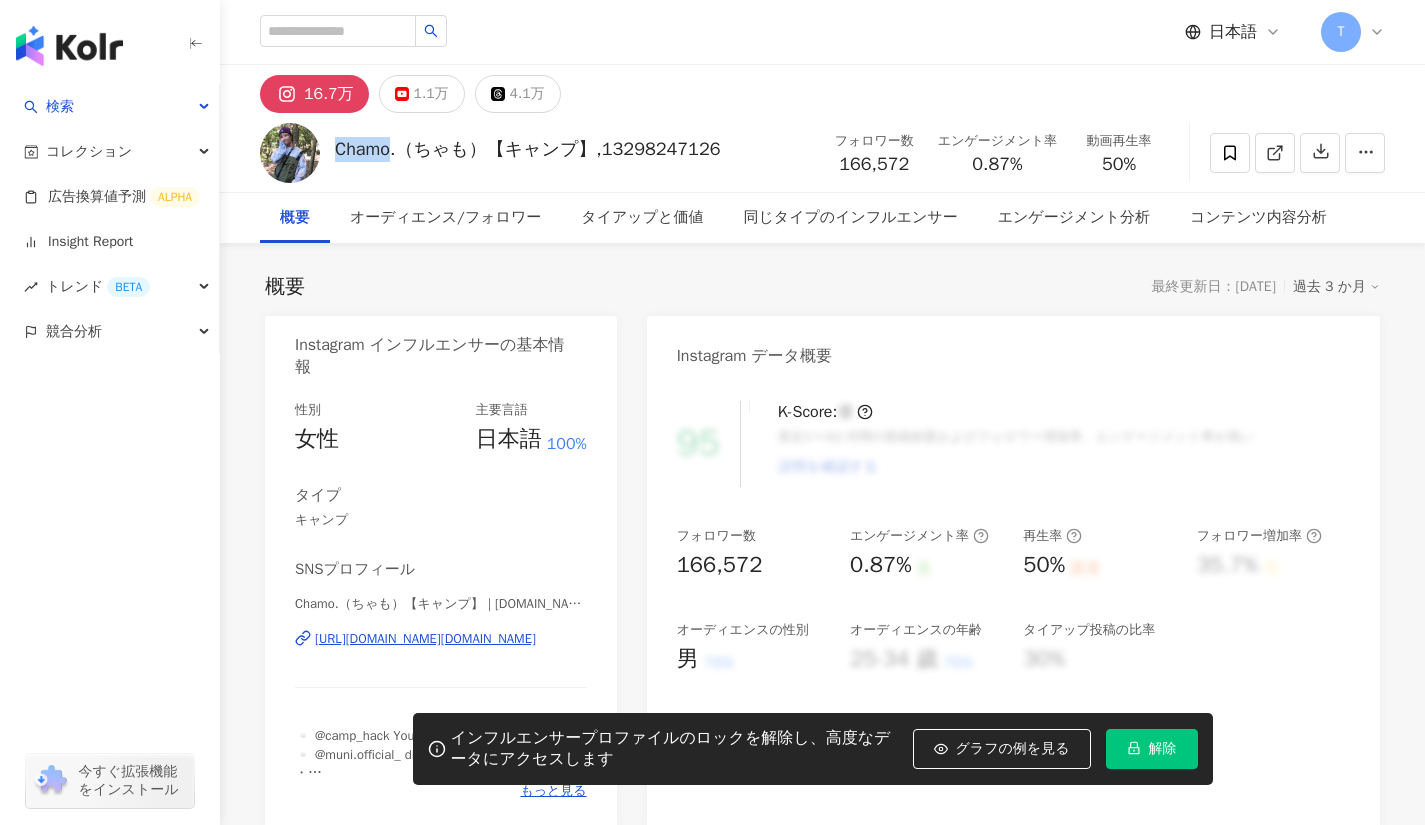 click on "検索" at bounding box center (109, 106) 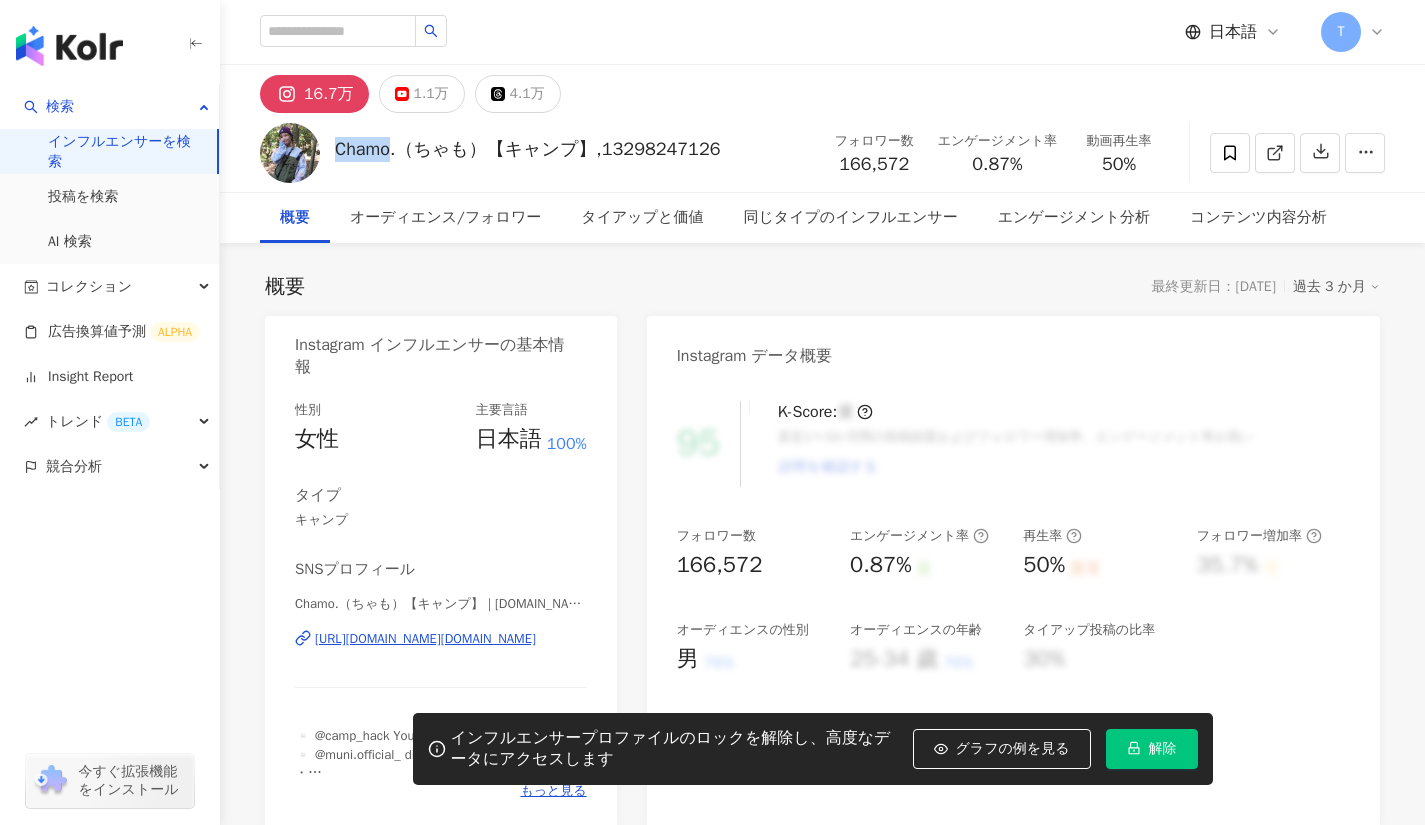 click on "インフルエンサーを検索" at bounding box center [124, 151] 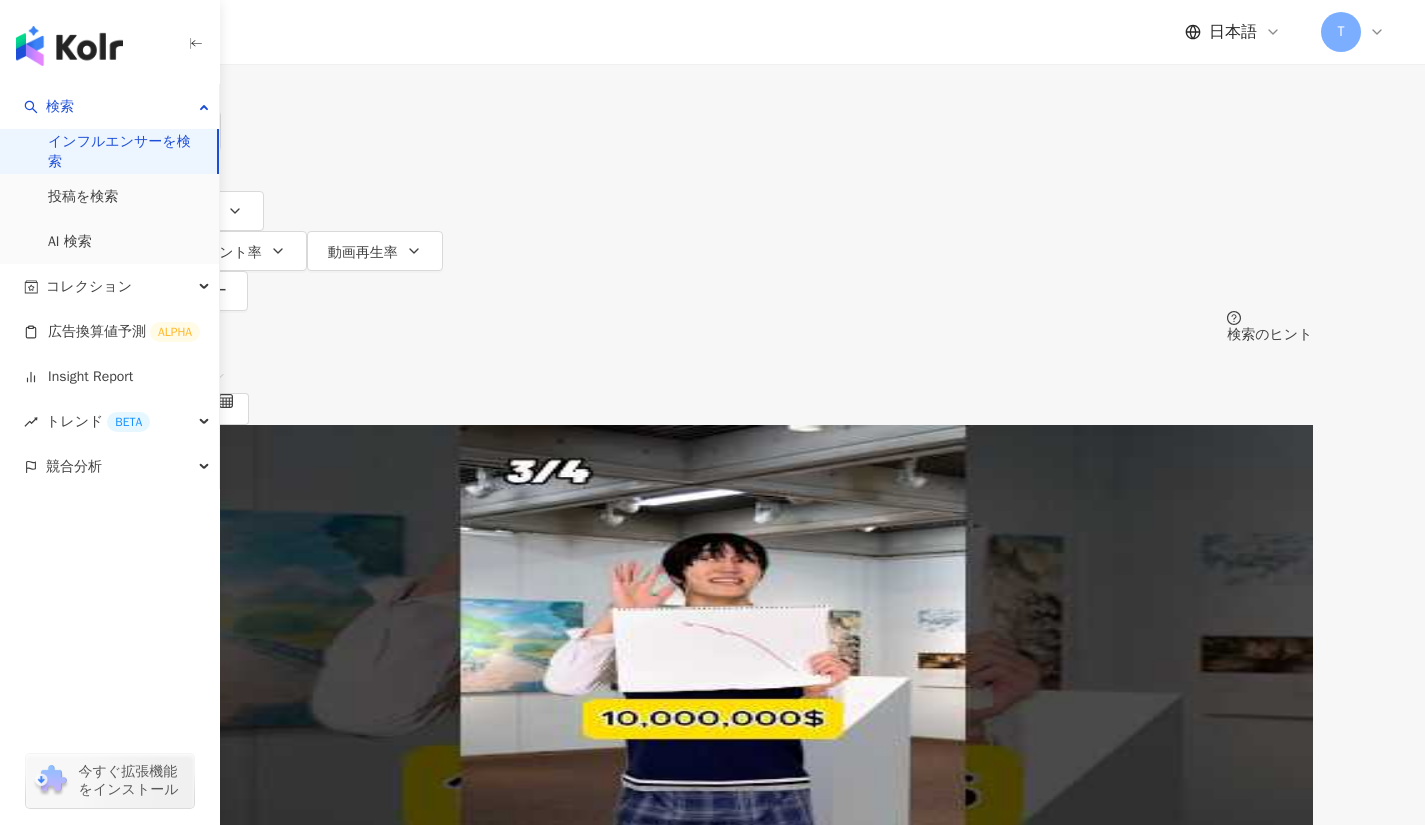 click on "すべてのSNS" at bounding box center (183, 19) 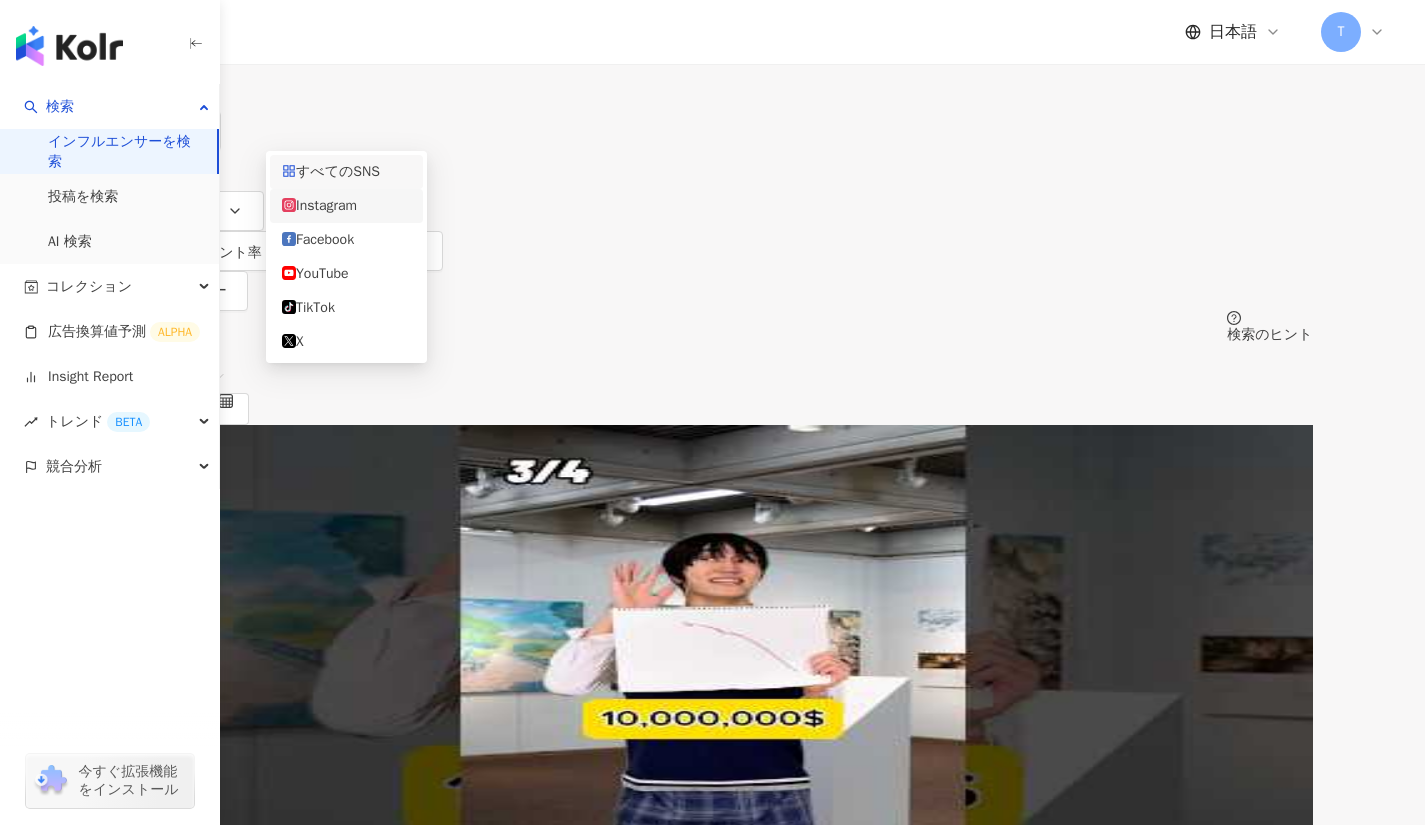 click on "Instagram" at bounding box center [346, 206] 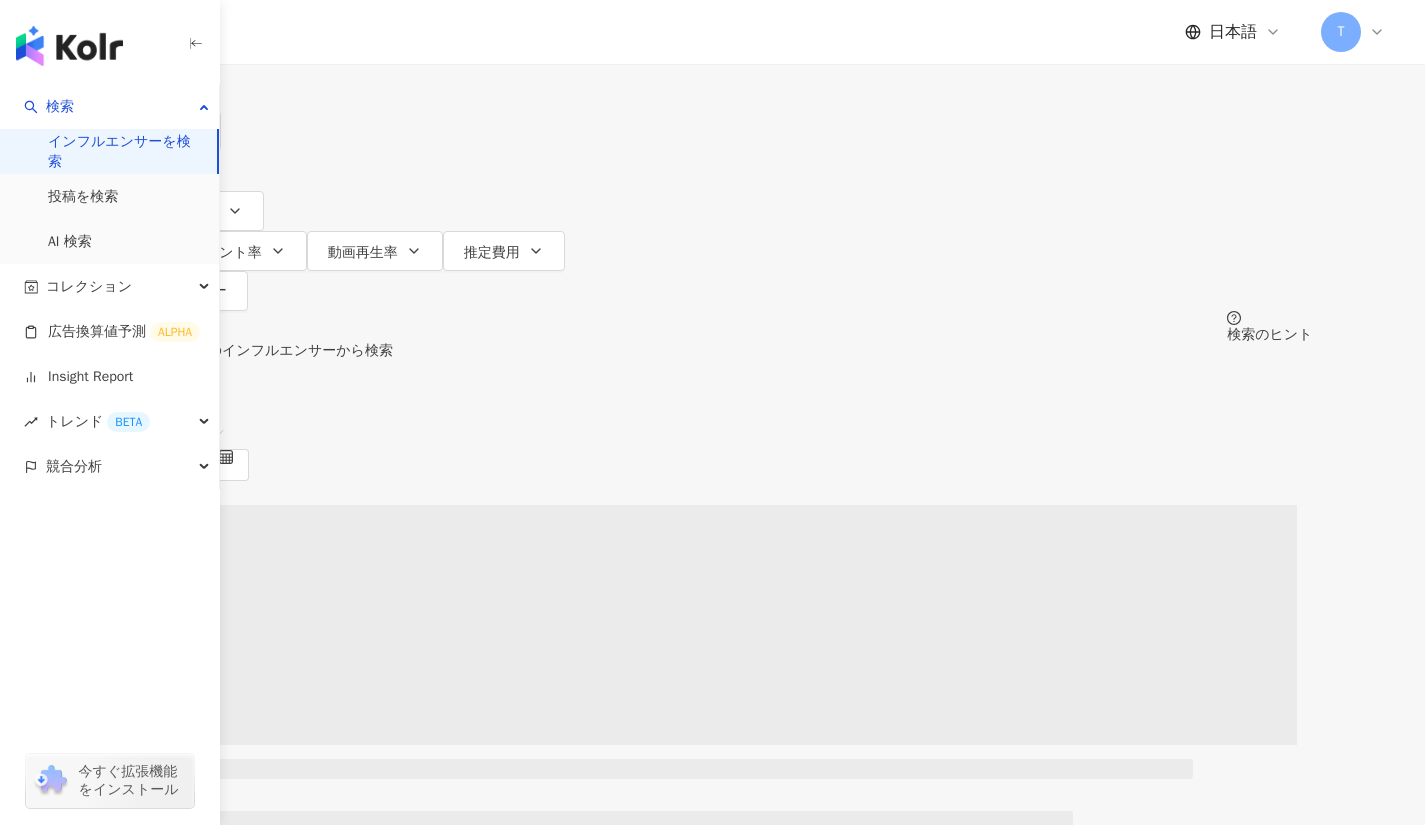 click on "タイプ" at bounding box center [167, 131] 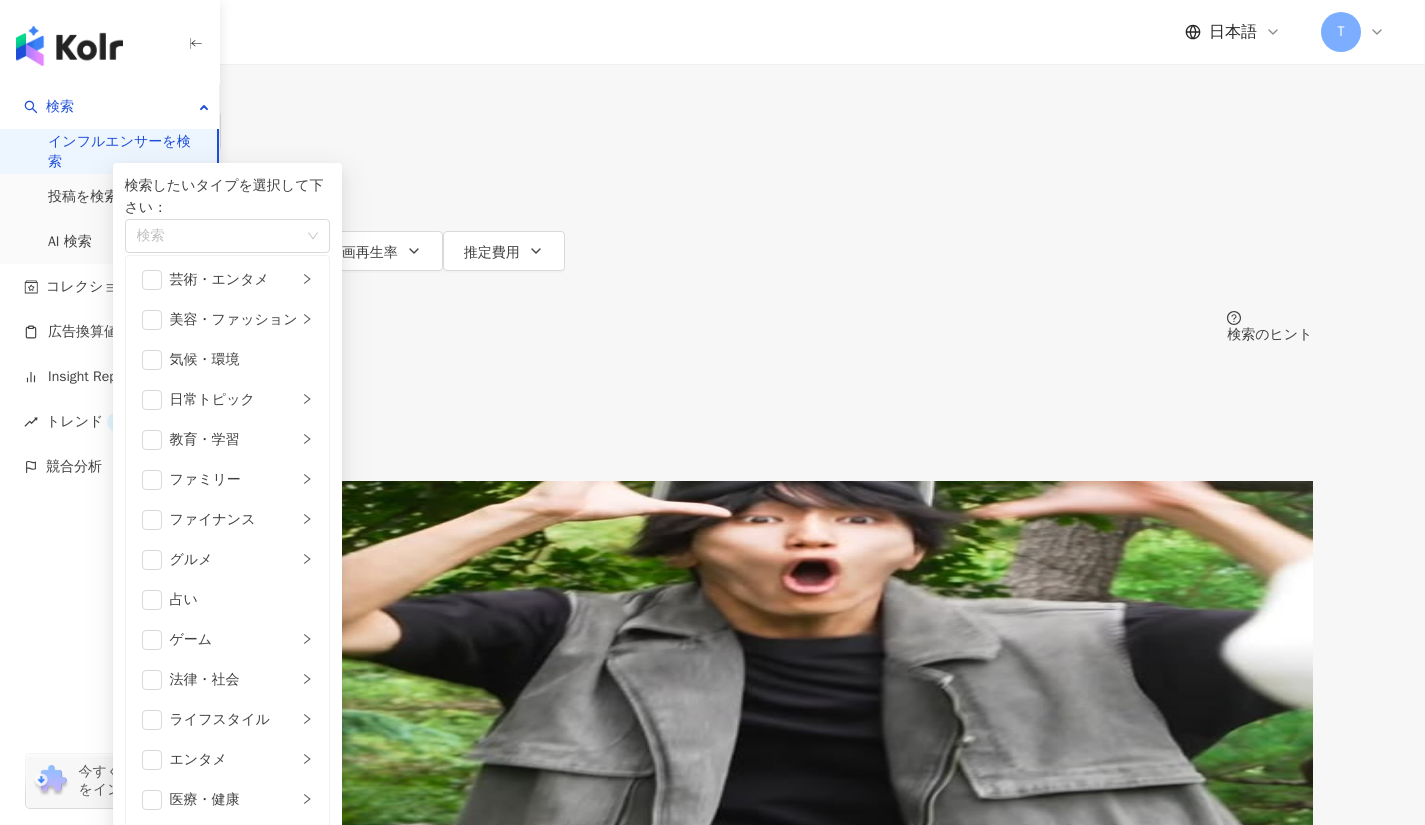 scroll, scrollTop: 396, scrollLeft: 0, axis: vertical 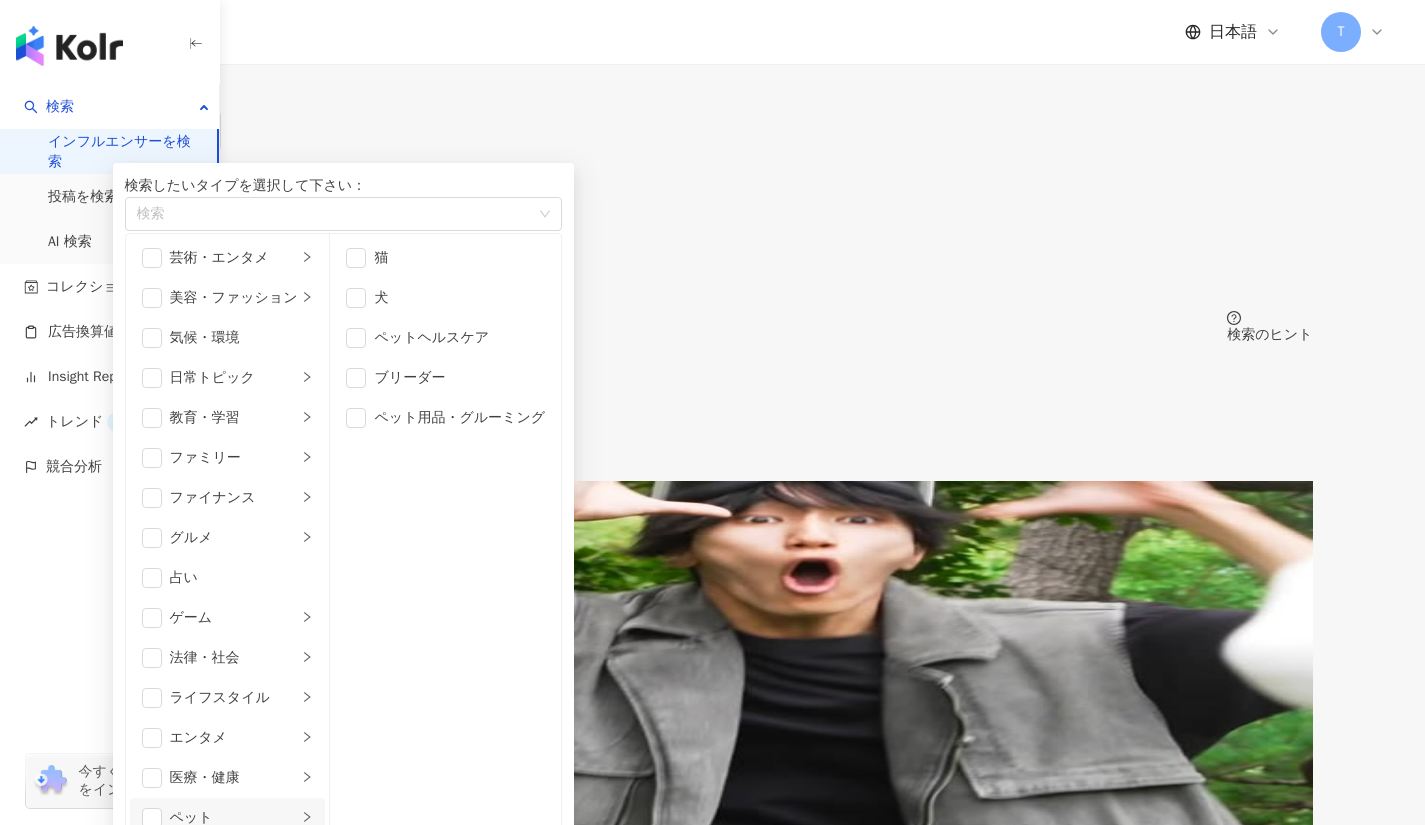 click on "猫" at bounding box center (445, 258) 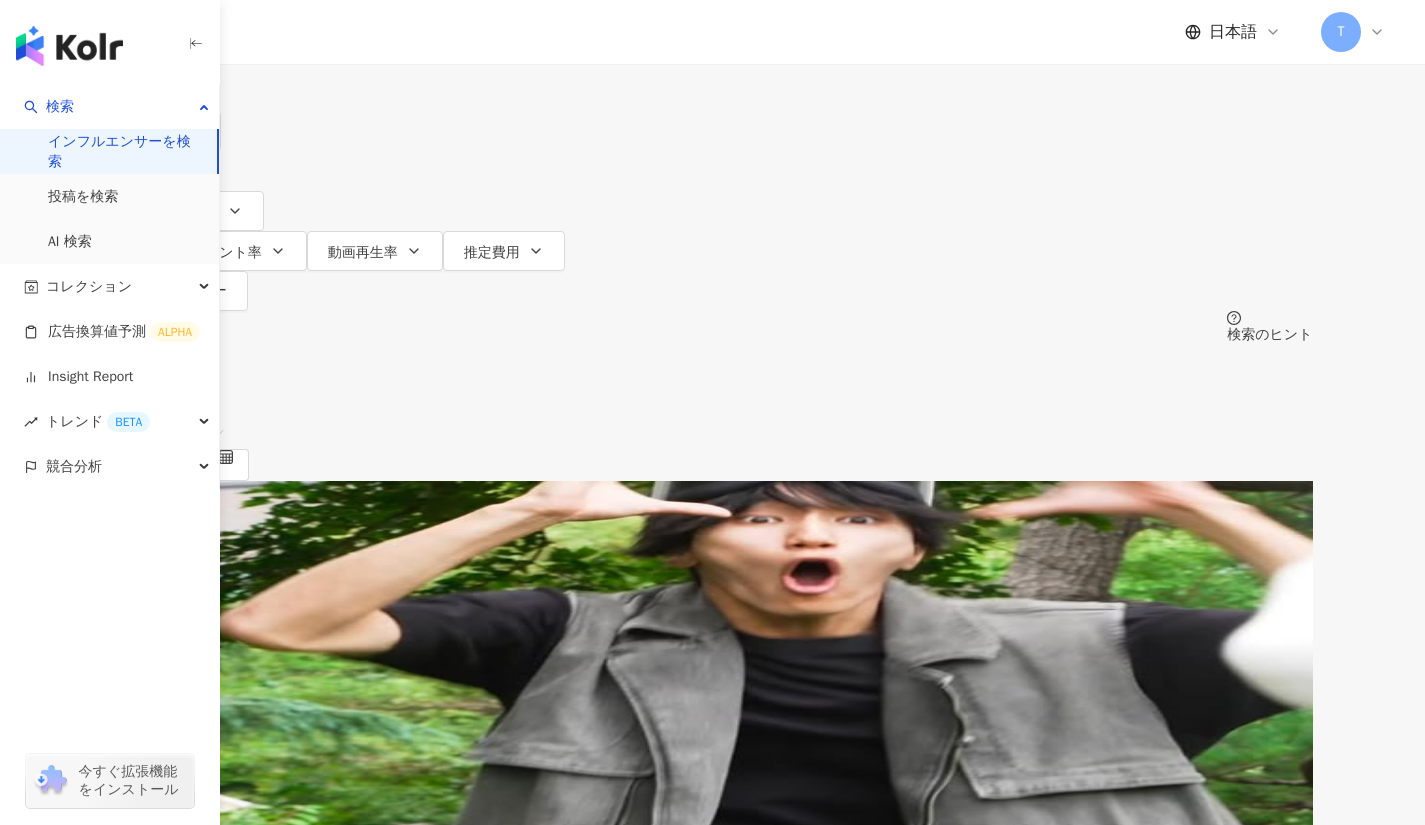 click at bounding box center (327, 19) 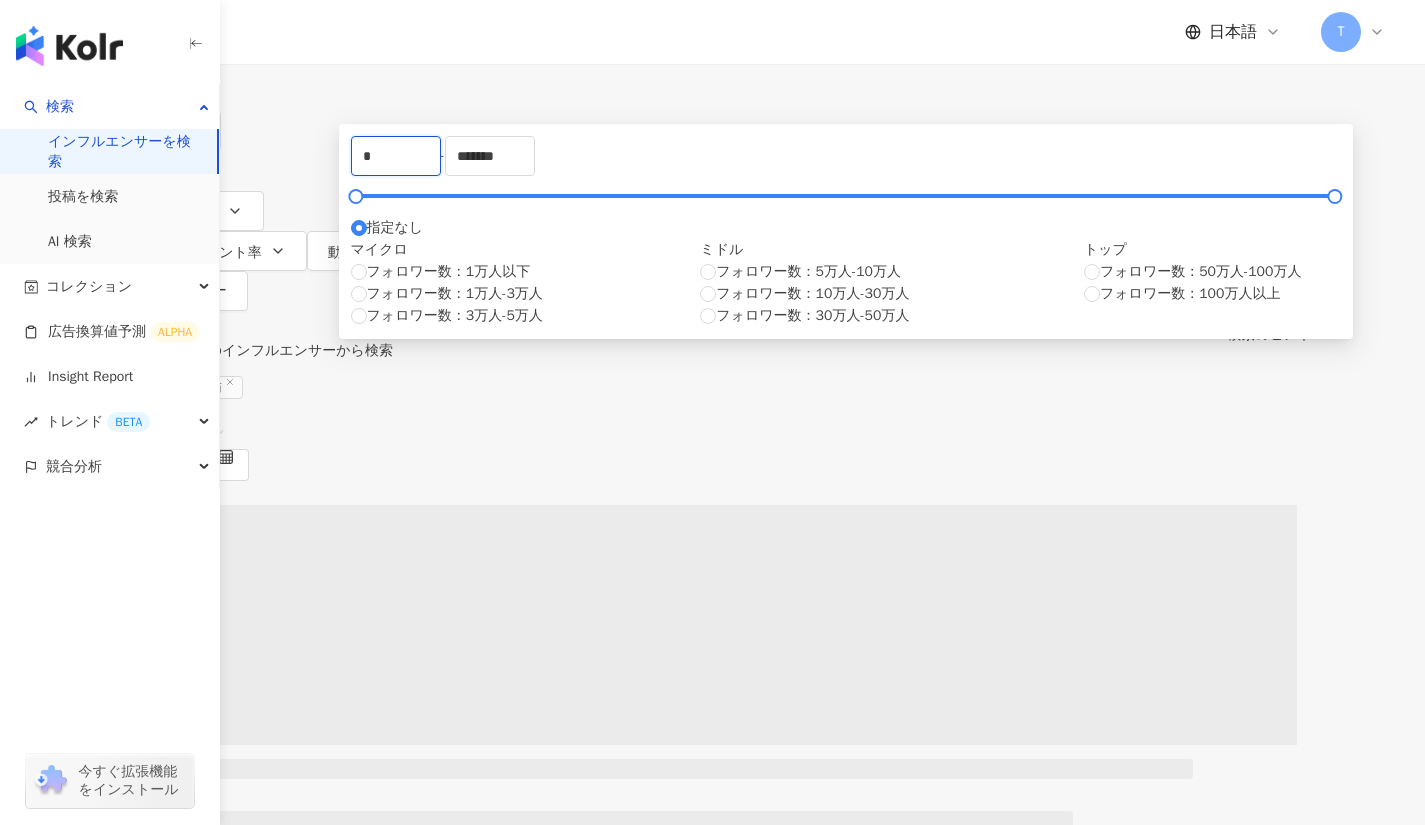 click on "*" at bounding box center (396, 156) 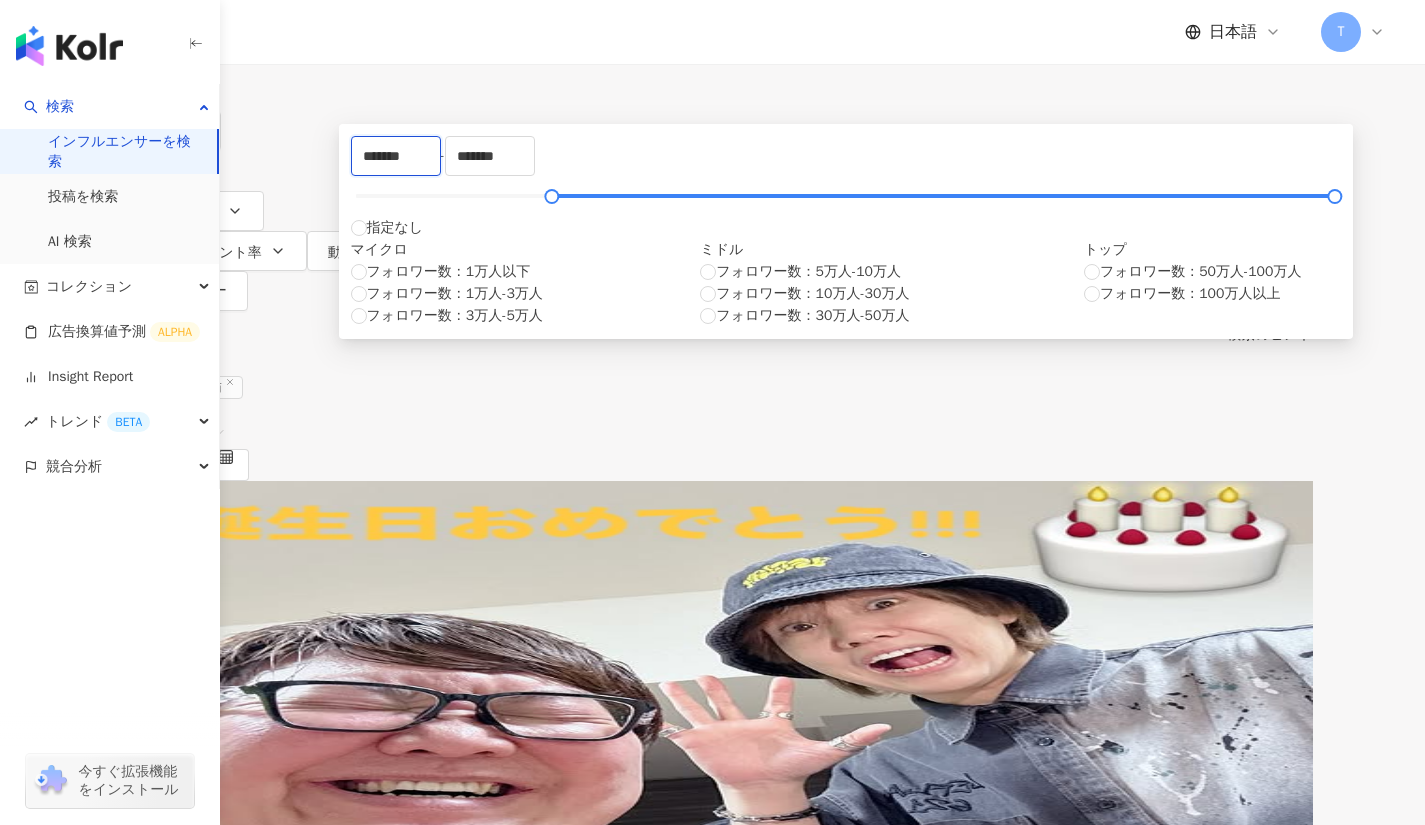 type on "******" 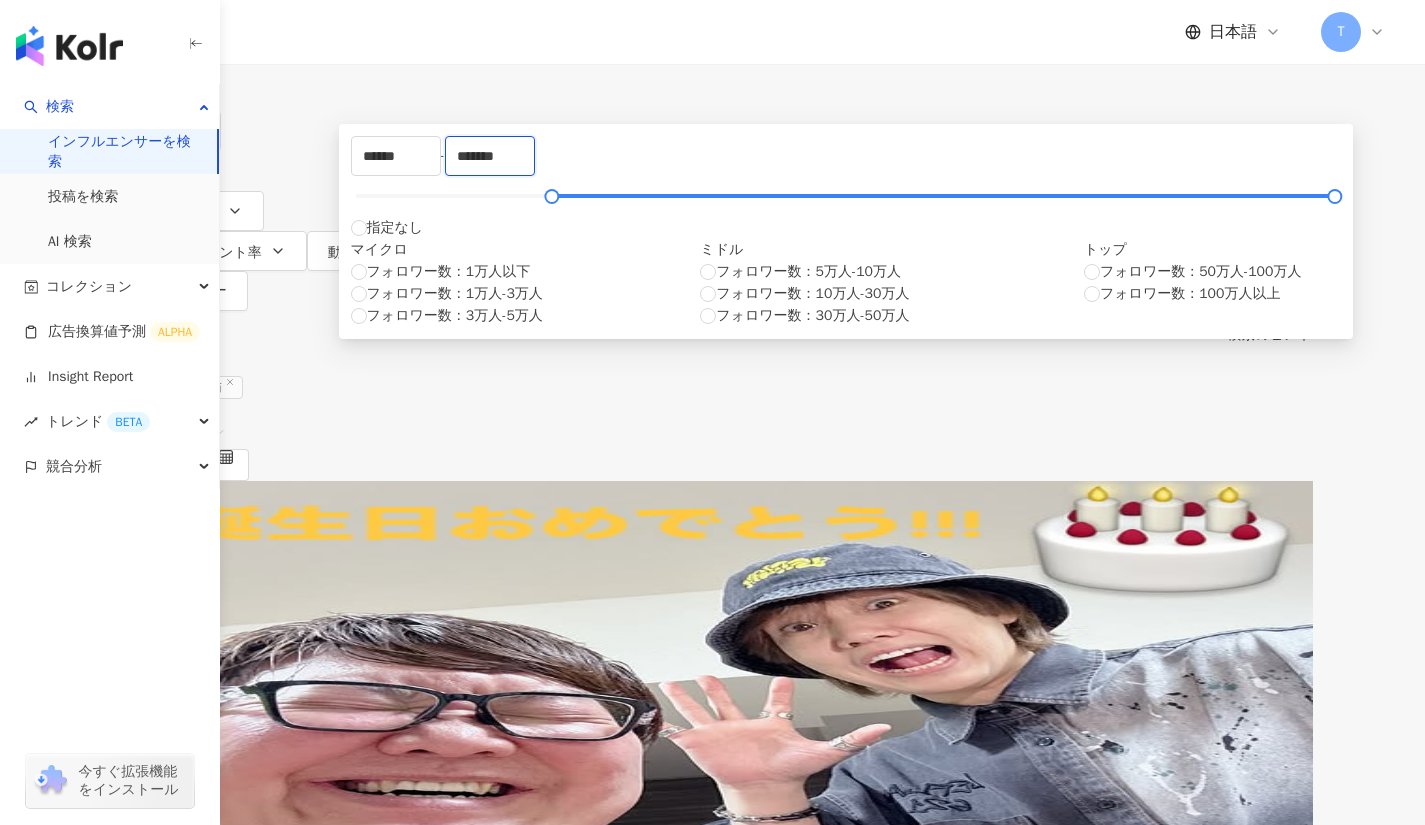 click on "*******" at bounding box center (490, 156) 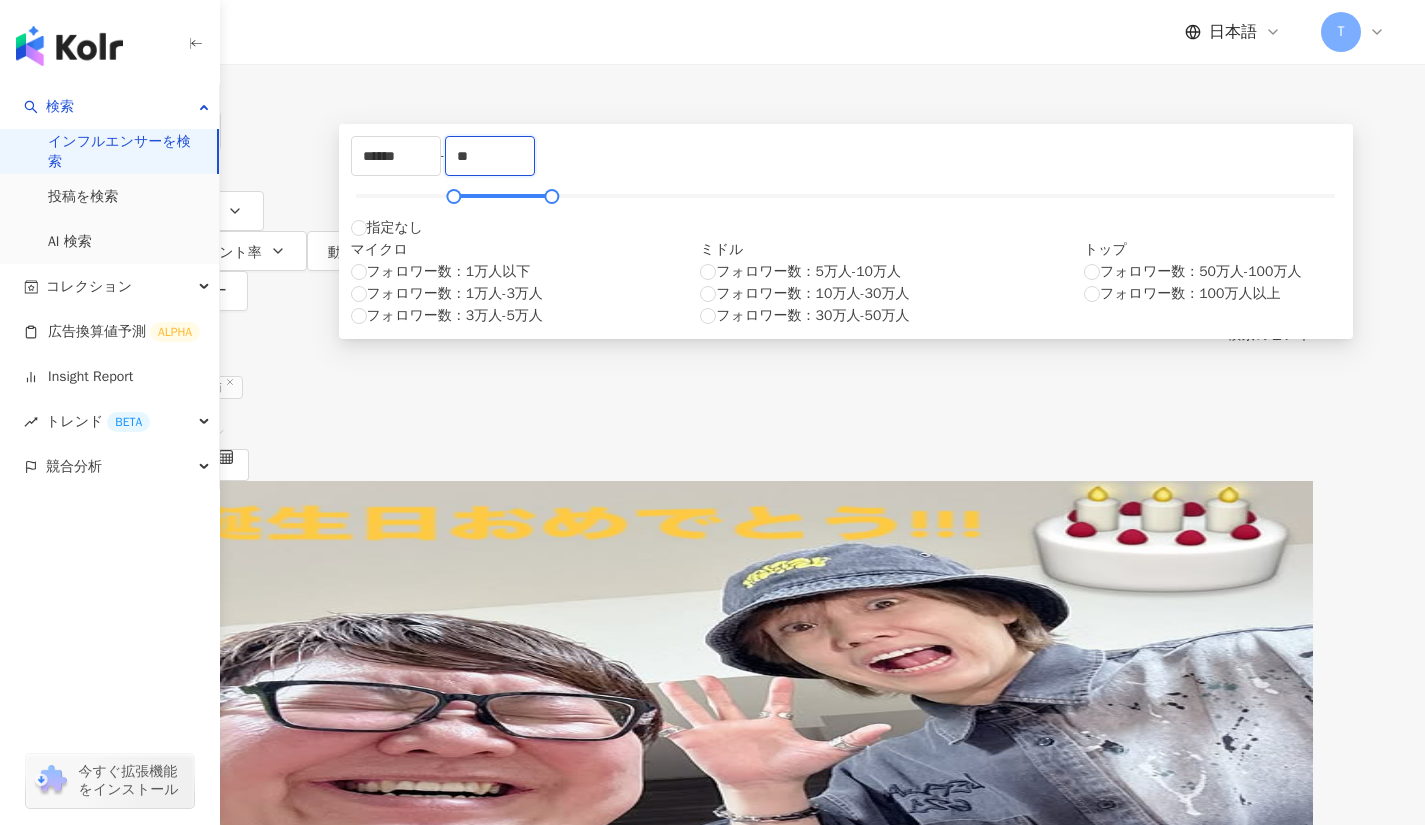 type on "*" 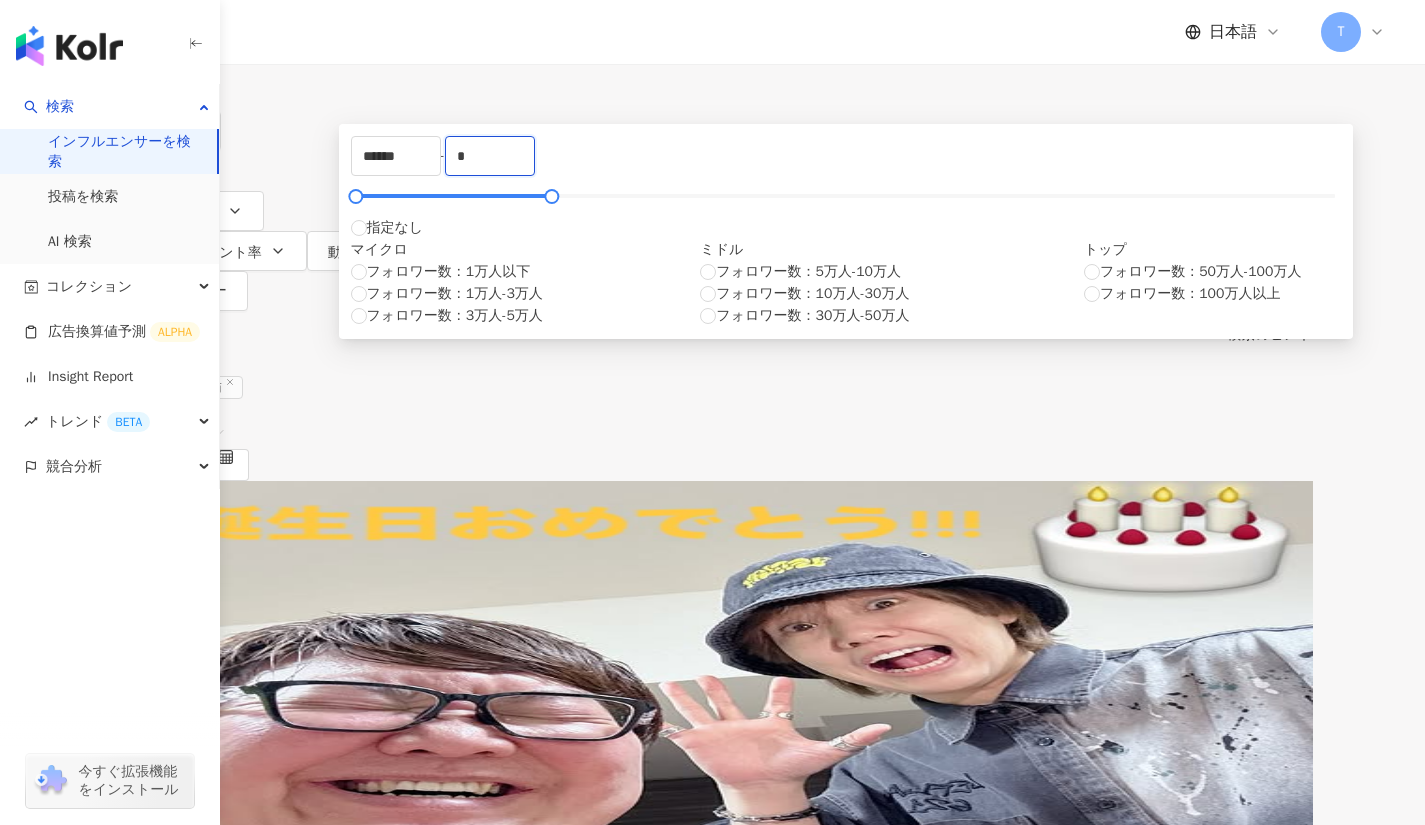 type on "*" 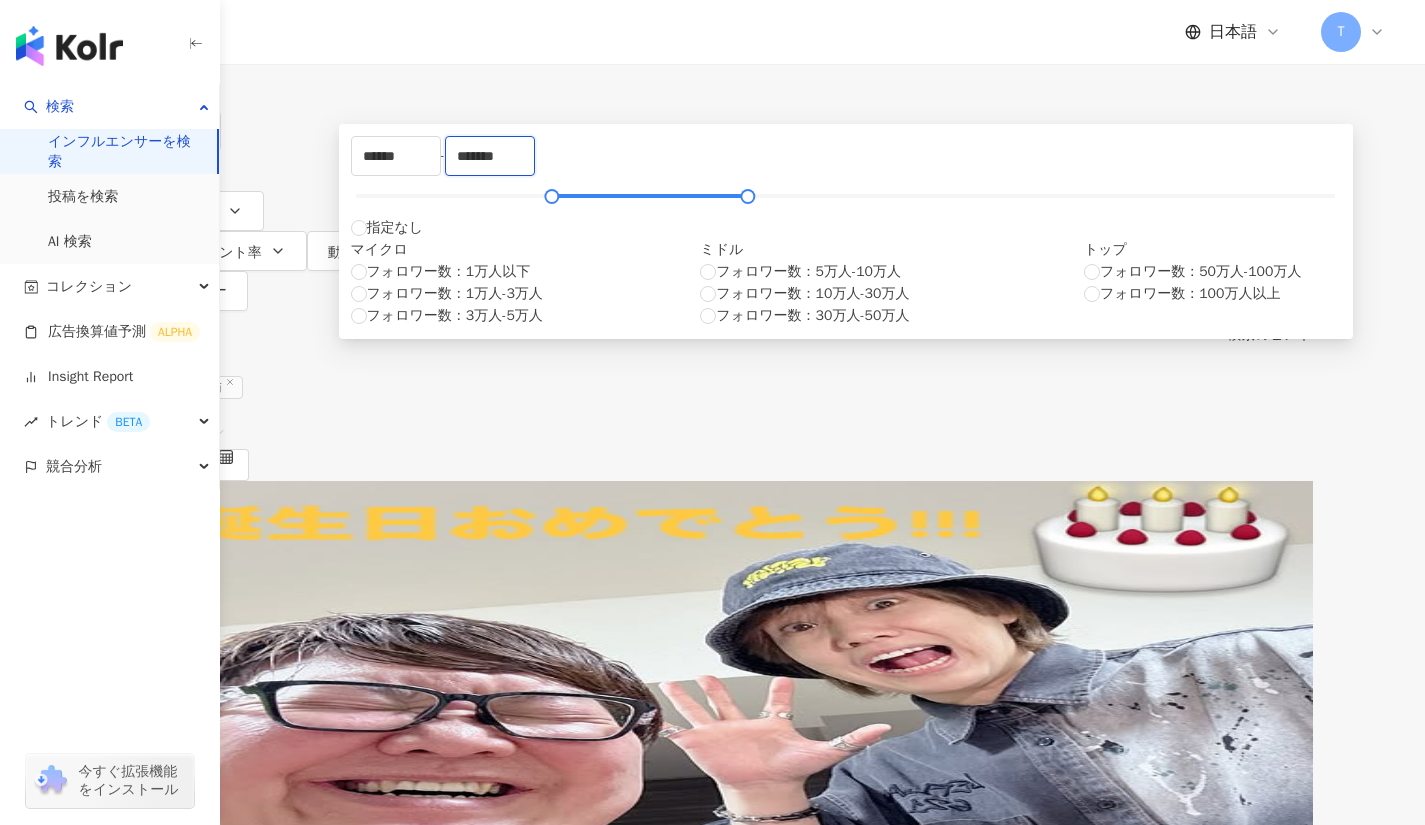 type on "******" 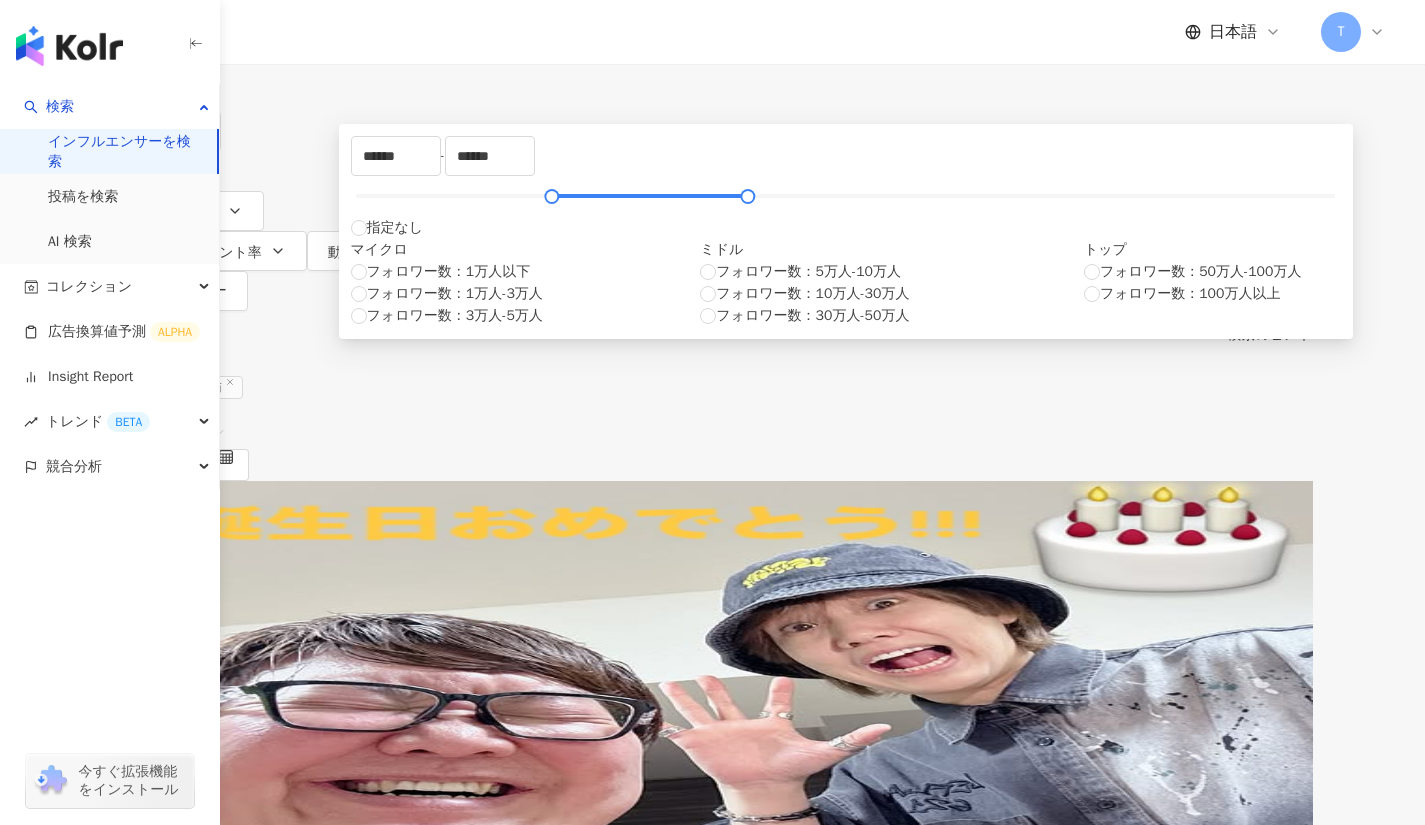 click on "******  -  ****** 指定なし マイクロ フォロワー数：1万人以下 フォロワー数：1万人-3万人 フォロワー数：3万人-5万人 ミドル フォロワー数：5万人-10万人 フォロワー数：10万人-30万人 フォロワー数：30万人-50万人 トップ フォロワー数：50万人-100万人 フォロワー数：100万人以上" at bounding box center (846, 231) 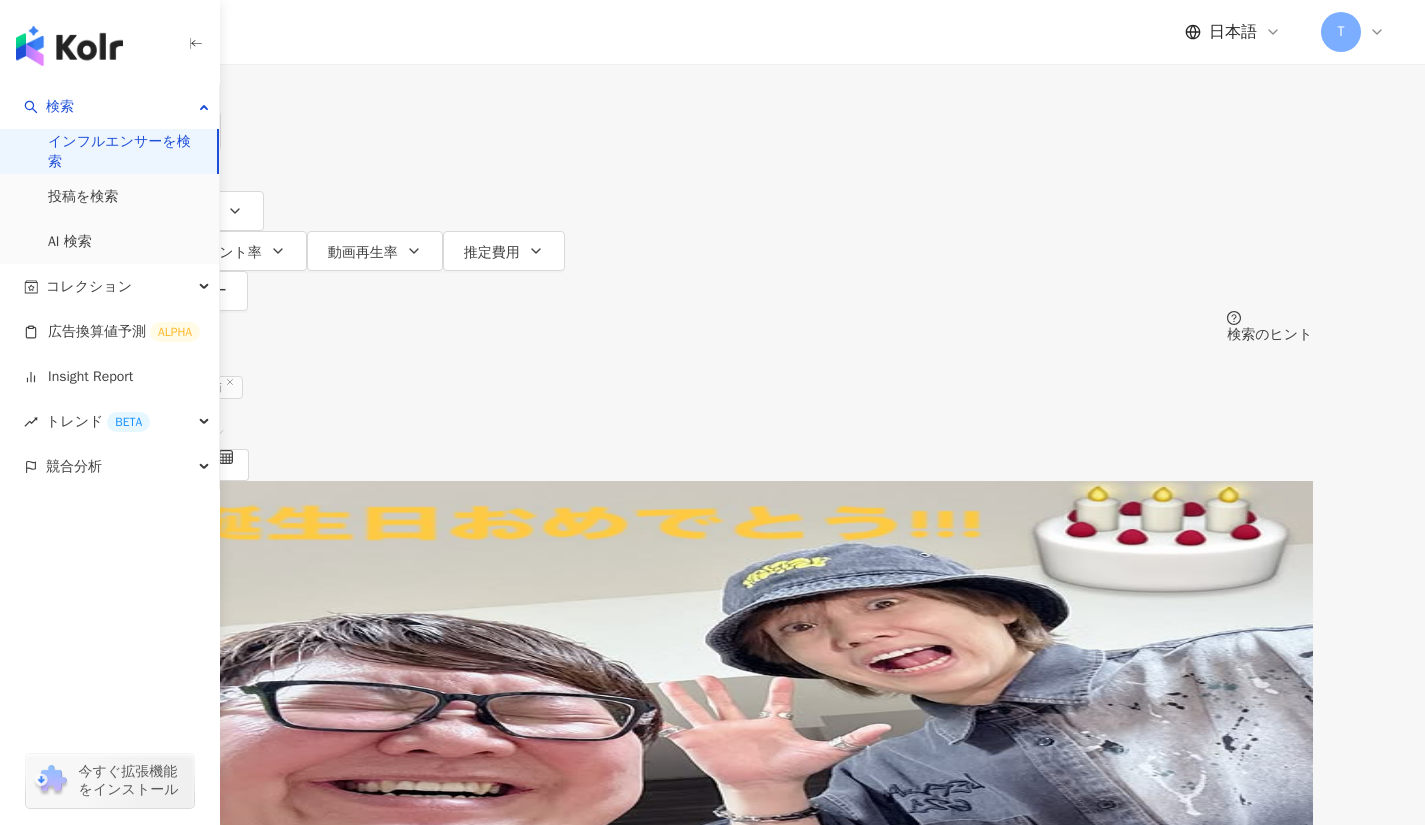 click on "全  8,232  件 条件 ： Instagram 猫 リセット 配列： 関連性" at bounding box center (713, 411) 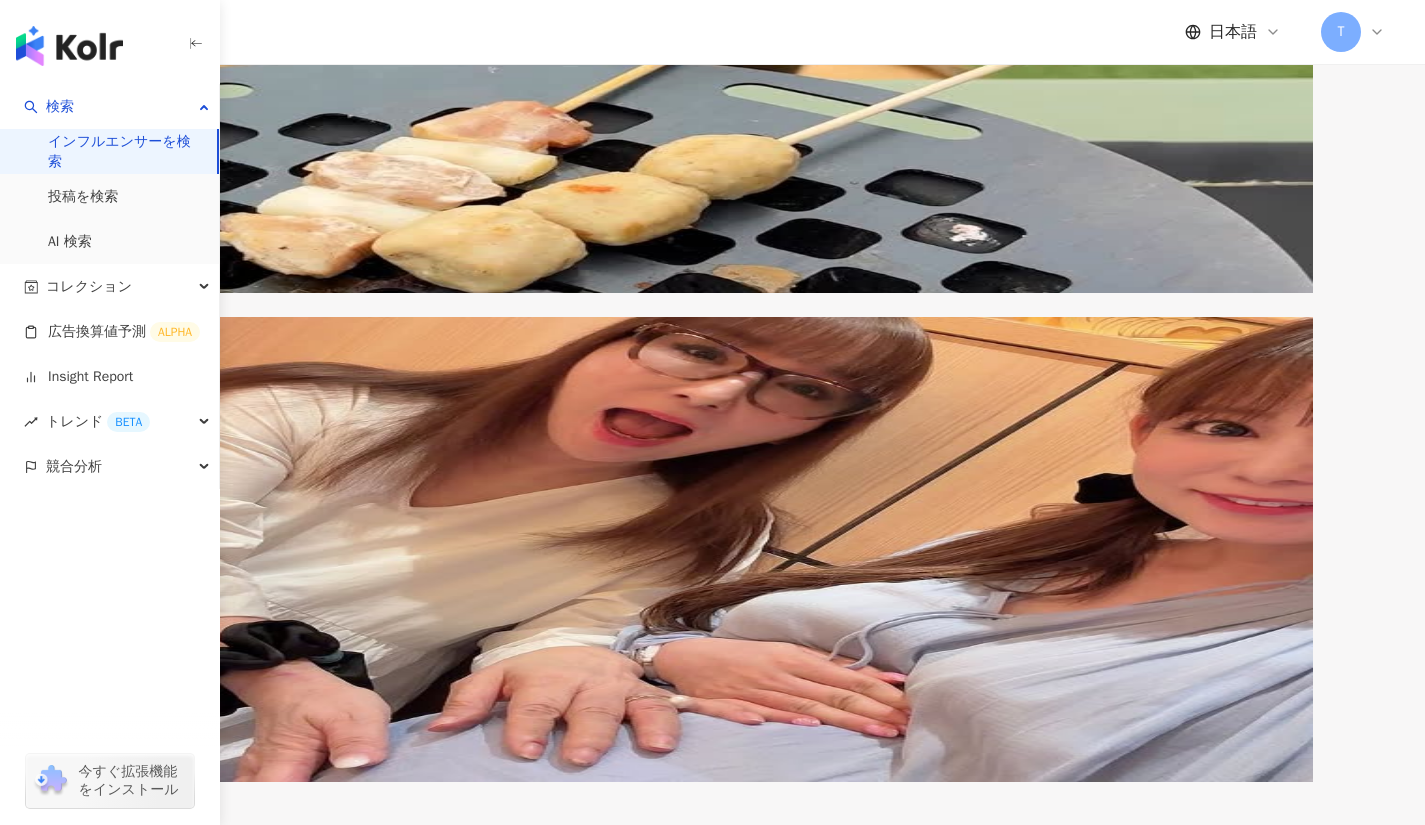 scroll, scrollTop: 601, scrollLeft: 0, axis: vertical 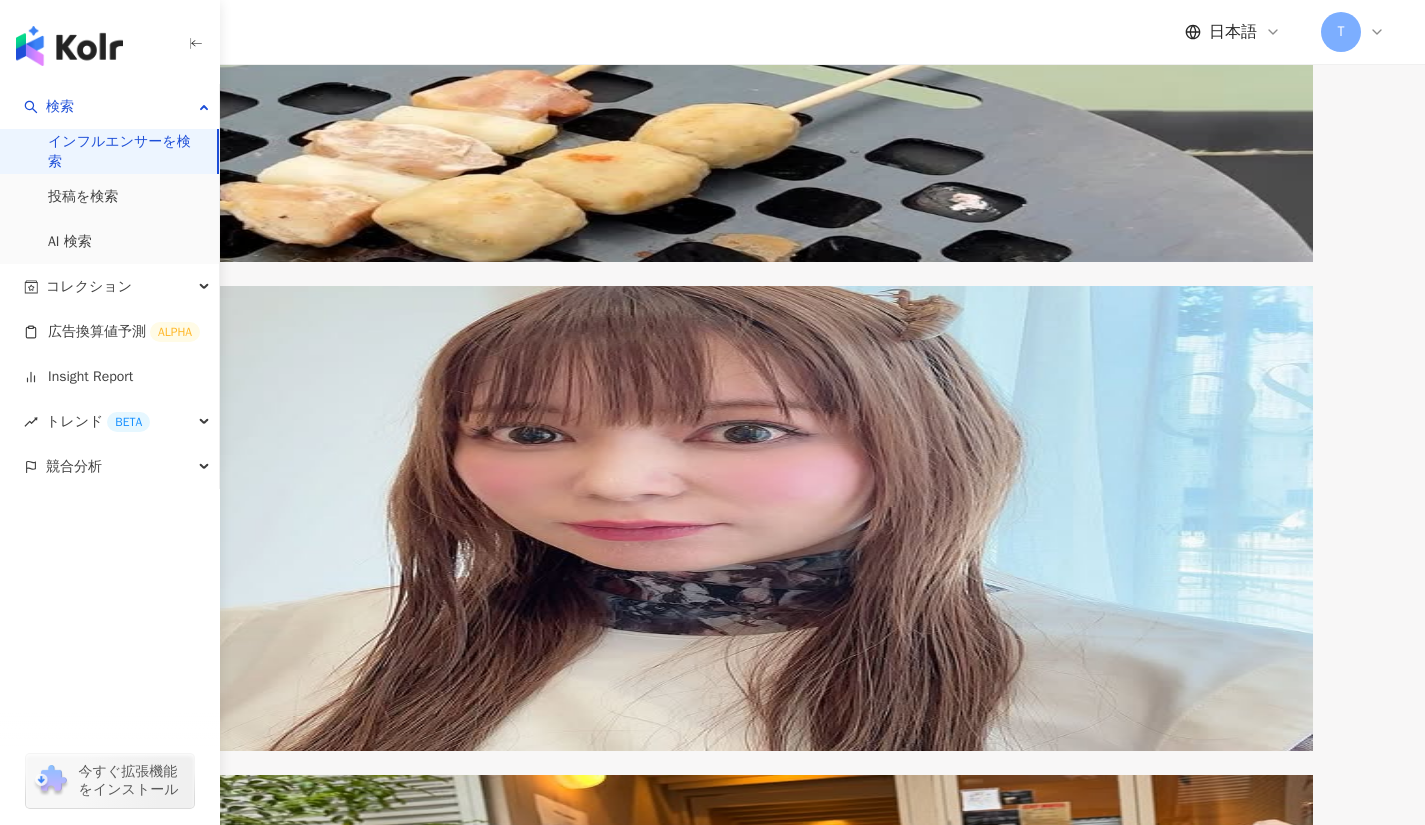 click on "タロー社長＠フォーエイト" at bounding box center [198, 932] 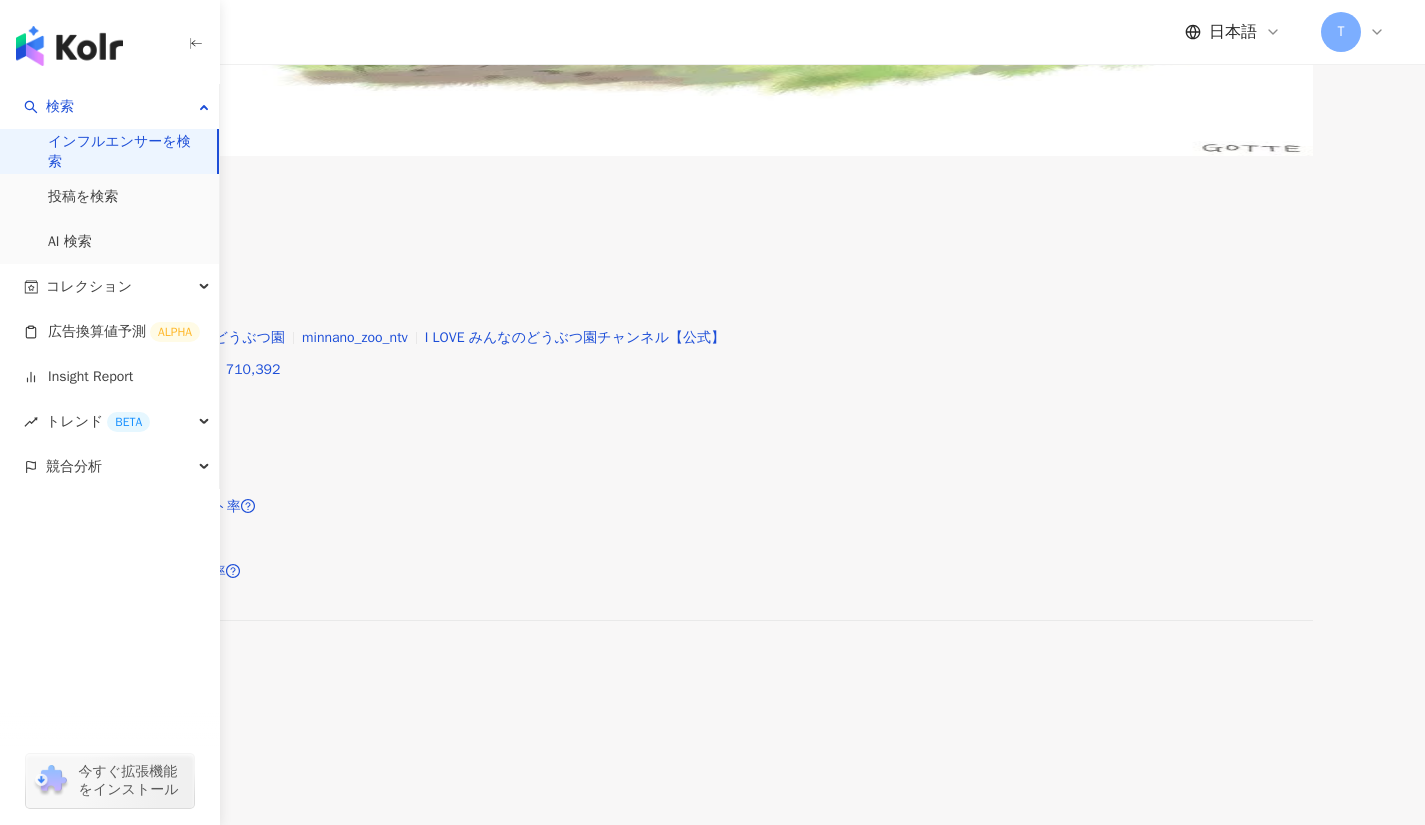 scroll, scrollTop: 2153, scrollLeft: 0, axis: vertical 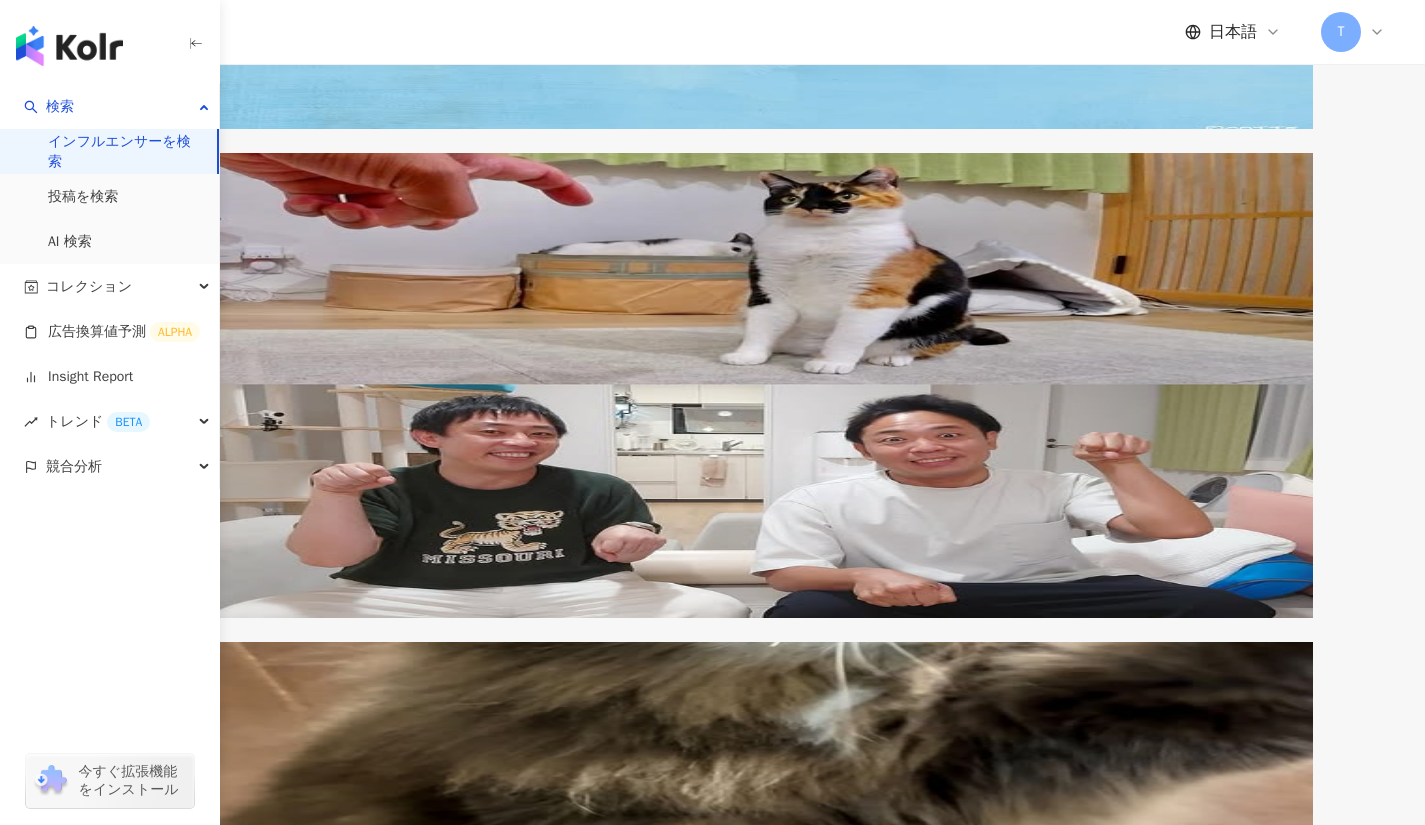 click on "muu_daybyday|Muu (むーくん)@ねこ休み展" at bounding box center [248, 2170] 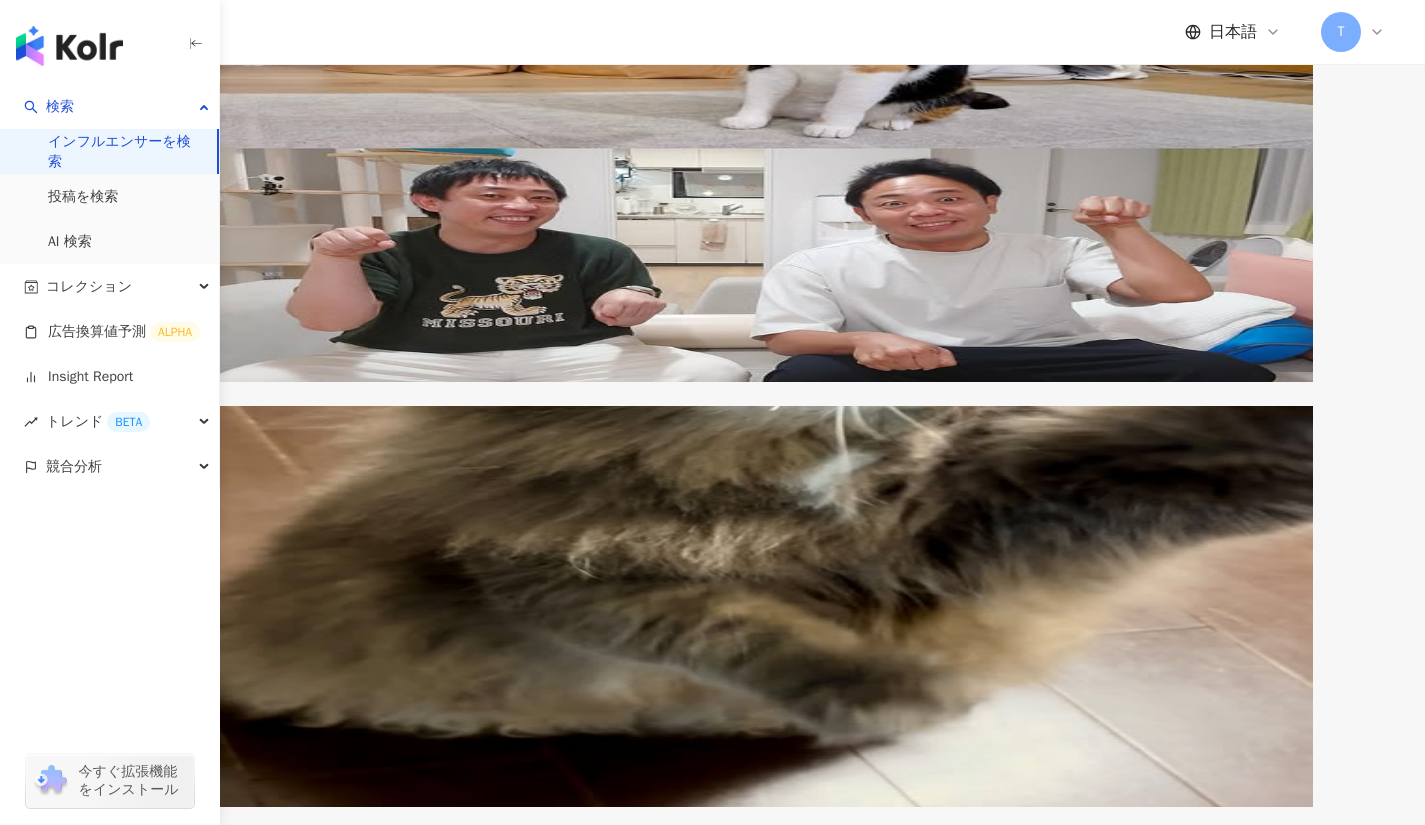 scroll, scrollTop: 2390, scrollLeft: 0, axis: vertical 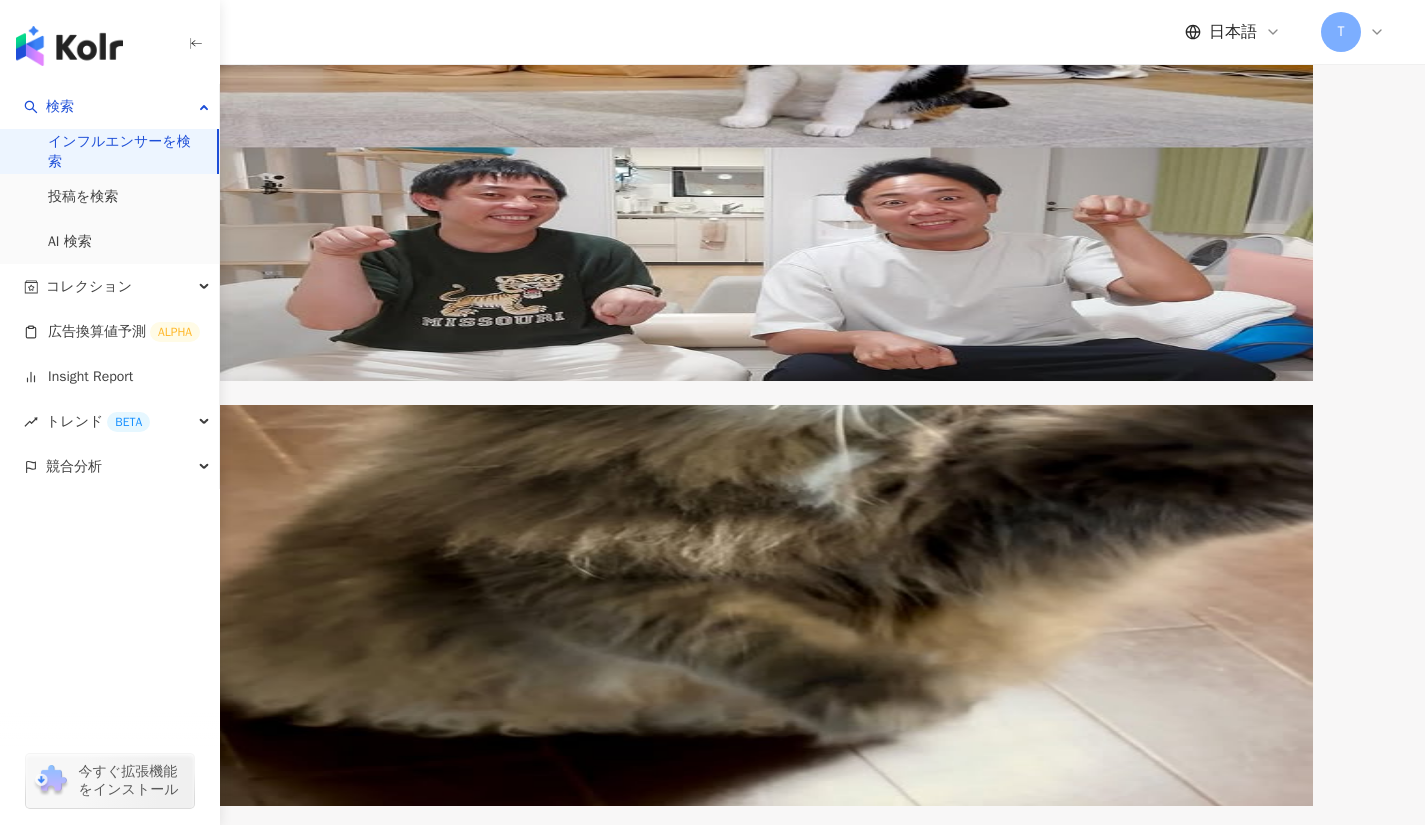 click on "にぼしらちゃんねる" at bounding box center [177, 2357] 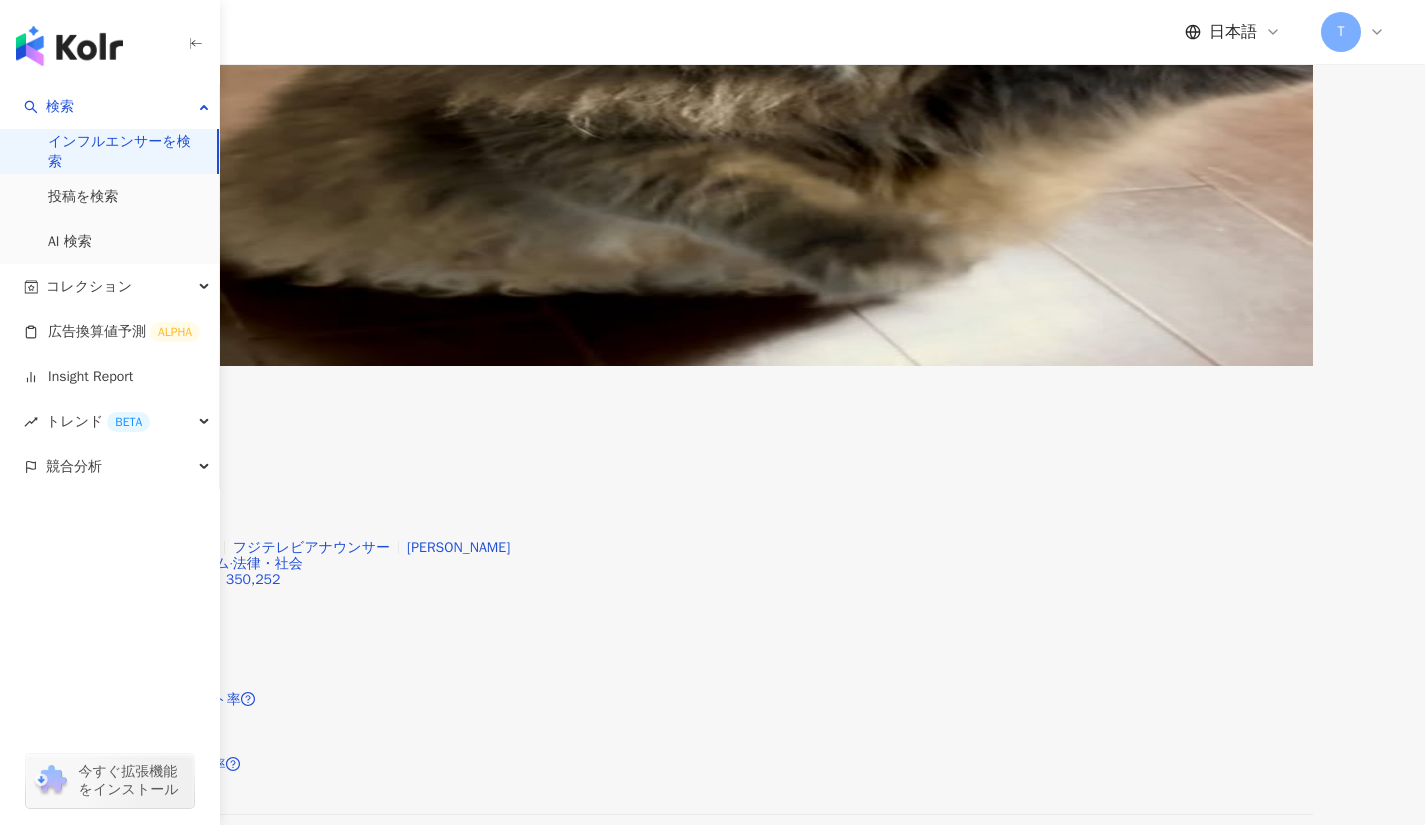 scroll, scrollTop: 2855, scrollLeft: 0, axis: vertical 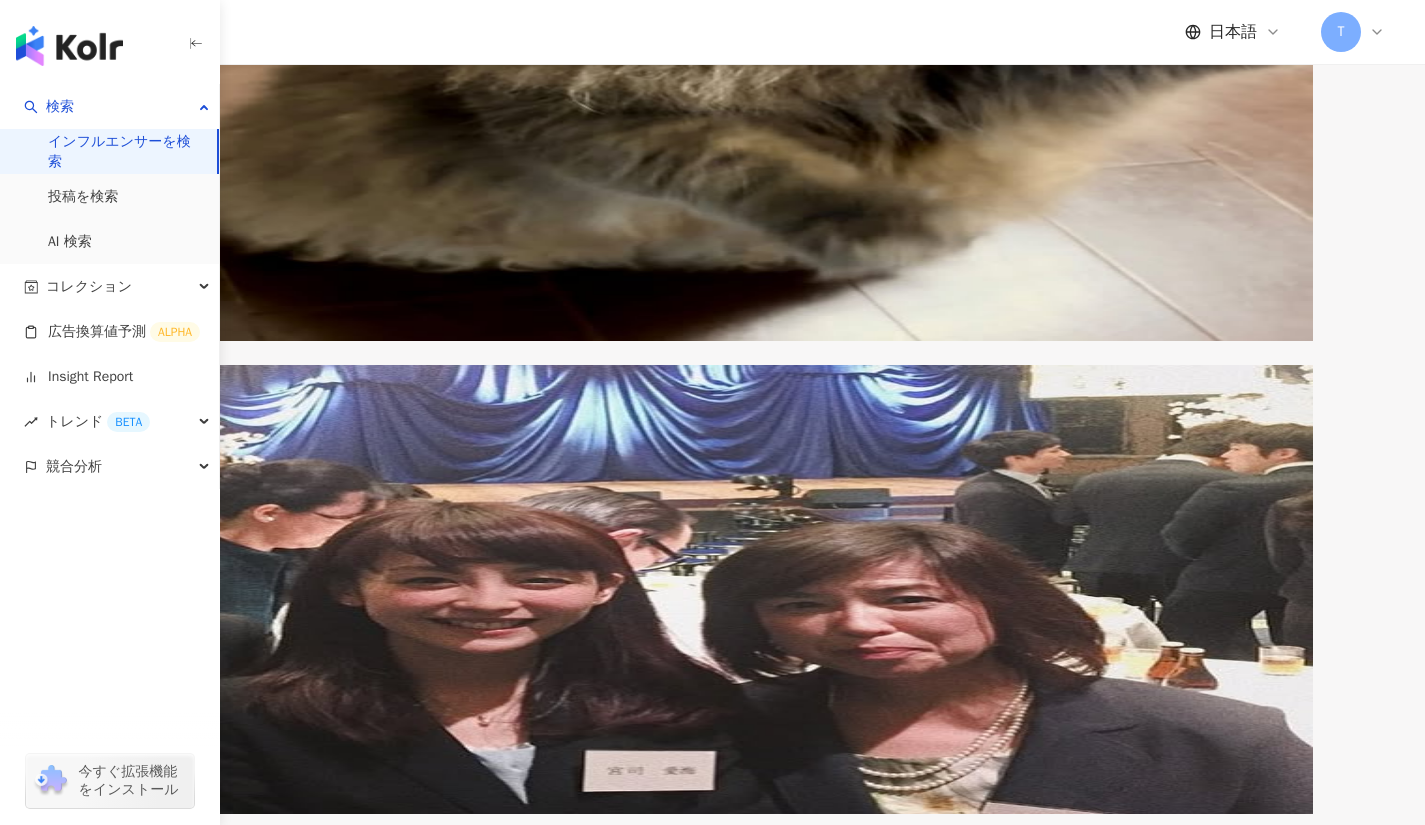 click on "junjun" at bounding box center (131, 2333) 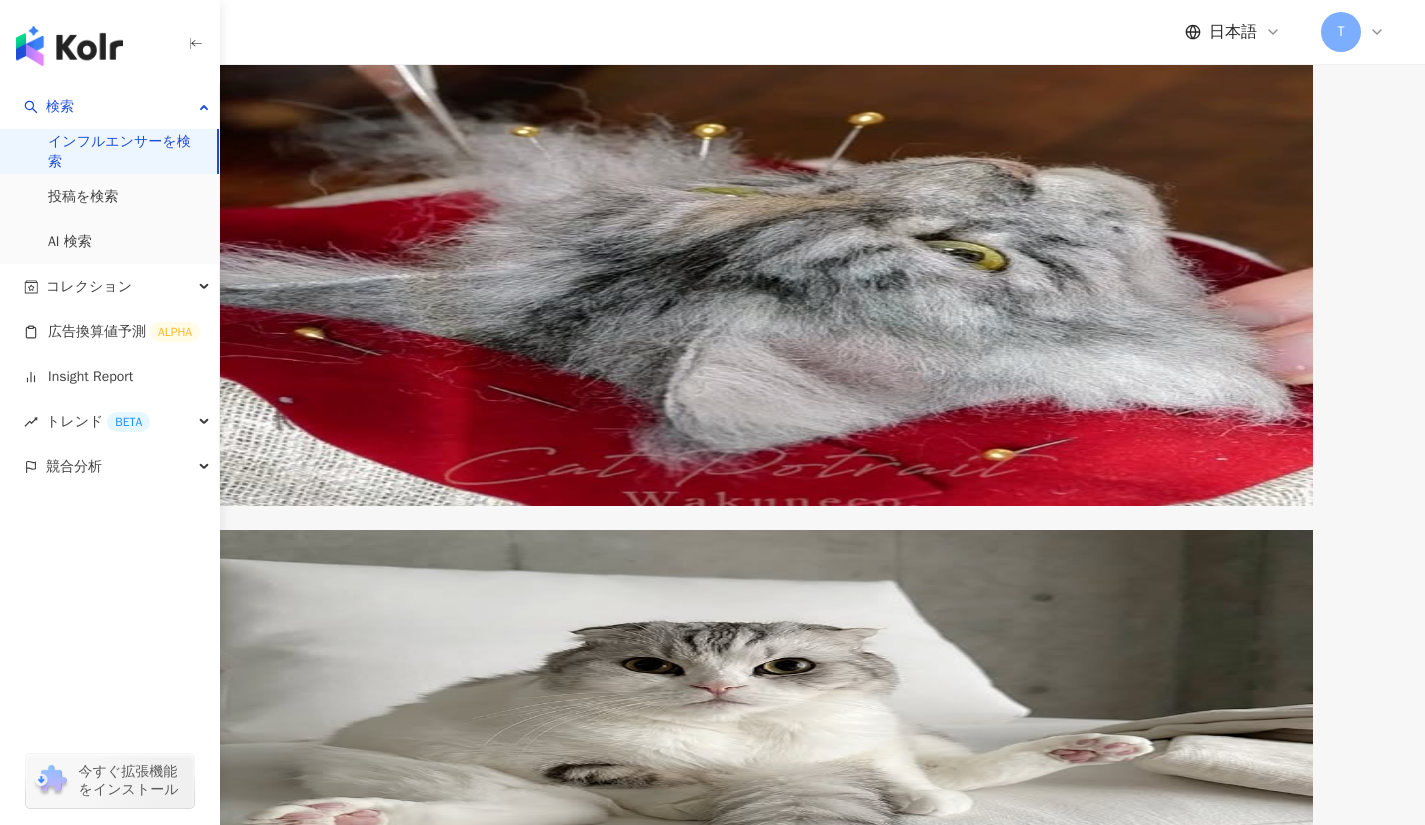 scroll, scrollTop: 3637, scrollLeft: 0, axis: vertical 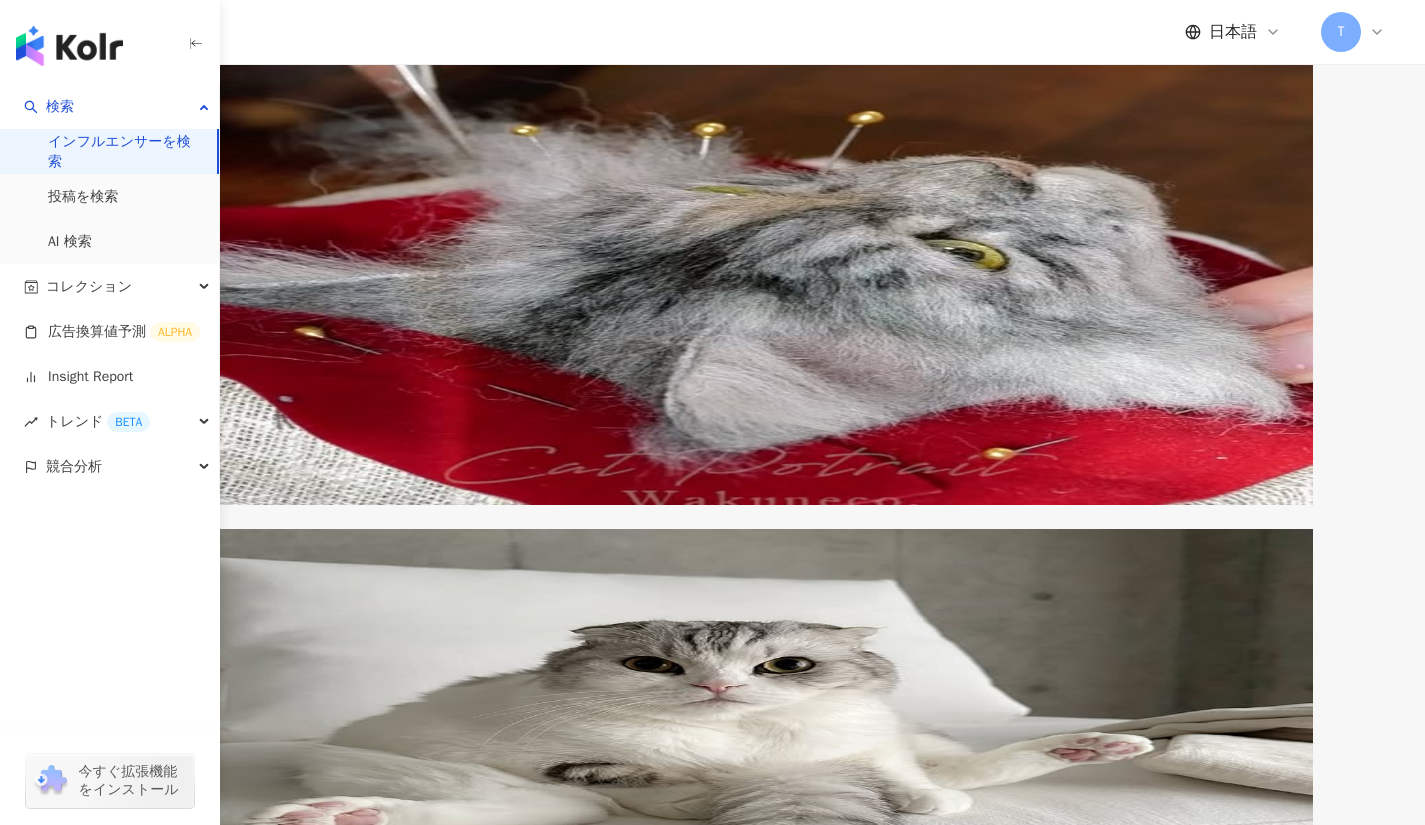 click on "muneo.ruka88888|胸男" at bounding box center (186, 2889) 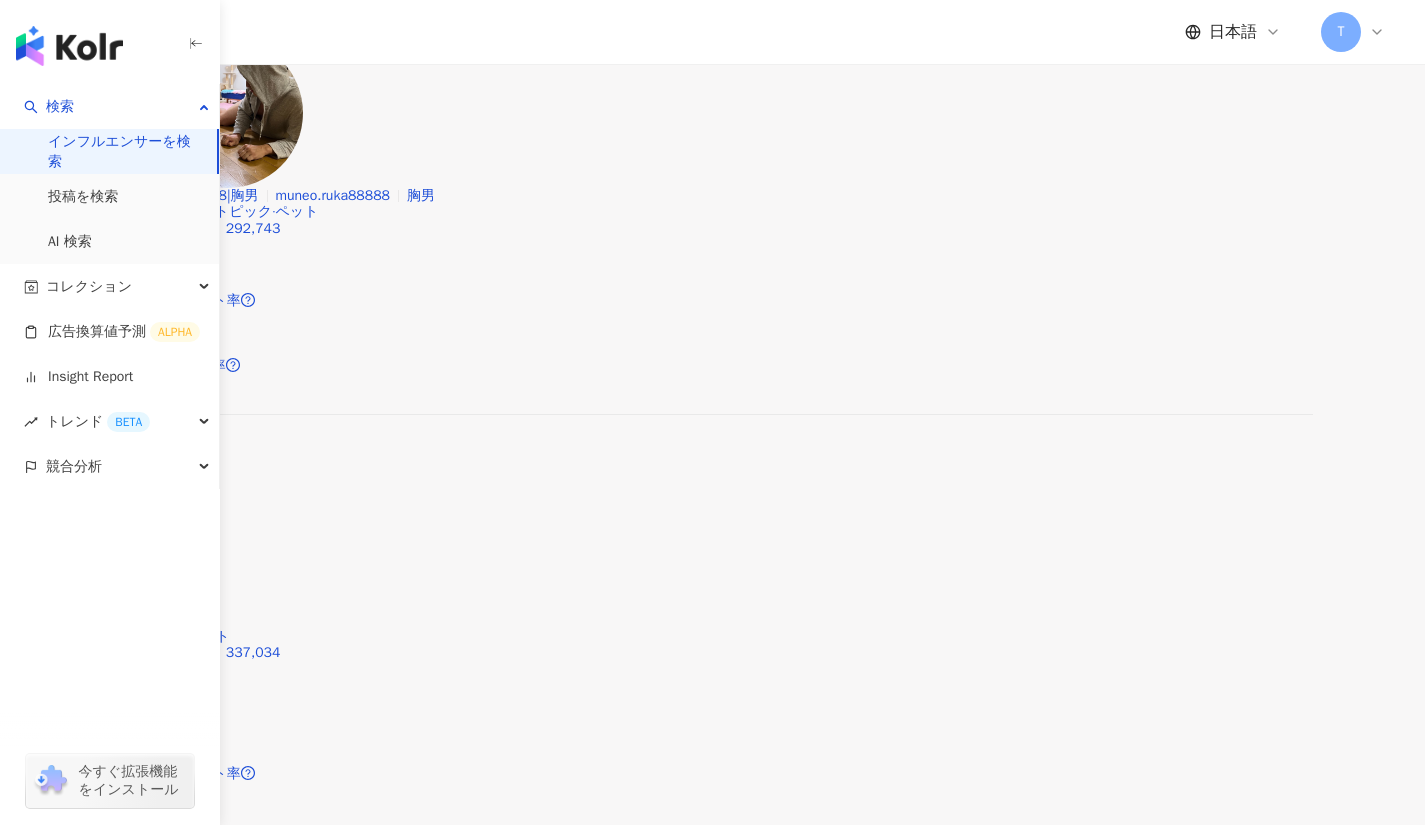 scroll, scrollTop: 6332, scrollLeft: 0, axis: vertical 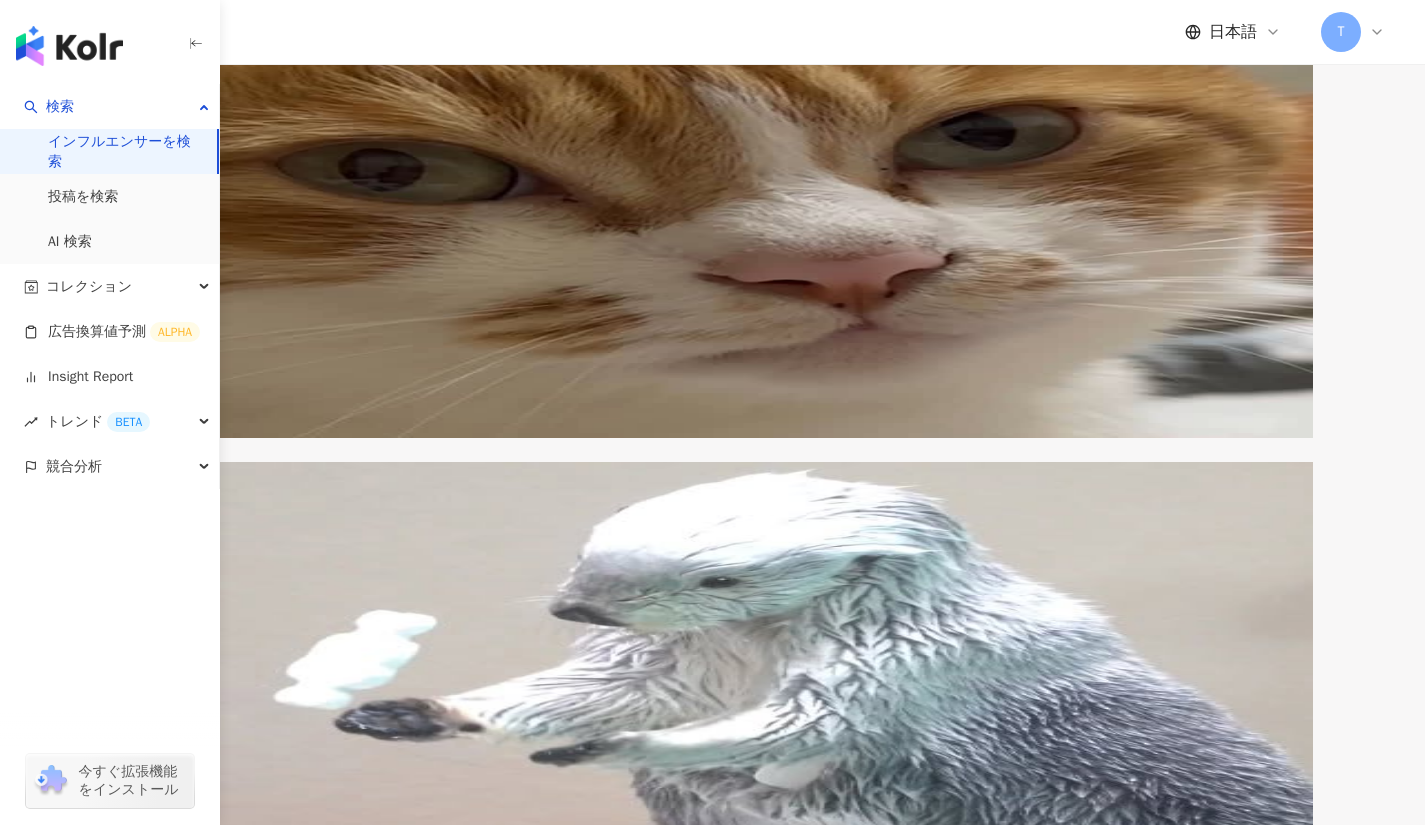 click on "アルとジル | リュックに乗る猫" at bounding box center (589, 4811) 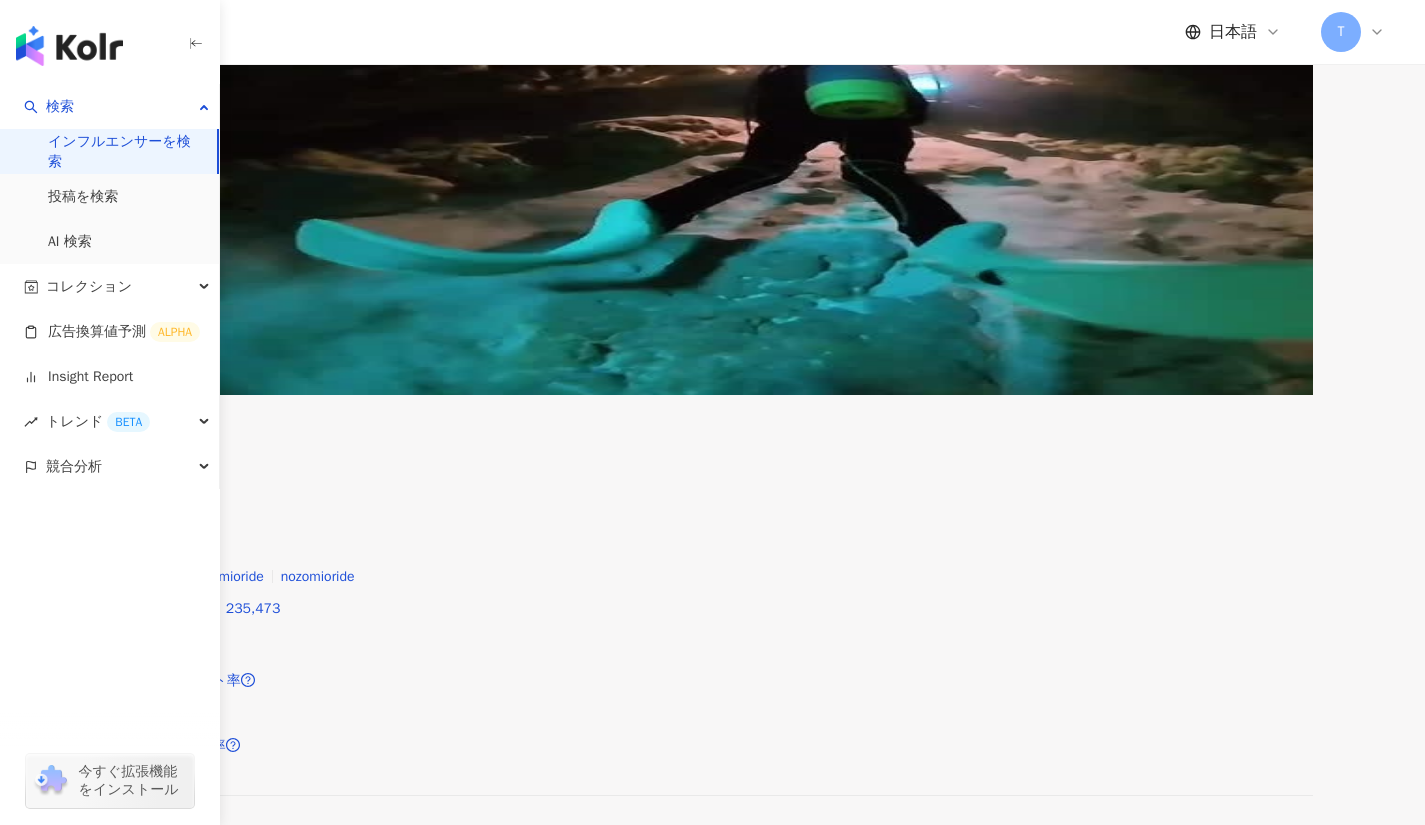 scroll, scrollTop: 9729, scrollLeft: 0, axis: vertical 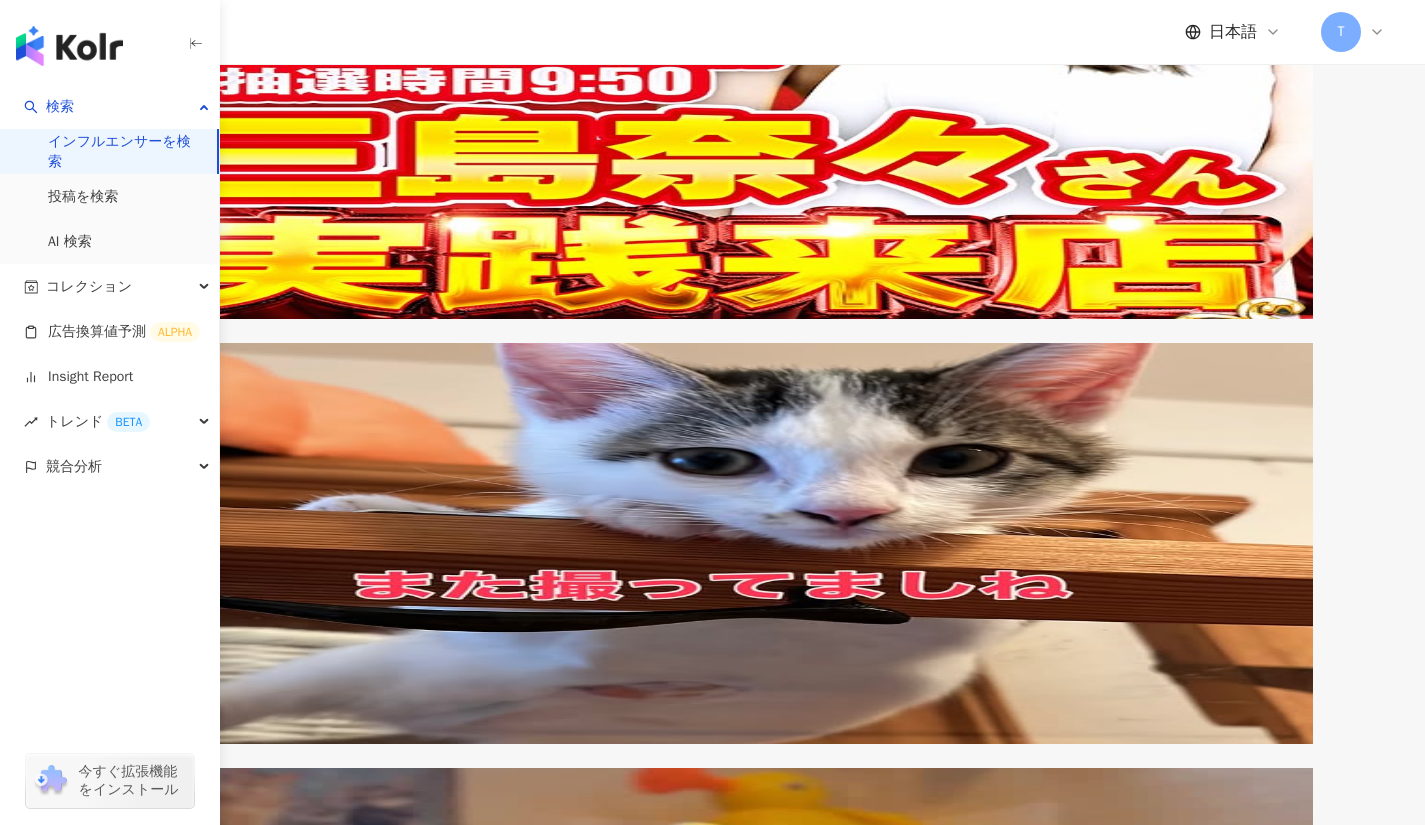 click 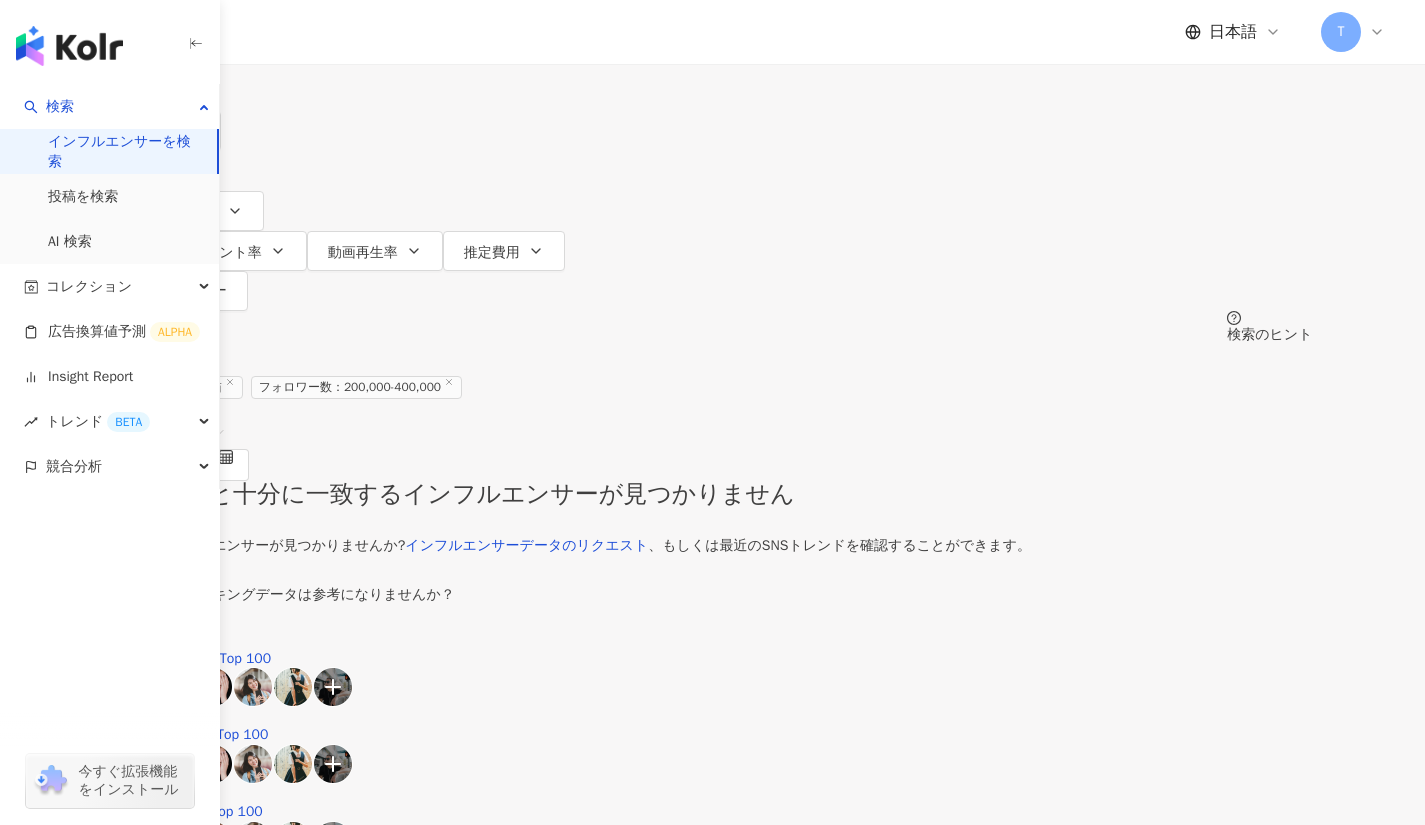 scroll, scrollTop: 1, scrollLeft: 0, axis: vertical 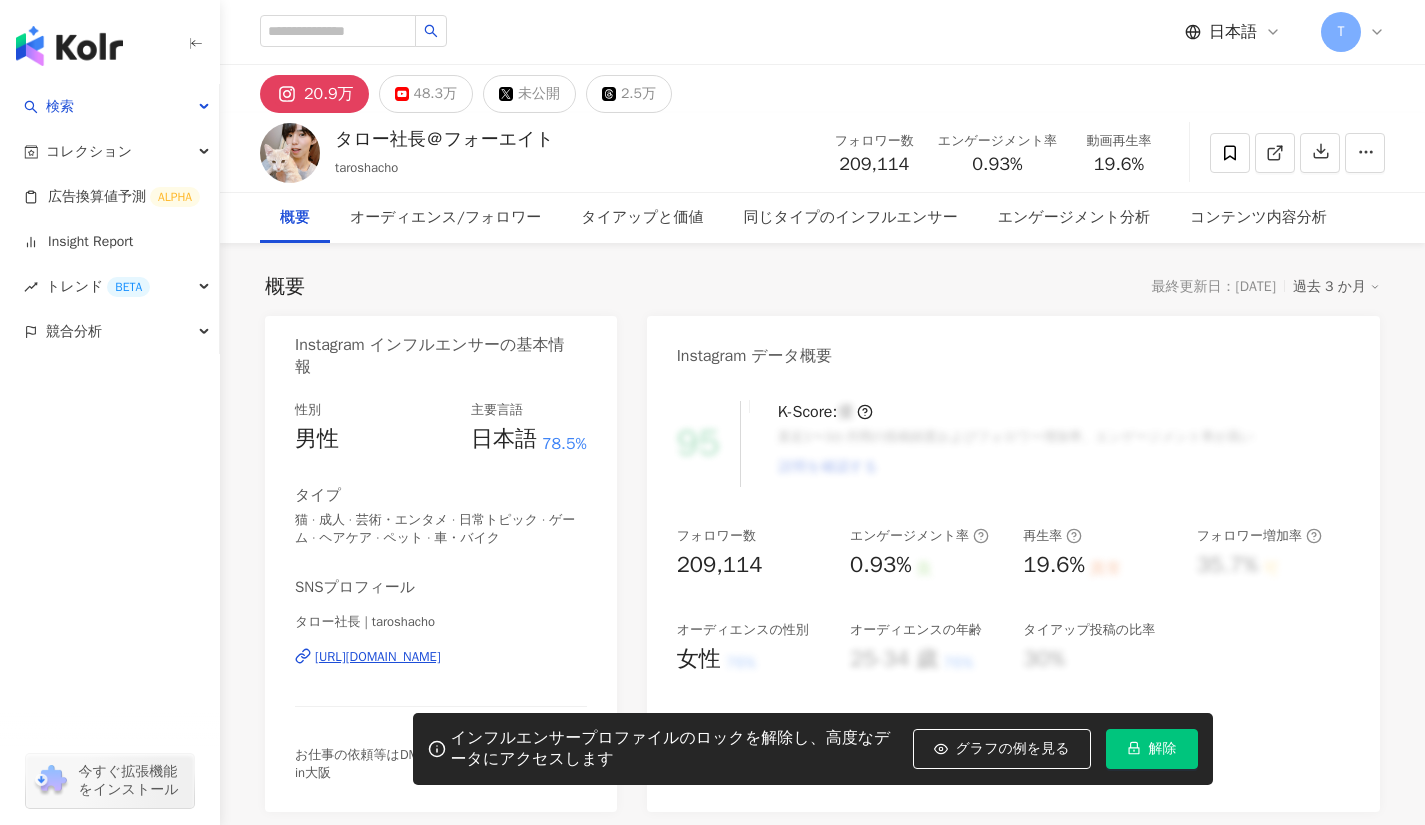 click on "https://www.instagram.com/taroshacho/" at bounding box center (378, 657) 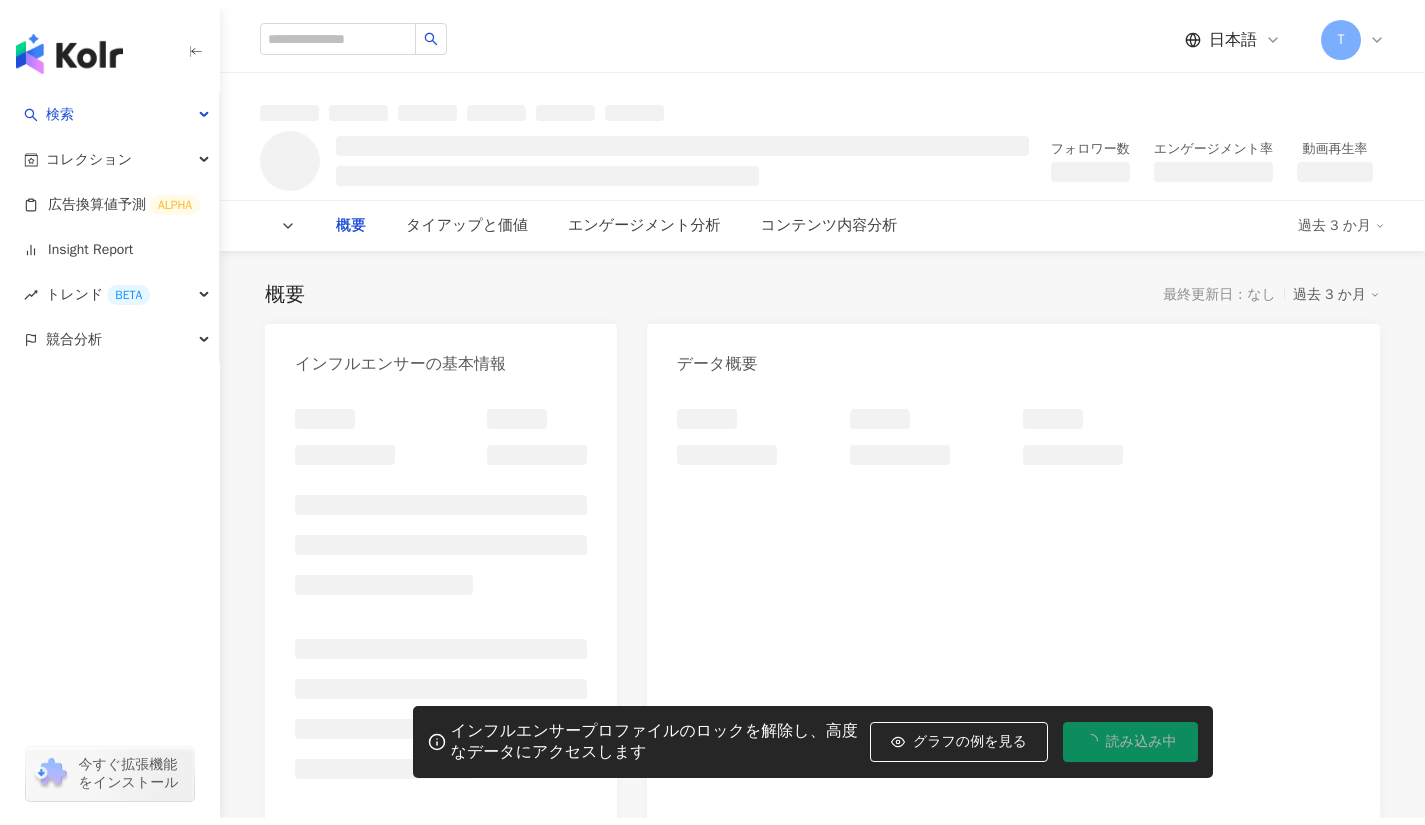 scroll, scrollTop: 0, scrollLeft: 0, axis: both 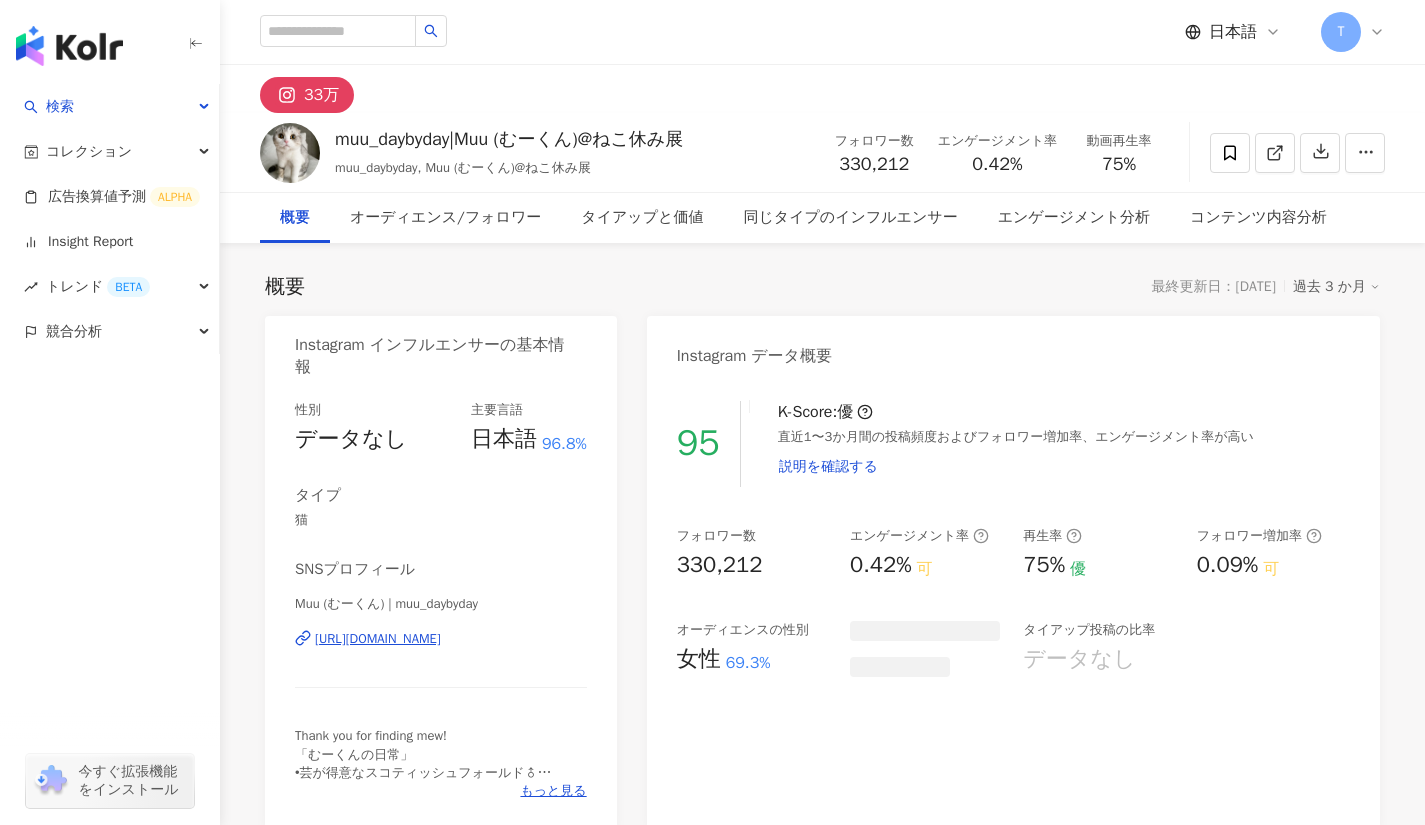 click on "https://www.instagram.com/muu_daybyday/" at bounding box center (378, 639) 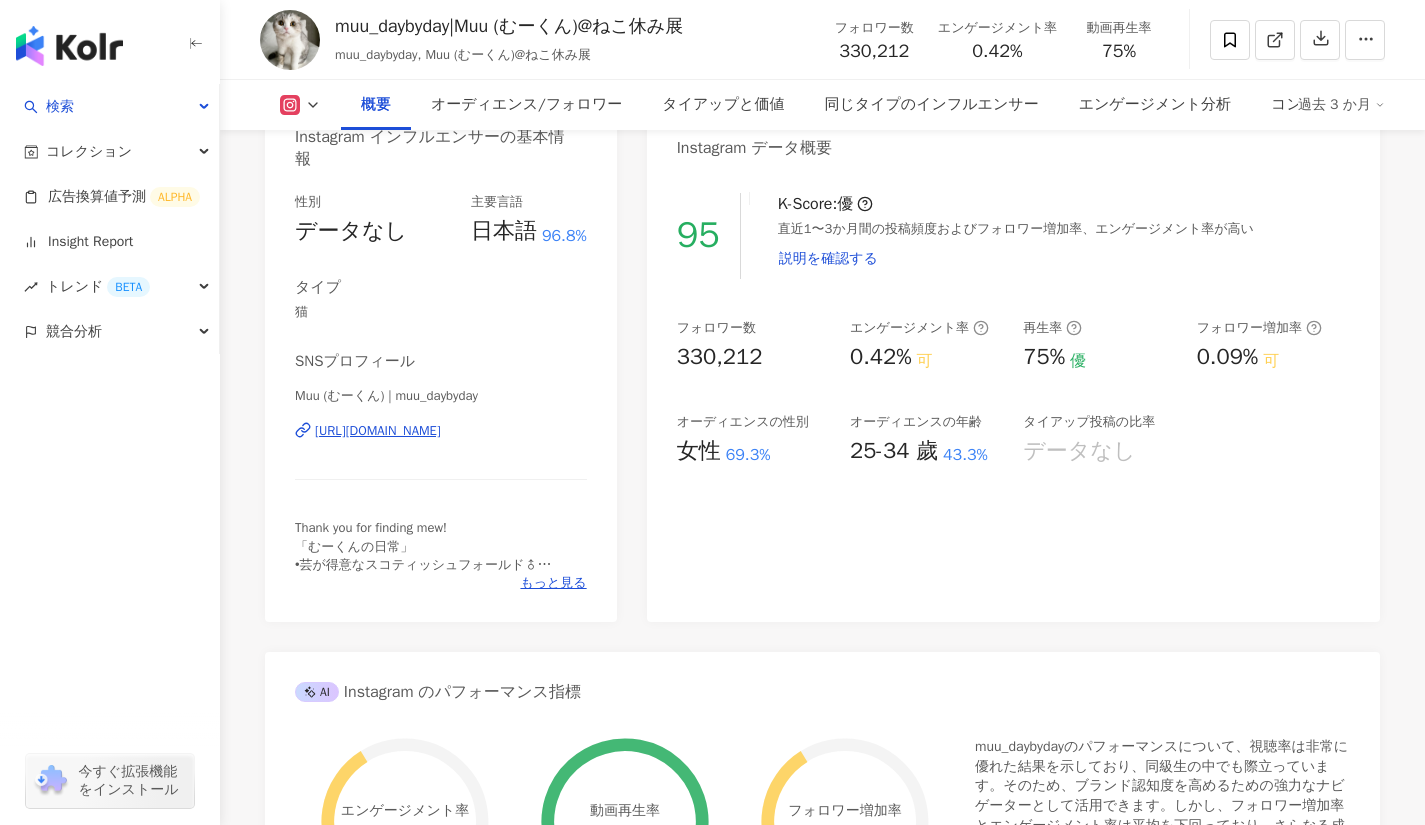 scroll, scrollTop: 205, scrollLeft: 0, axis: vertical 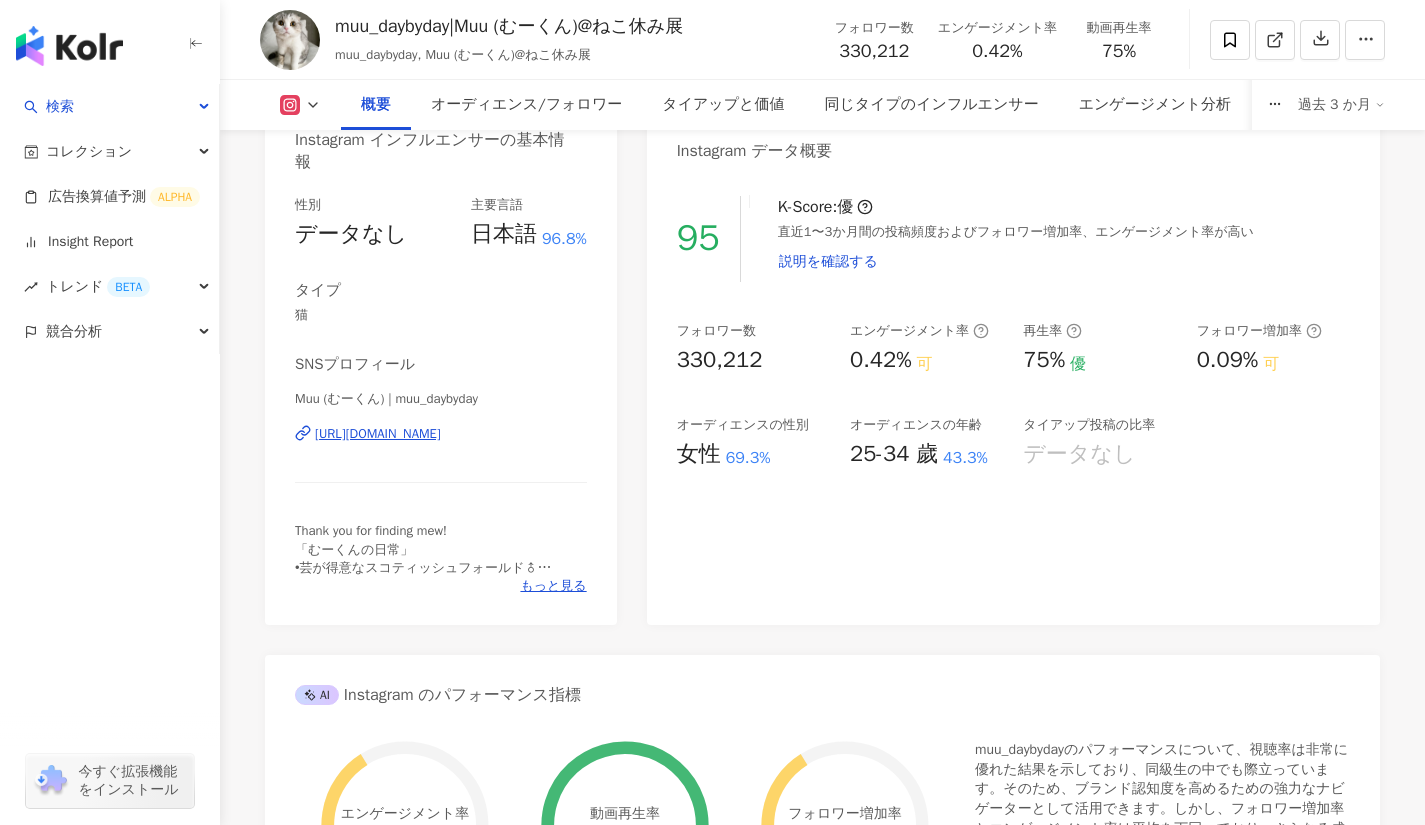 click on "フォロワー数   330,212" at bounding box center [753, 349] 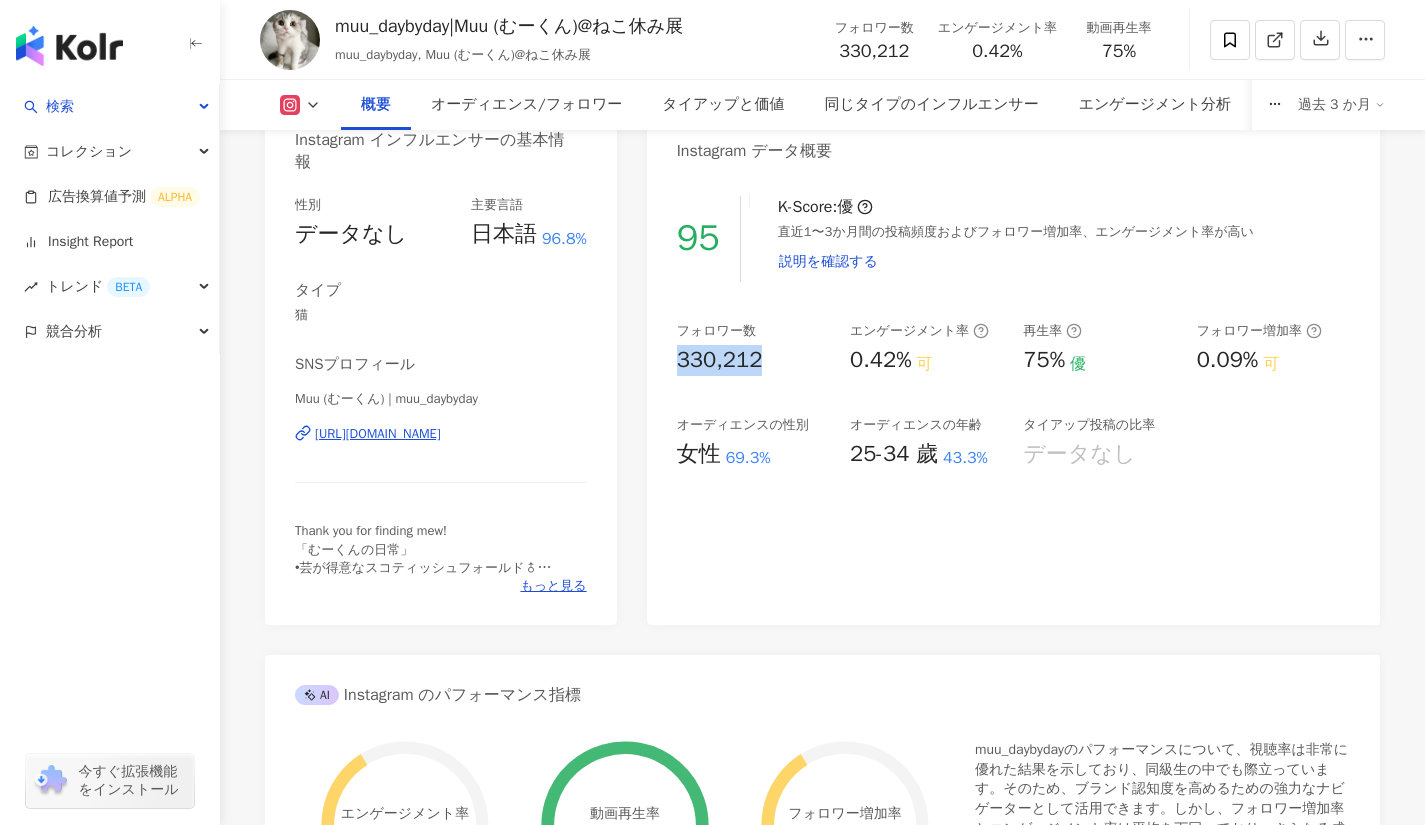 drag, startPoint x: 668, startPoint y: 344, endPoint x: 789, endPoint y: 336, distance: 121.264175 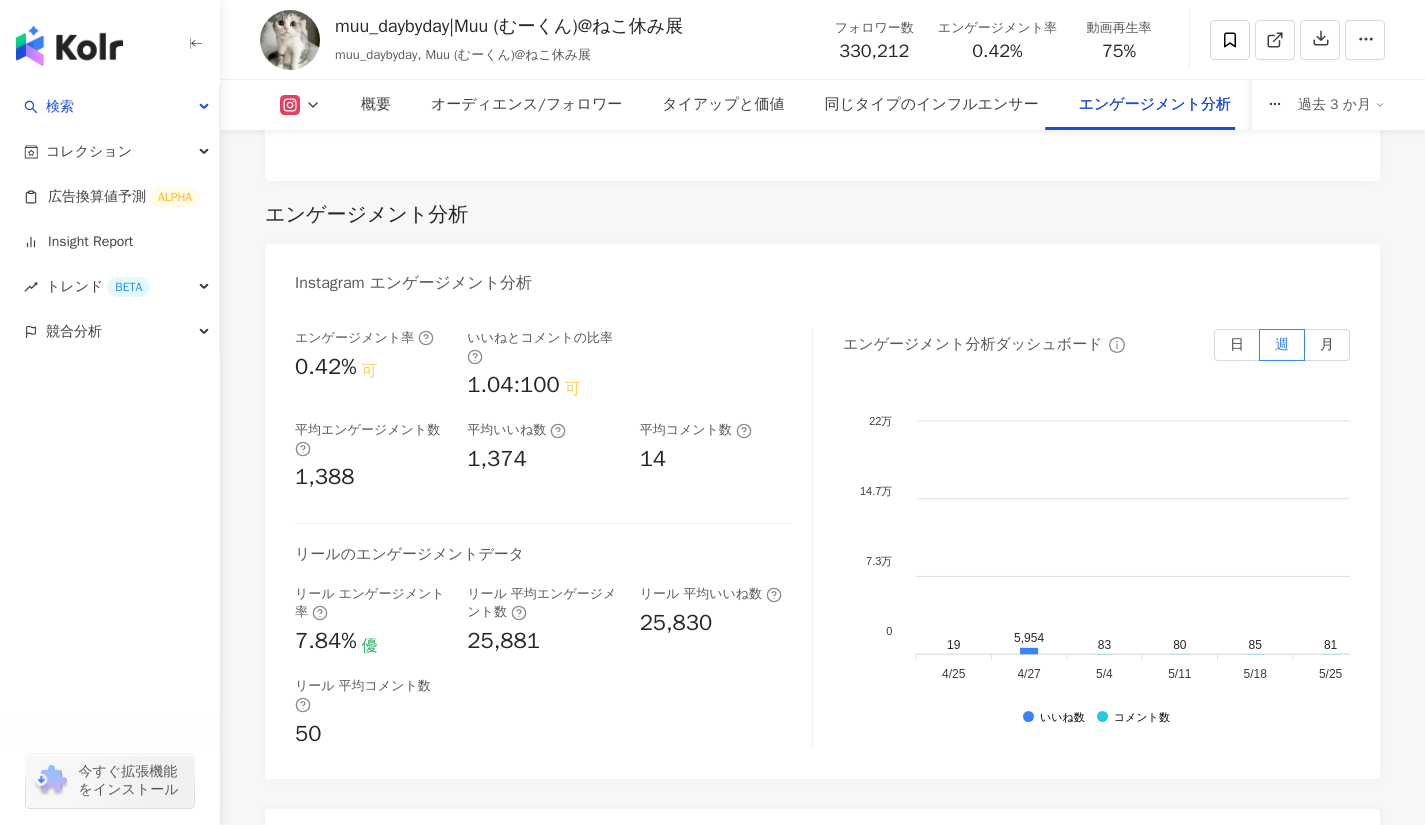 scroll, scrollTop: 3922, scrollLeft: 0, axis: vertical 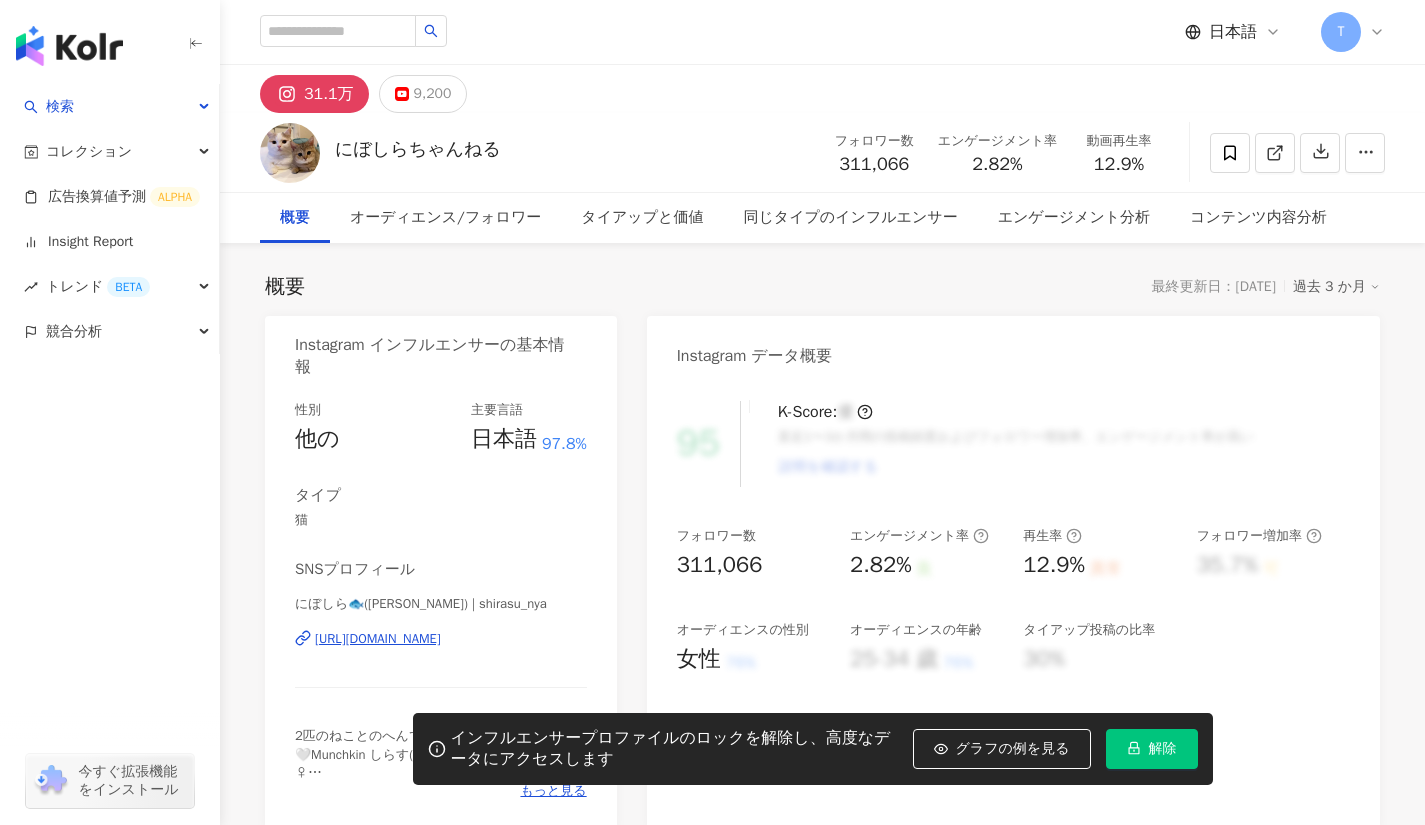 click 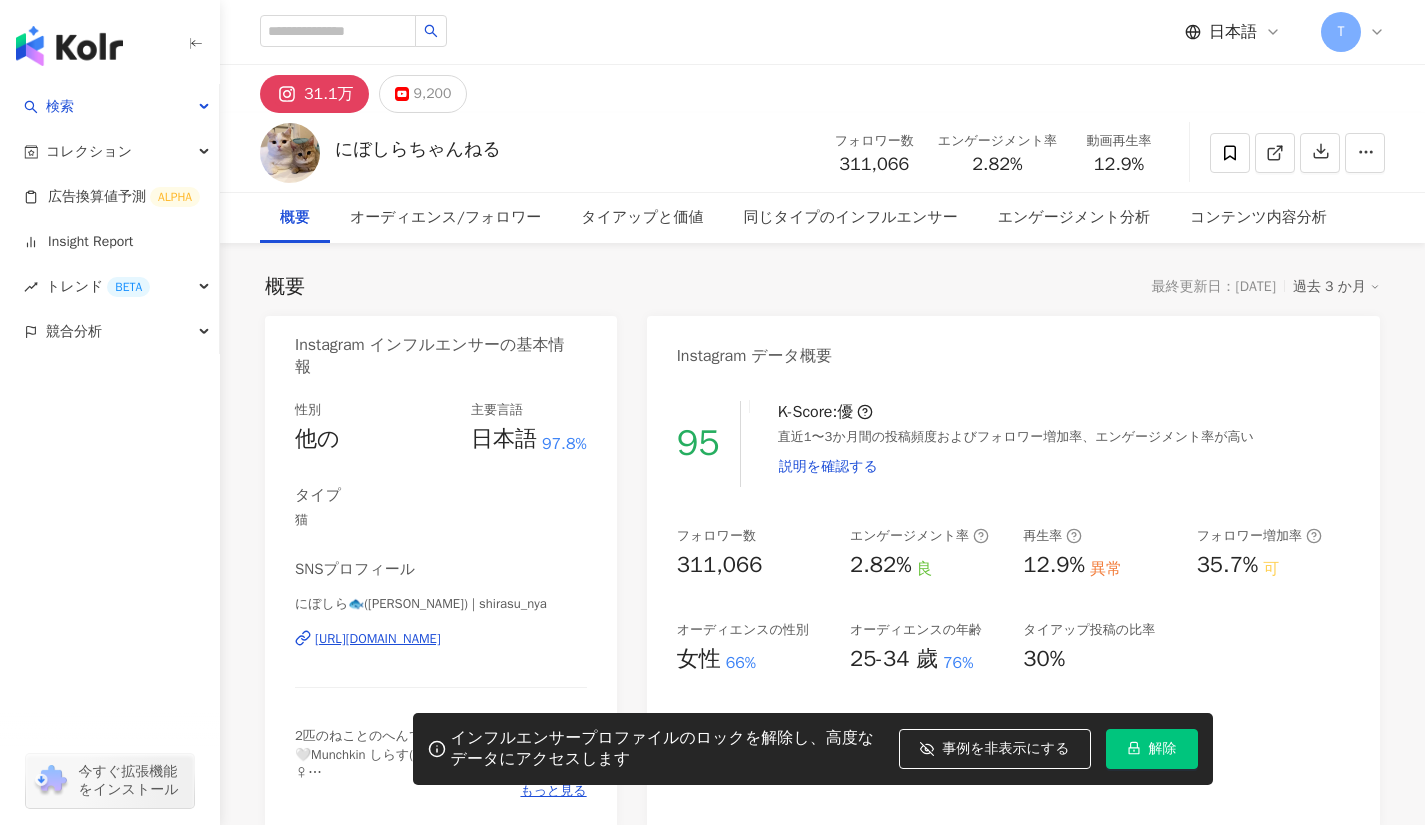 click on "https://www.instagram.com/shirasu_nya/" at bounding box center [378, 639] 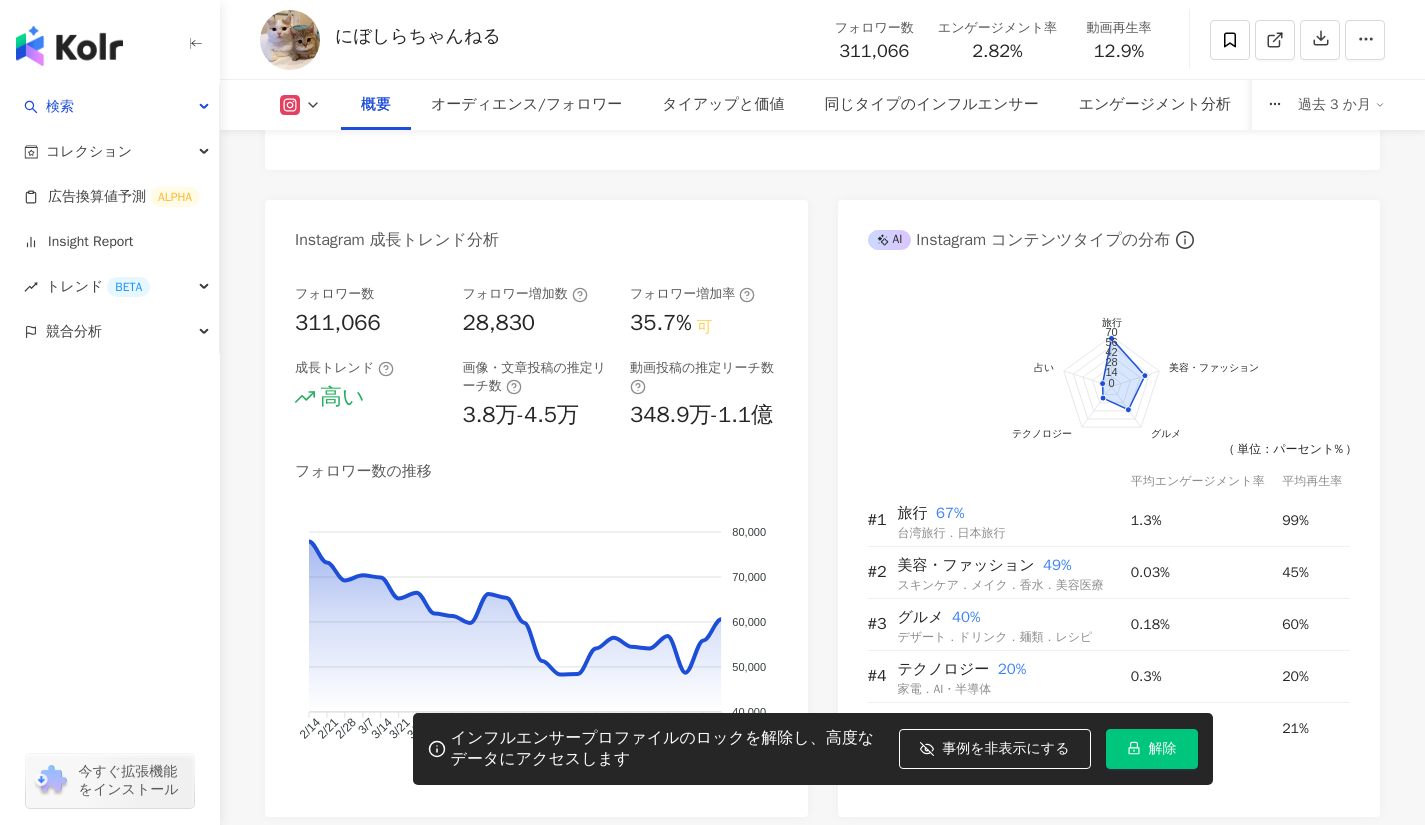 scroll, scrollTop: 1055, scrollLeft: 0, axis: vertical 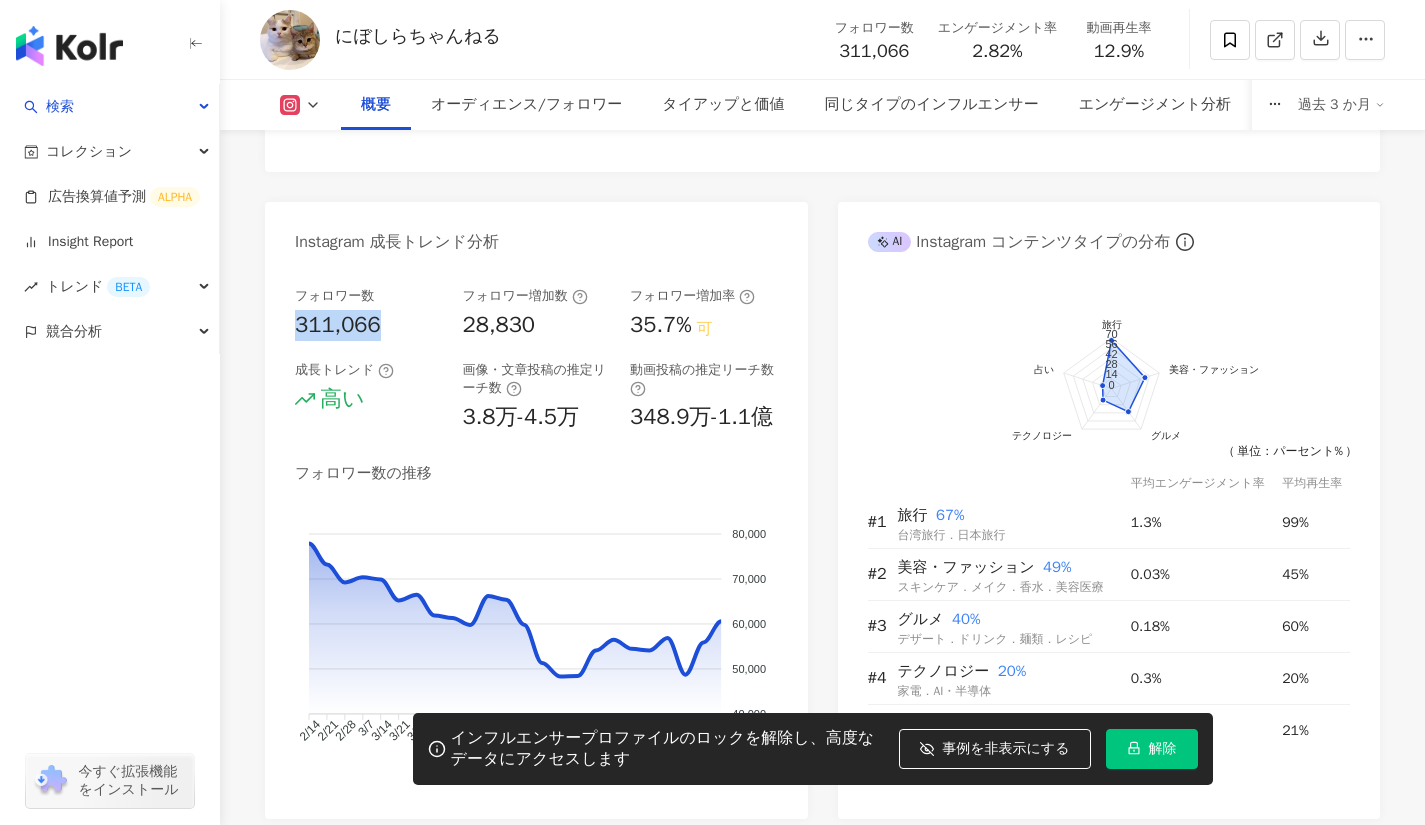 drag, startPoint x: 288, startPoint y: 326, endPoint x: 441, endPoint y: 331, distance: 153.08168 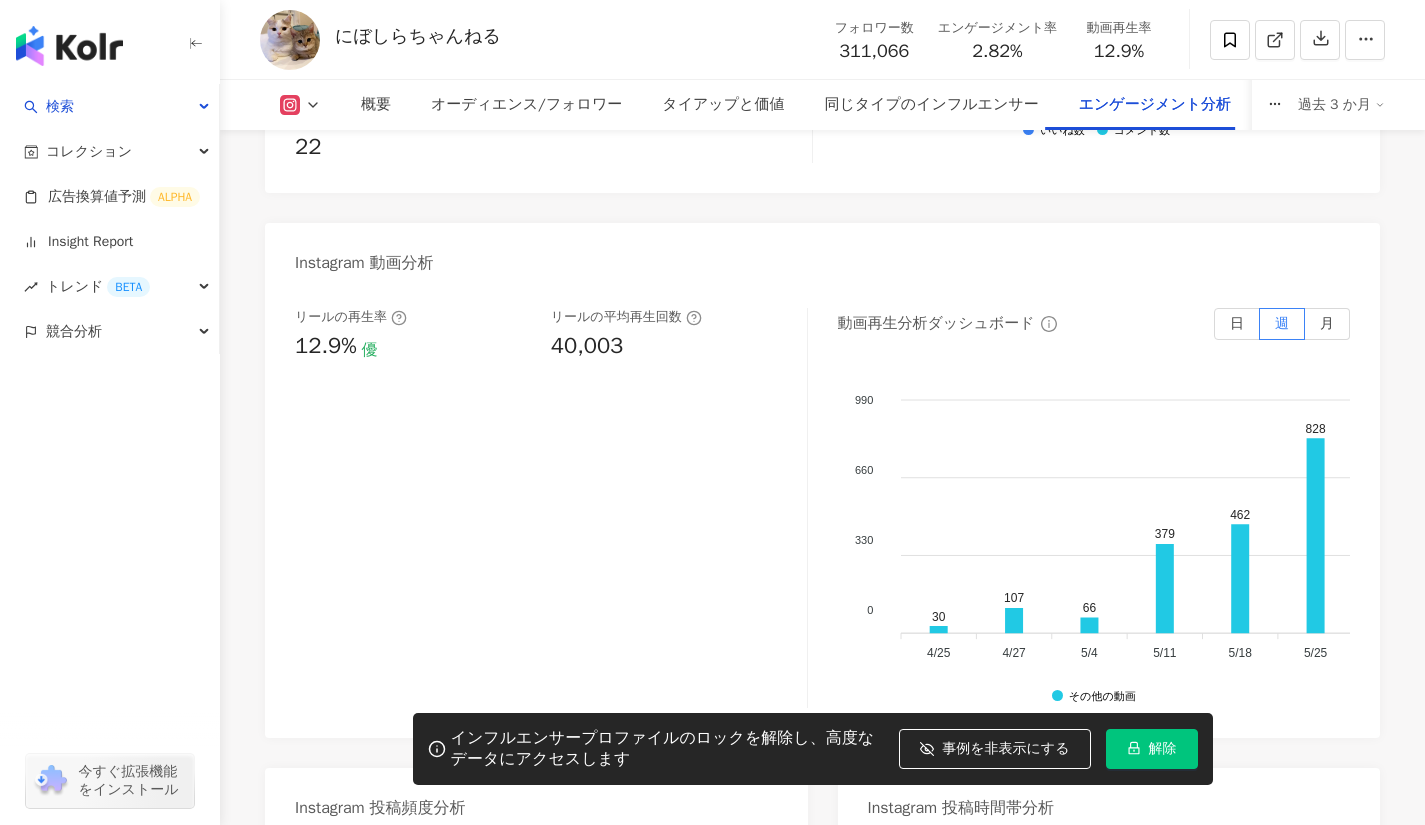 scroll, scrollTop: 4921, scrollLeft: 0, axis: vertical 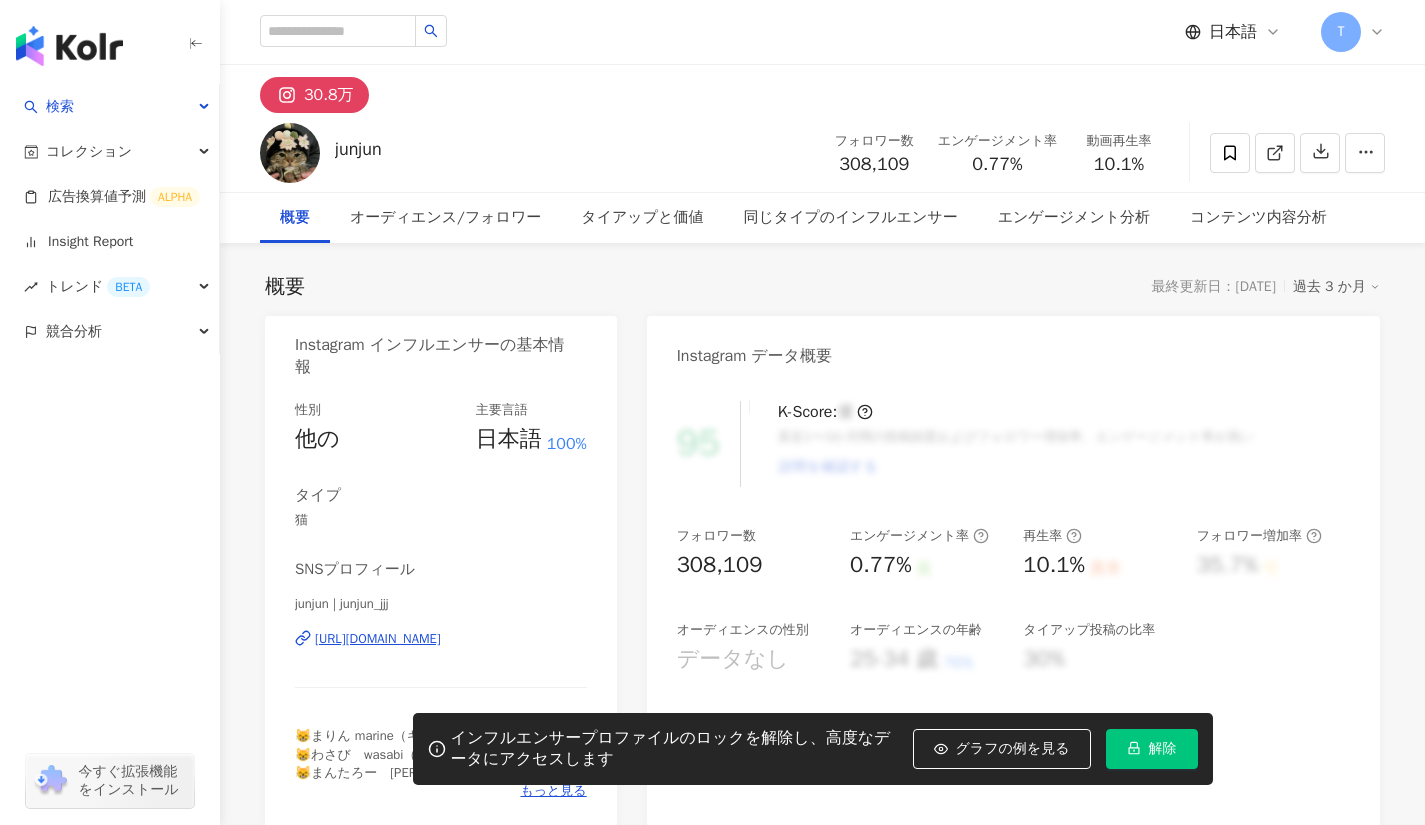 click on "解除" at bounding box center (1163, 749) 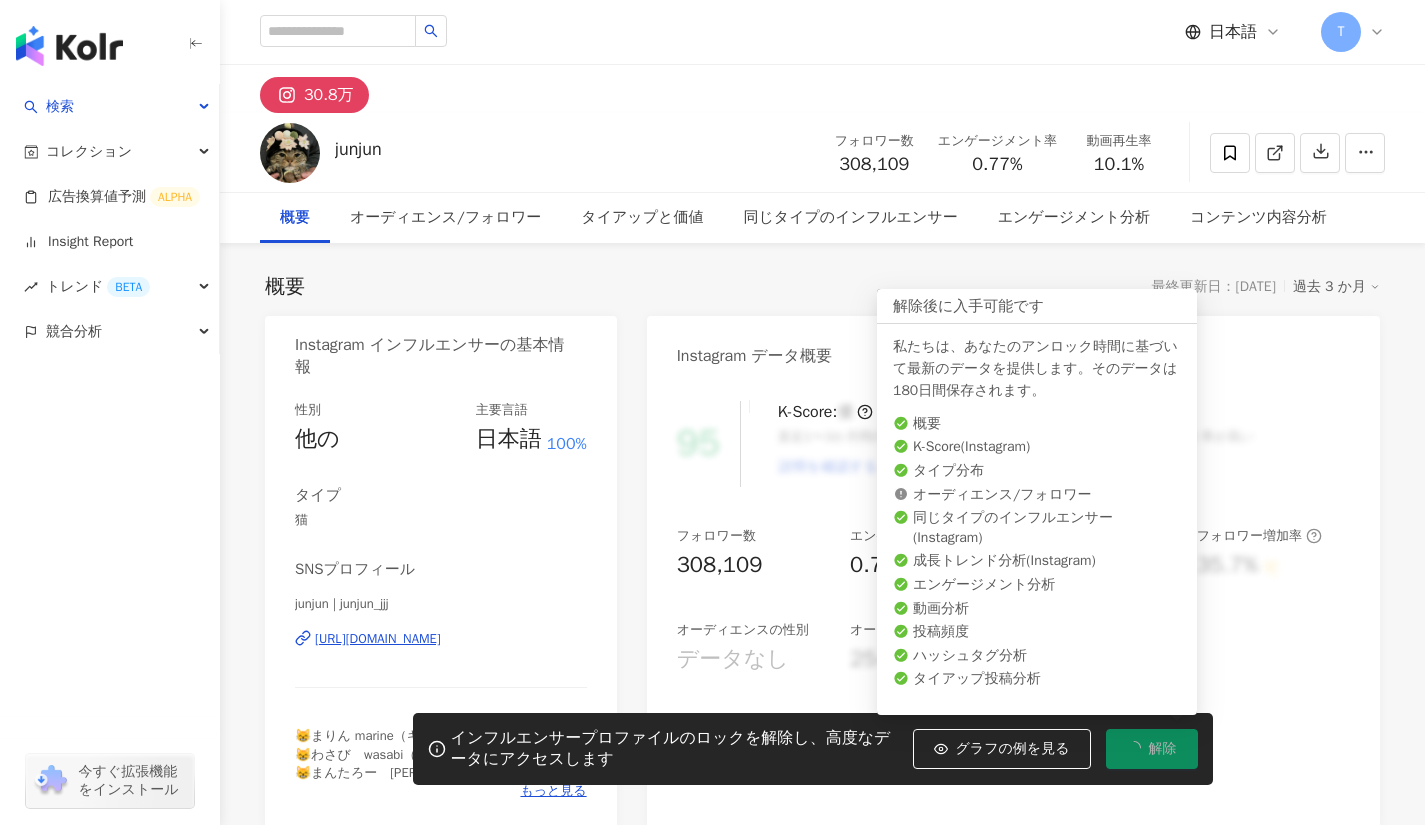 click on "[URL][DOMAIN_NAME]" at bounding box center (378, 639) 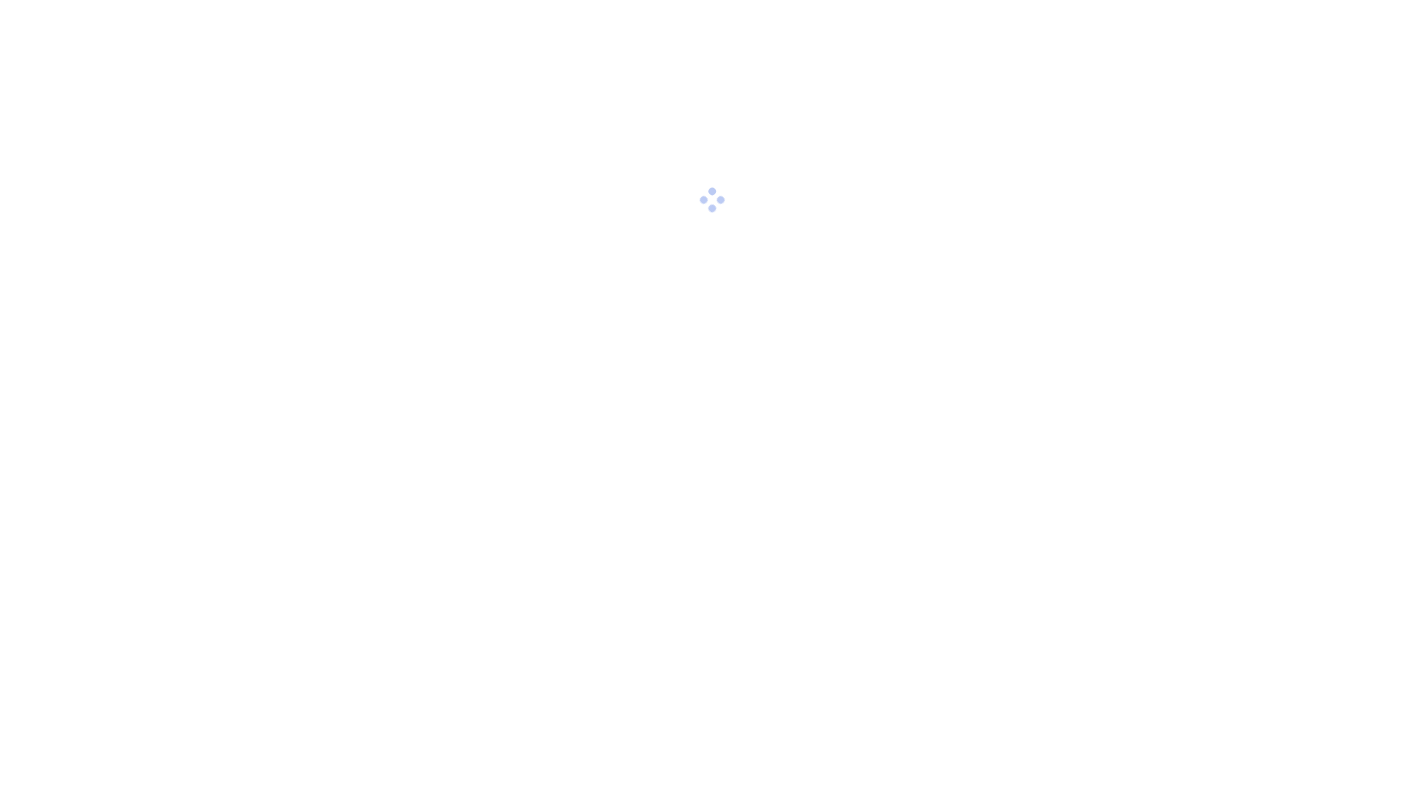 scroll, scrollTop: 0, scrollLeft: 0, axis: both 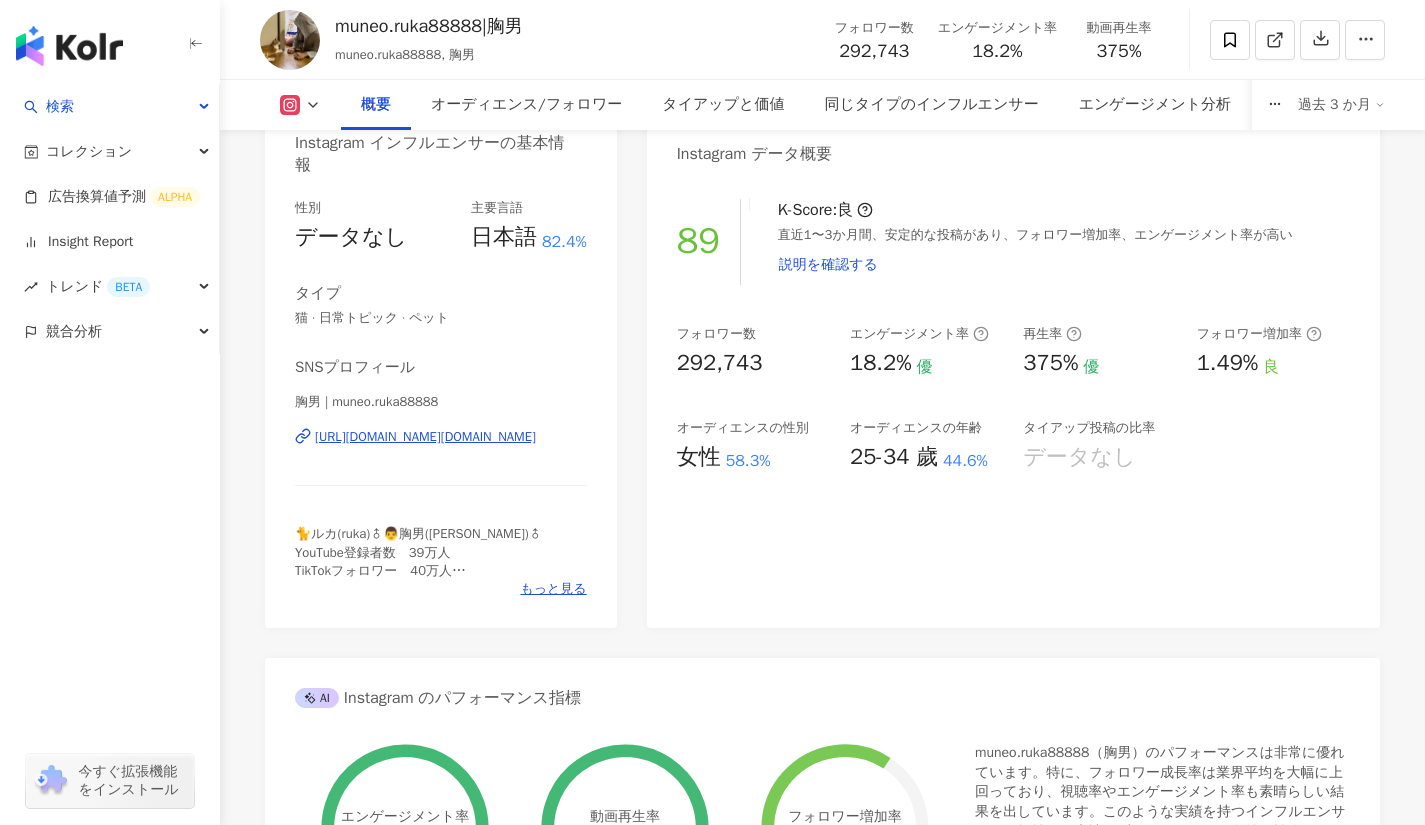 click on "[URL][DOMAIN_NAME][DOMAIN_NAME]" at bounding box center (425, 437) 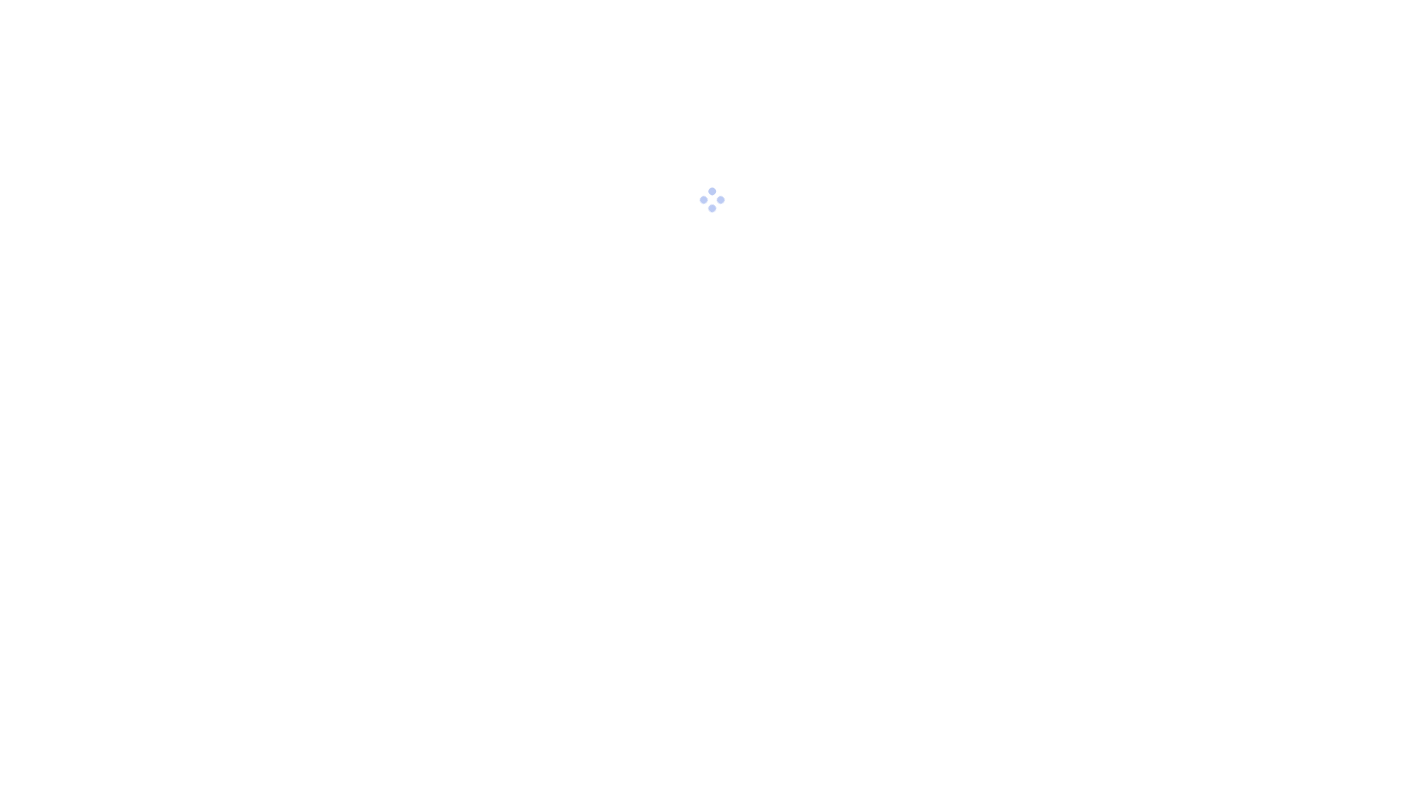 scroll, scrollTop: 0, scrollLeft: 0, axis: both 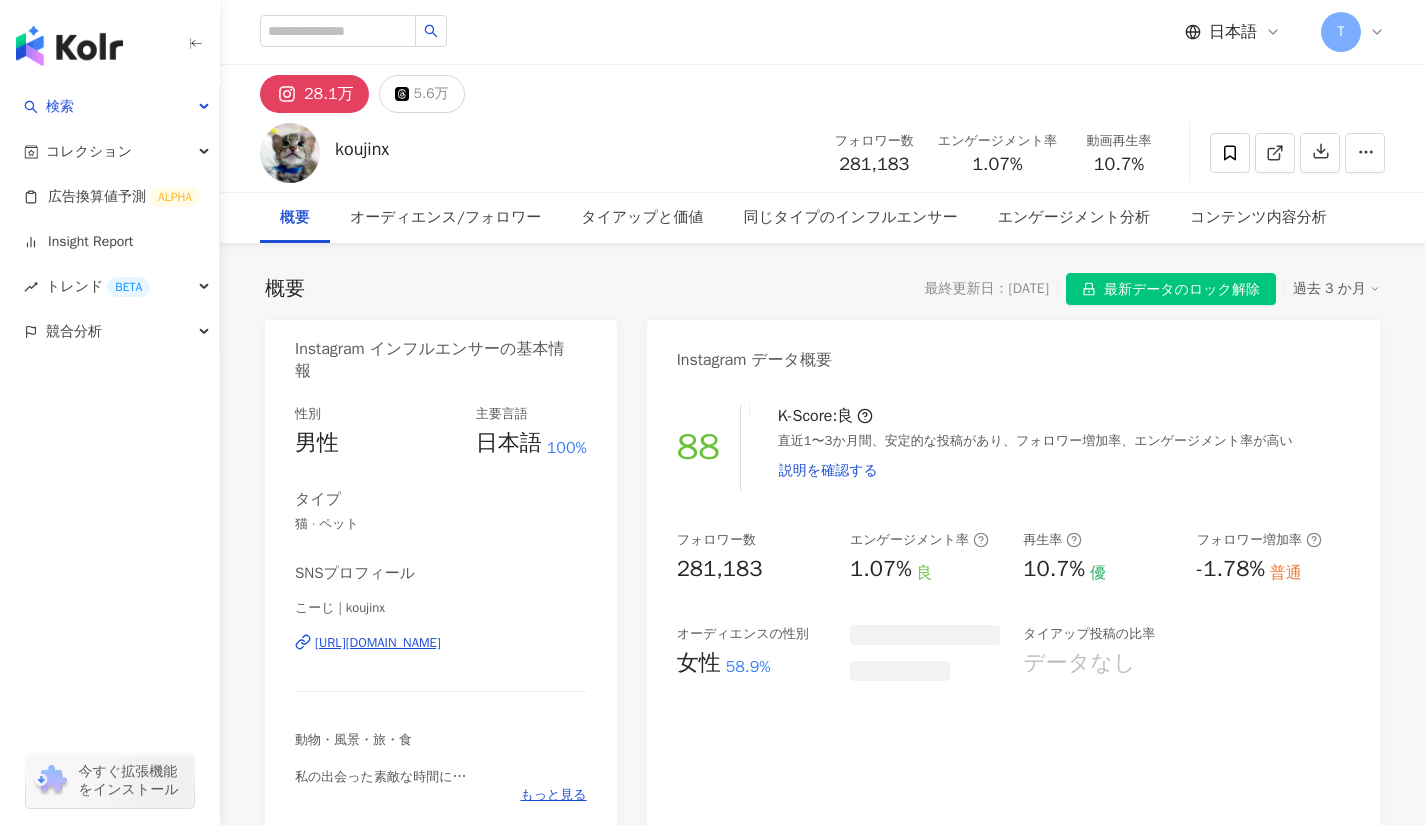 click on "https://www.instagram.com/koujinx/" at bounding box center [378, 643] 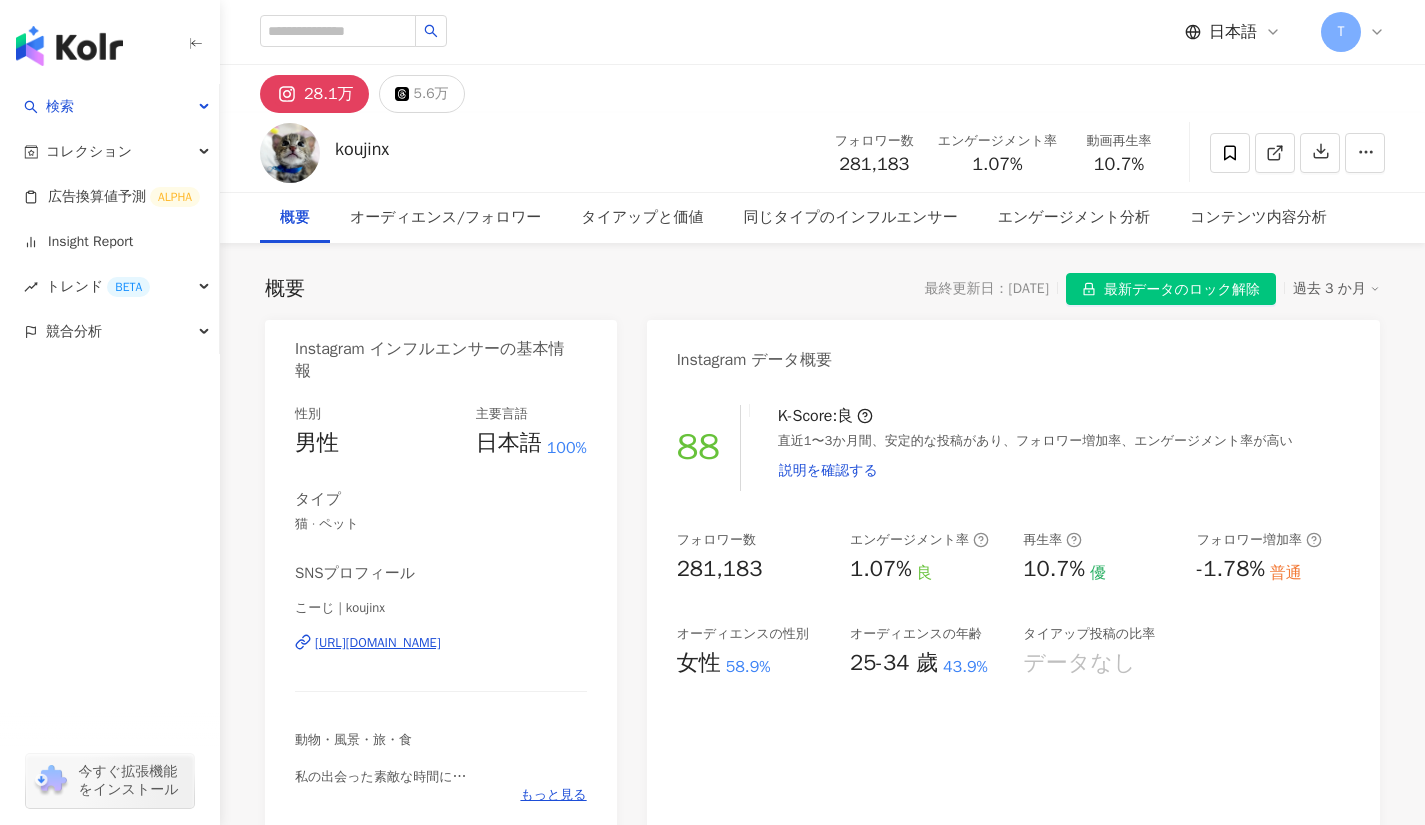 scroll, scrollTop: 20, scrollLeft: 0, axis: vertical 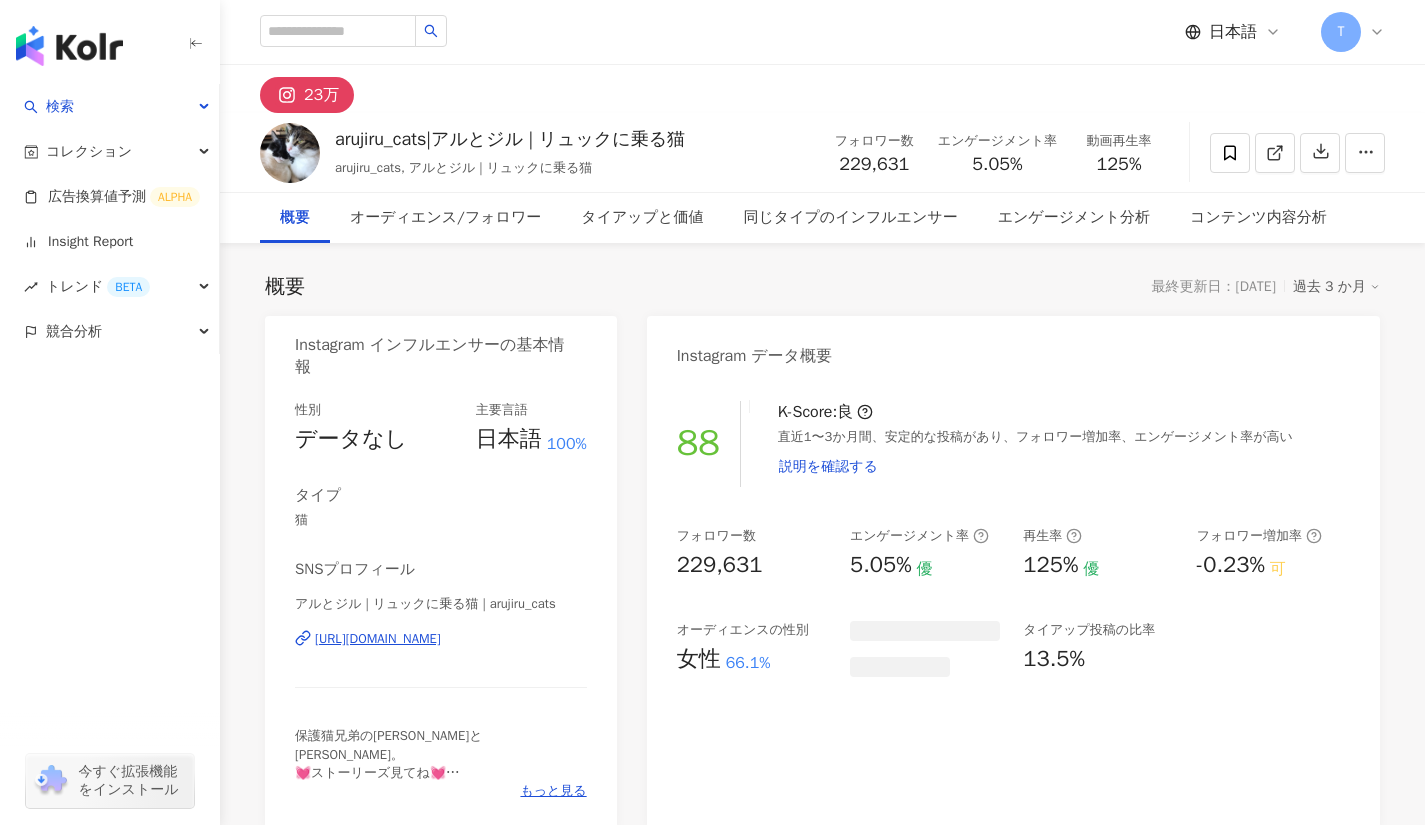 click on "https://www.instagram.com/arujiru_cats/" at bounding box center (378, 639) 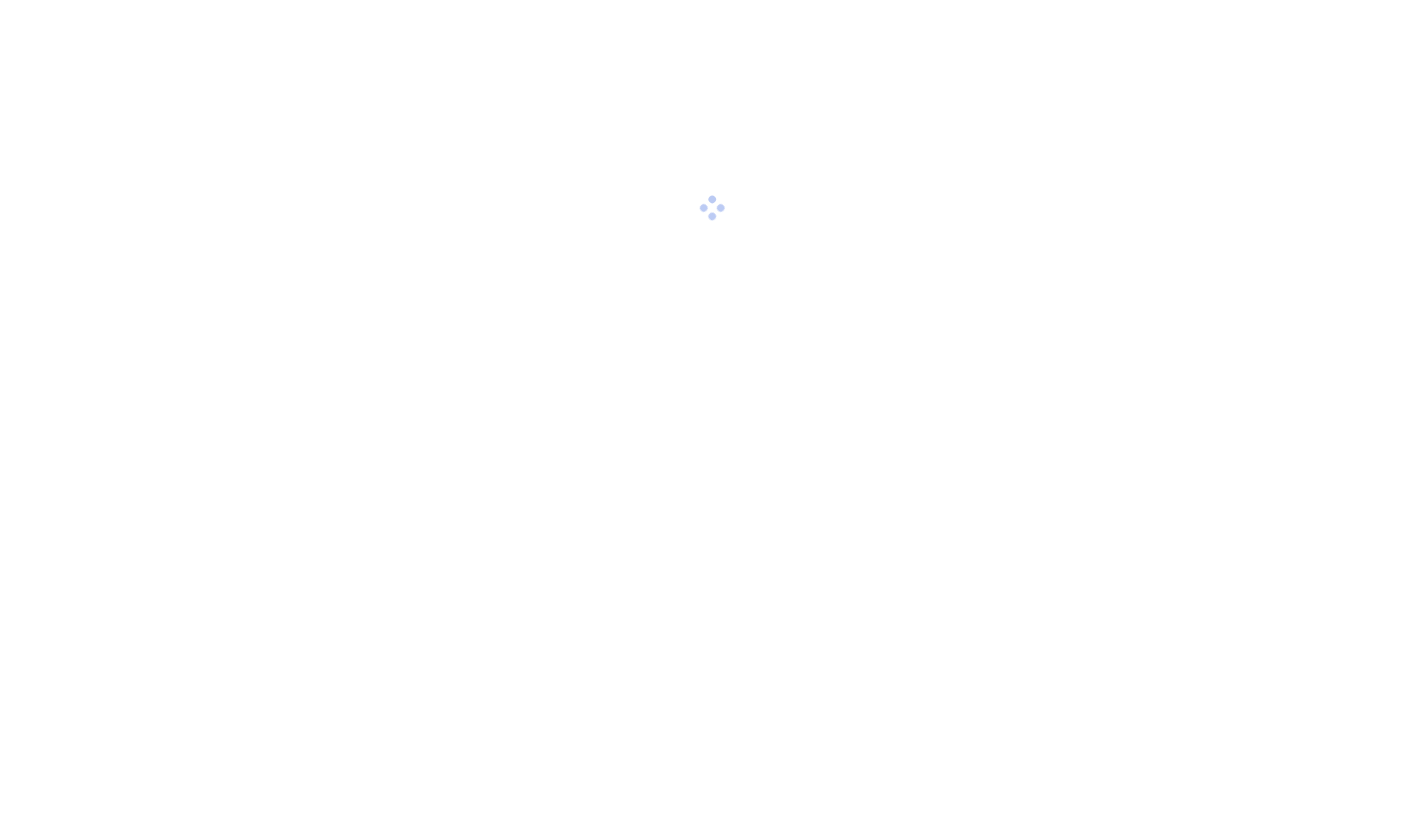 scroll, scrollTop: 0, scrollLeft: 0, axis: both 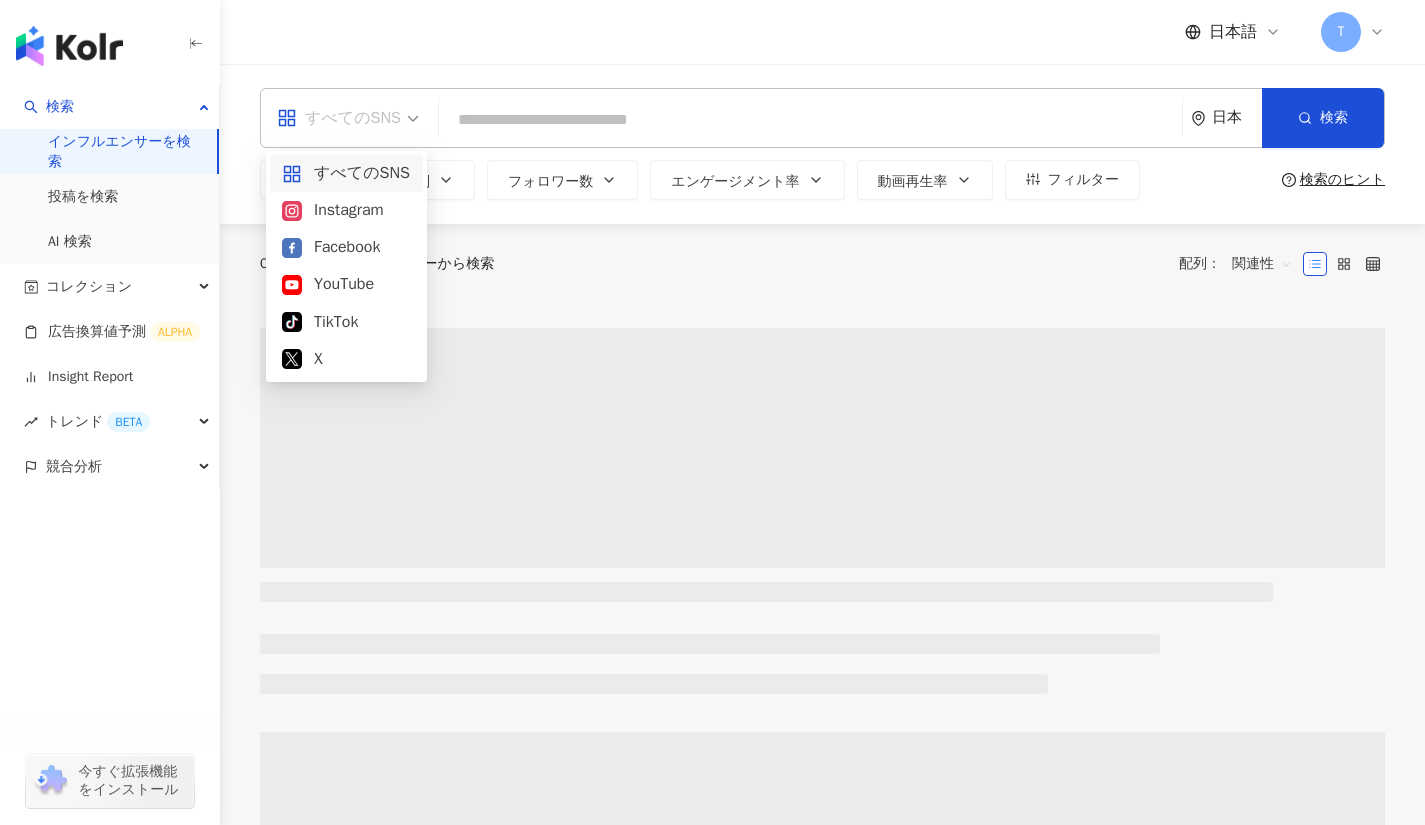 click on "すべてのSNS" at bounding box center [339, 118] 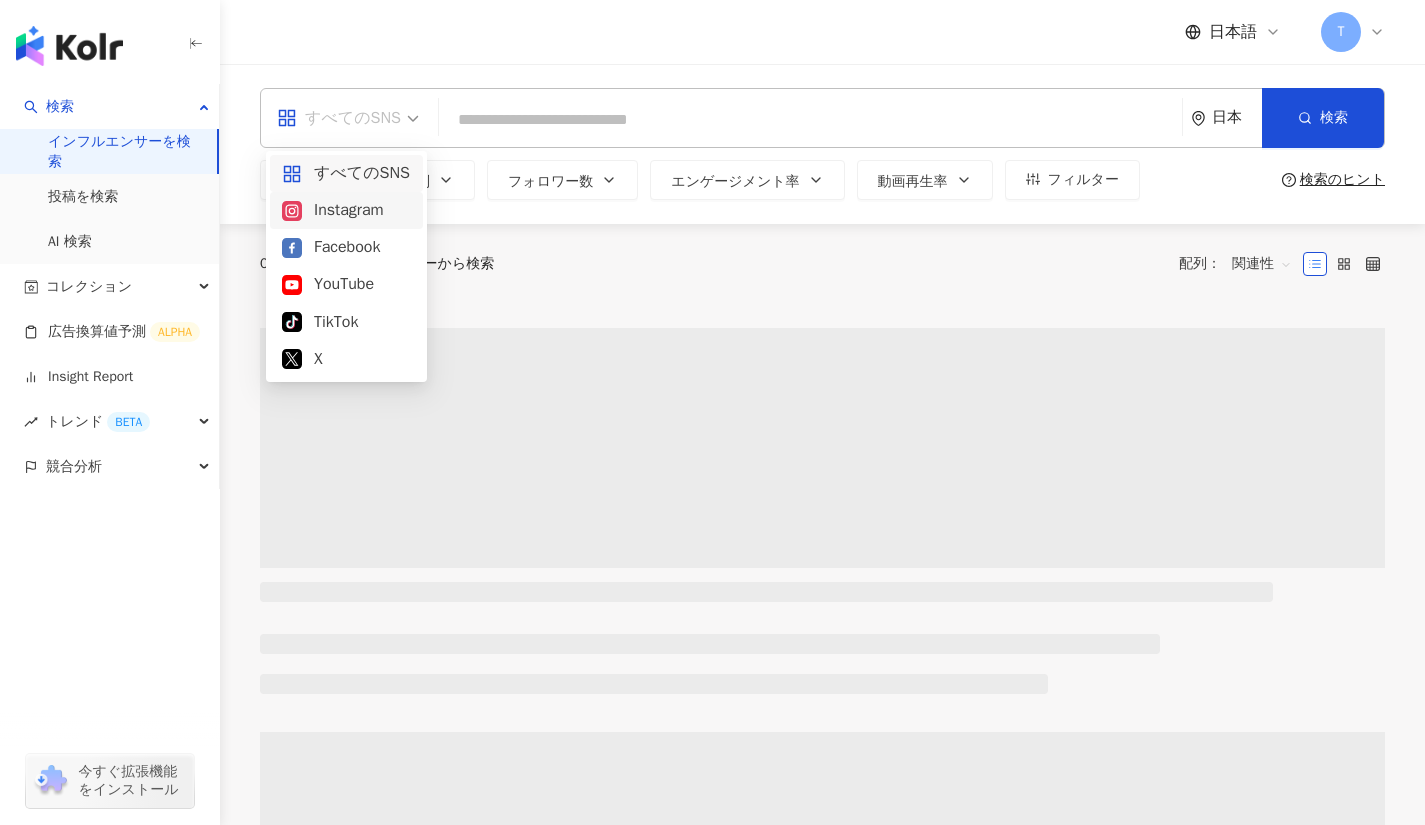 click on "Instagram" at bounding box center (346, 210) 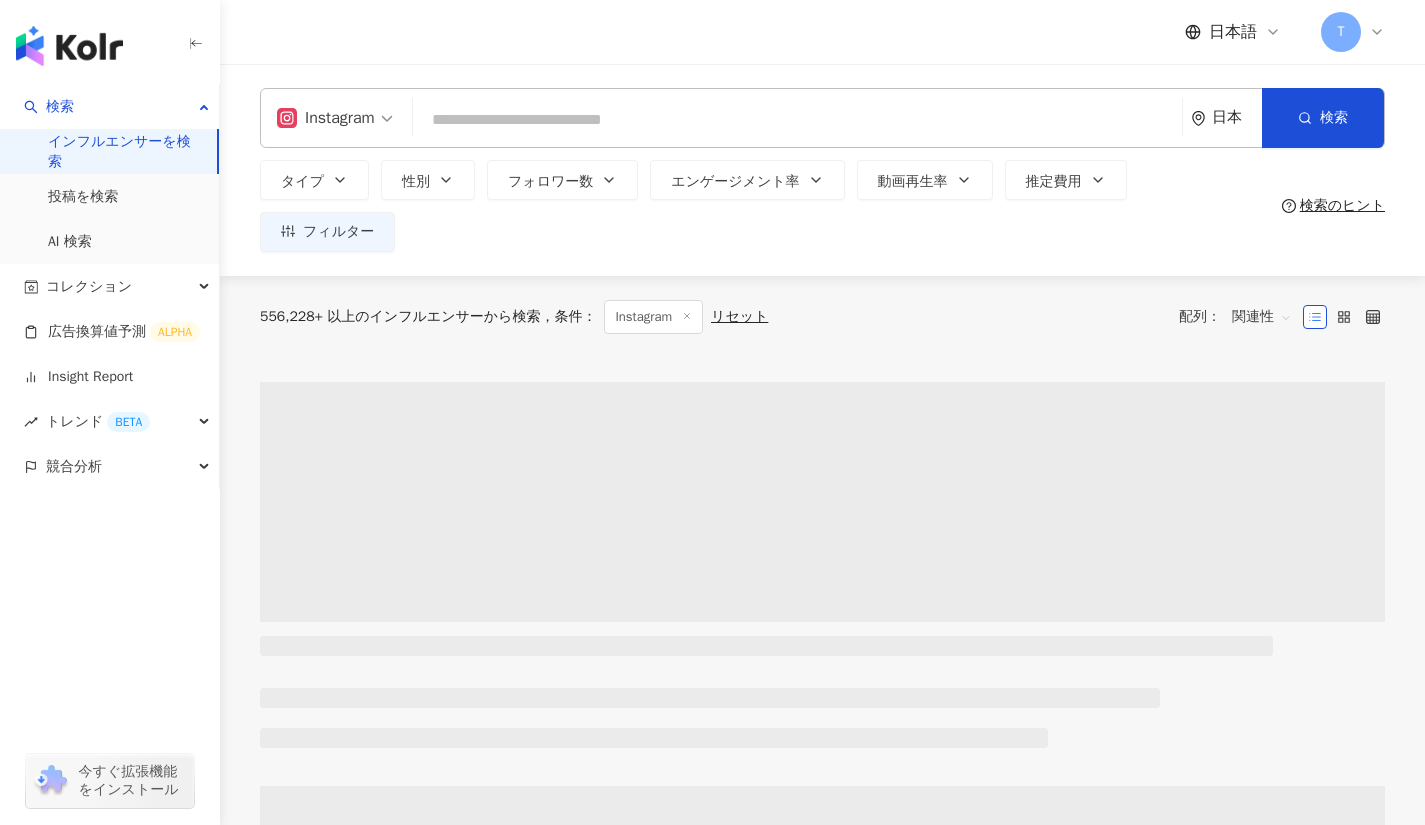 click at bounding box center (797, 120) 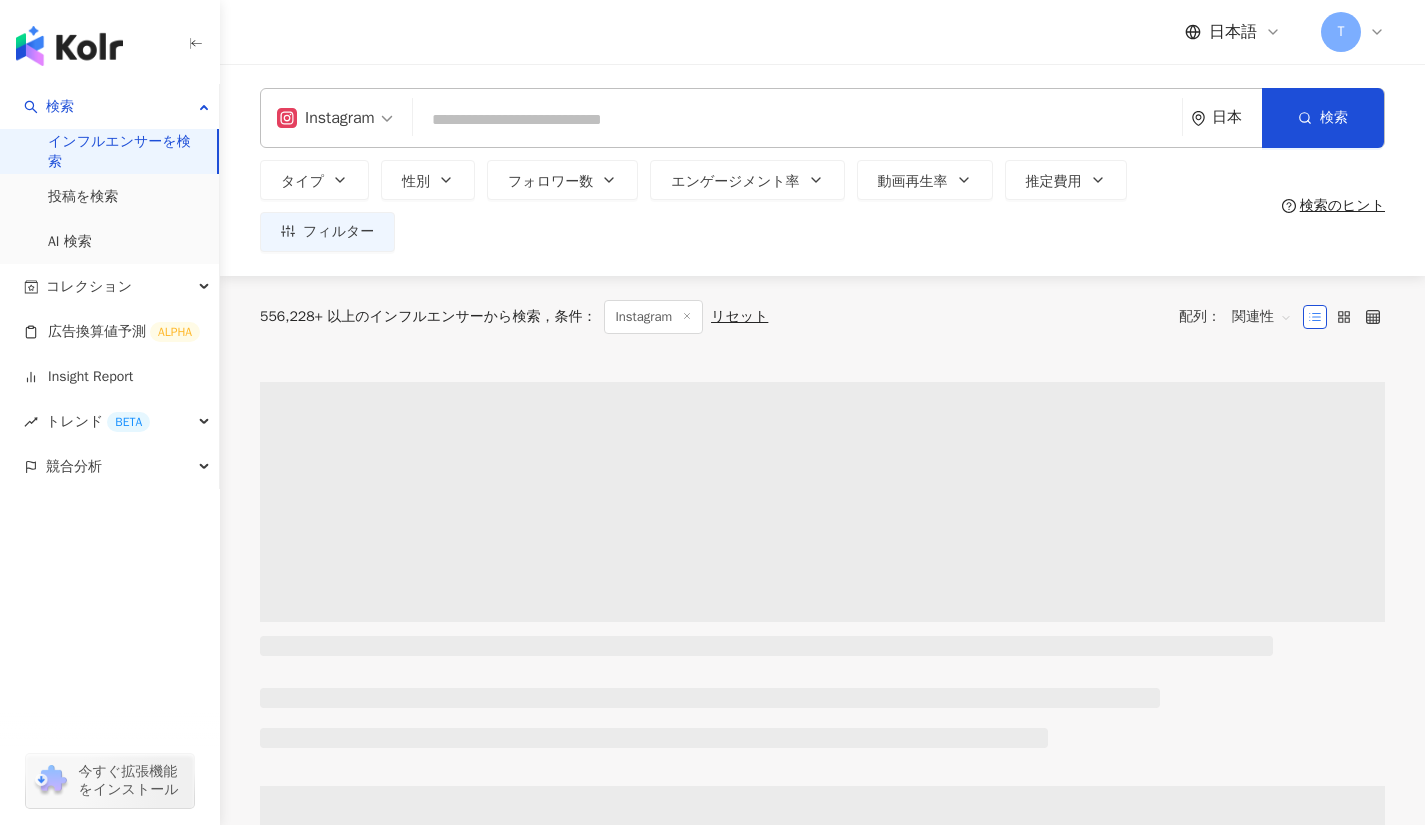 click 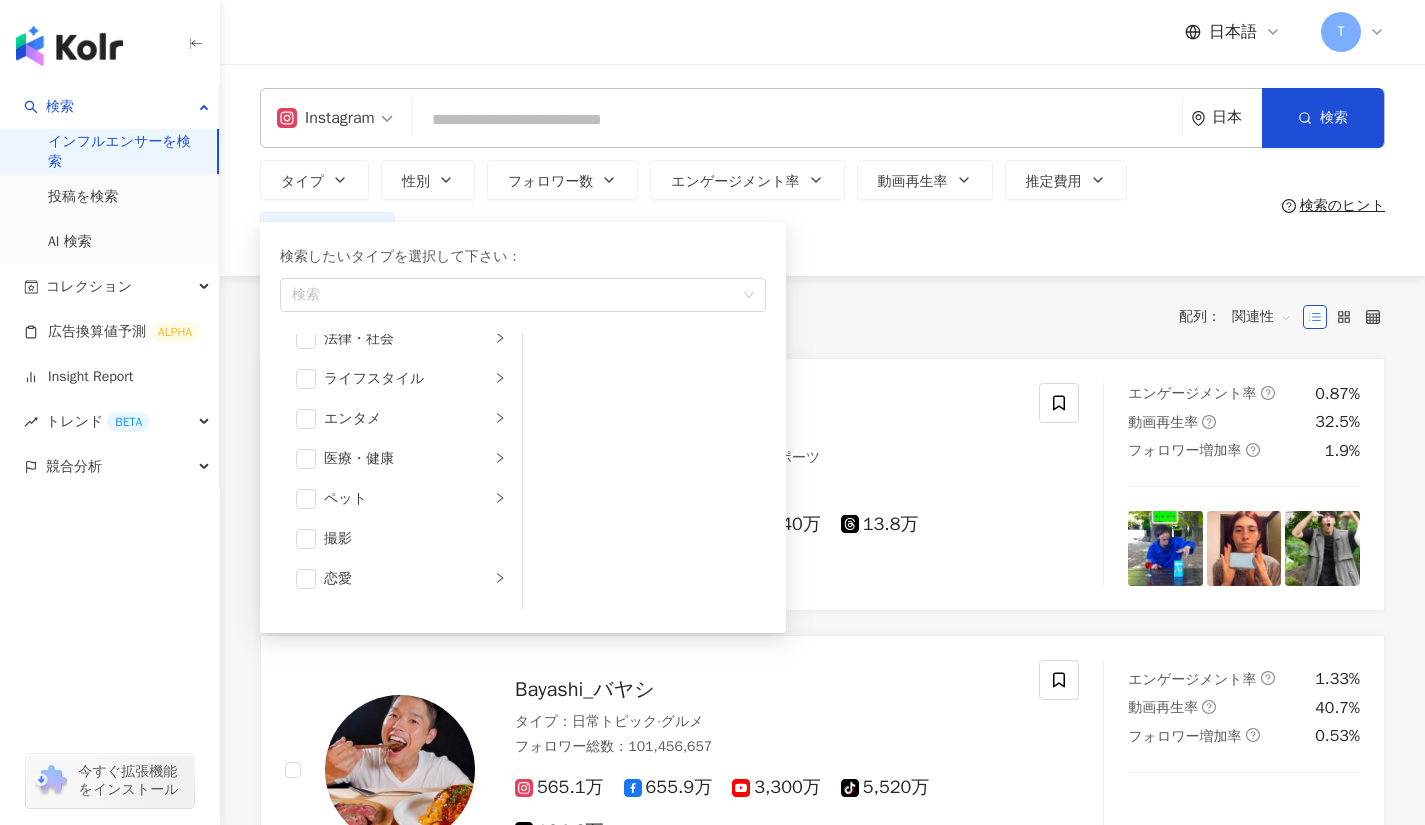 scroll, scrollTop: 420, scrollLeft: 0, axis: vertical 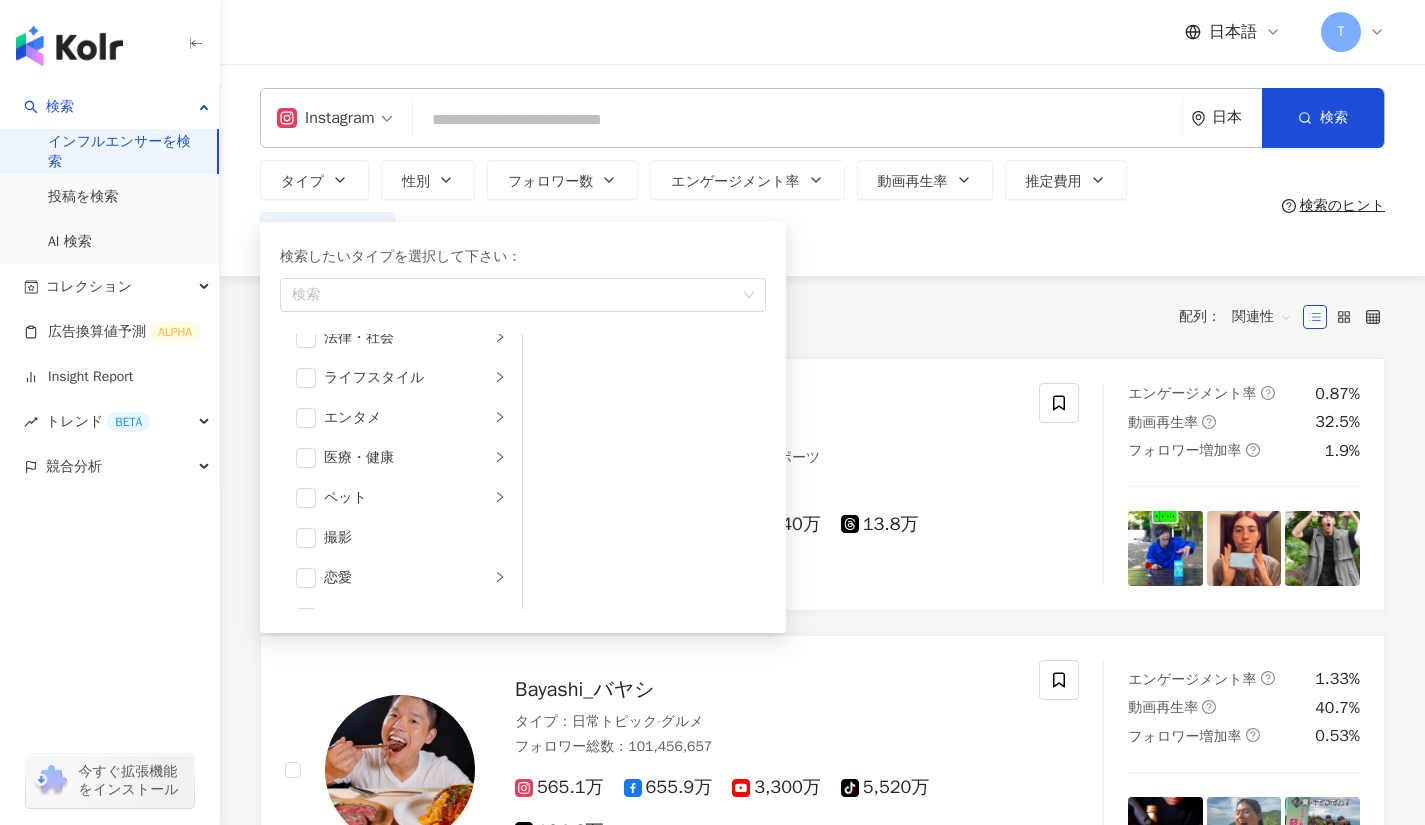 click on "ペット" at bounding box center [401, 498] 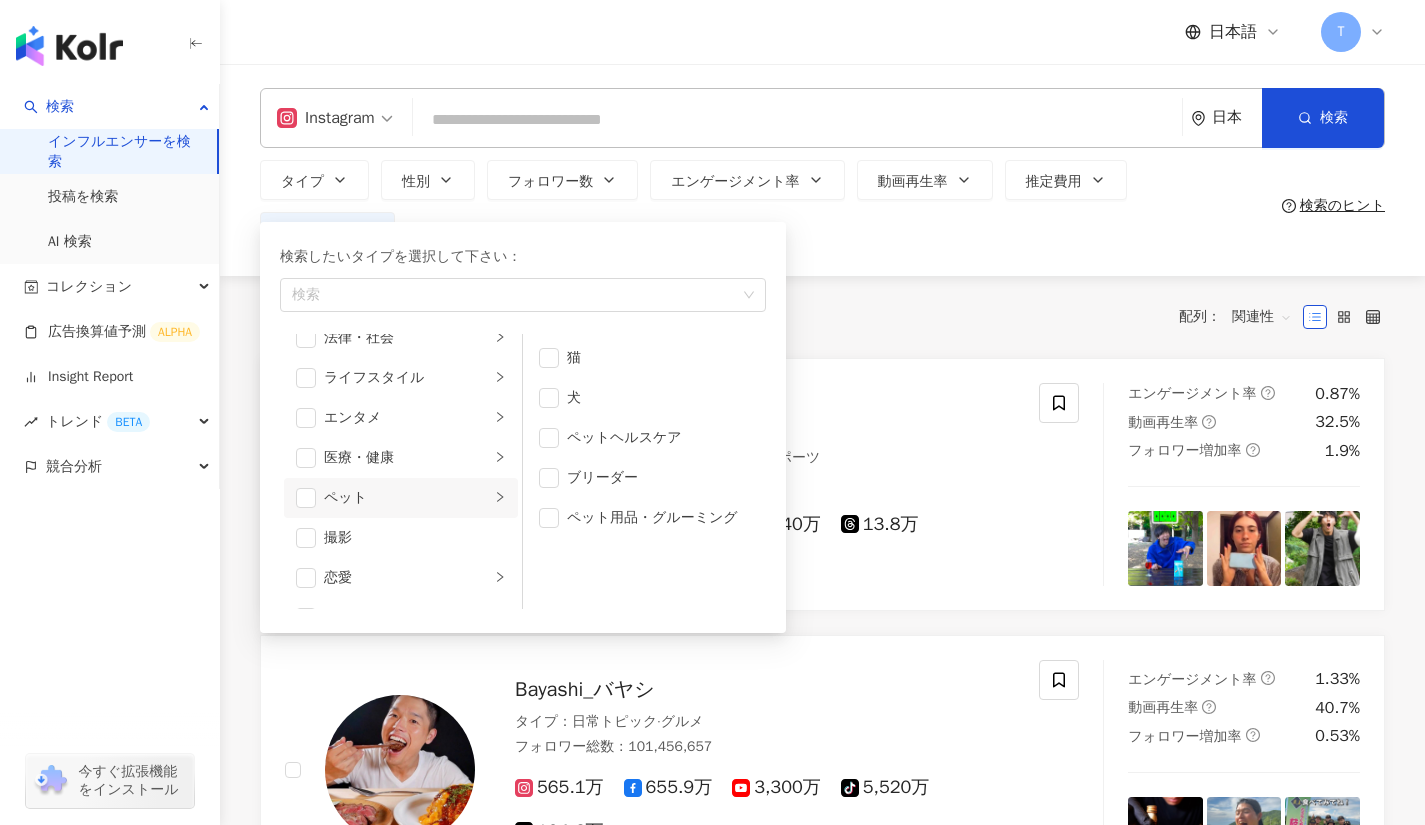 click at bounding box center [549, 358] 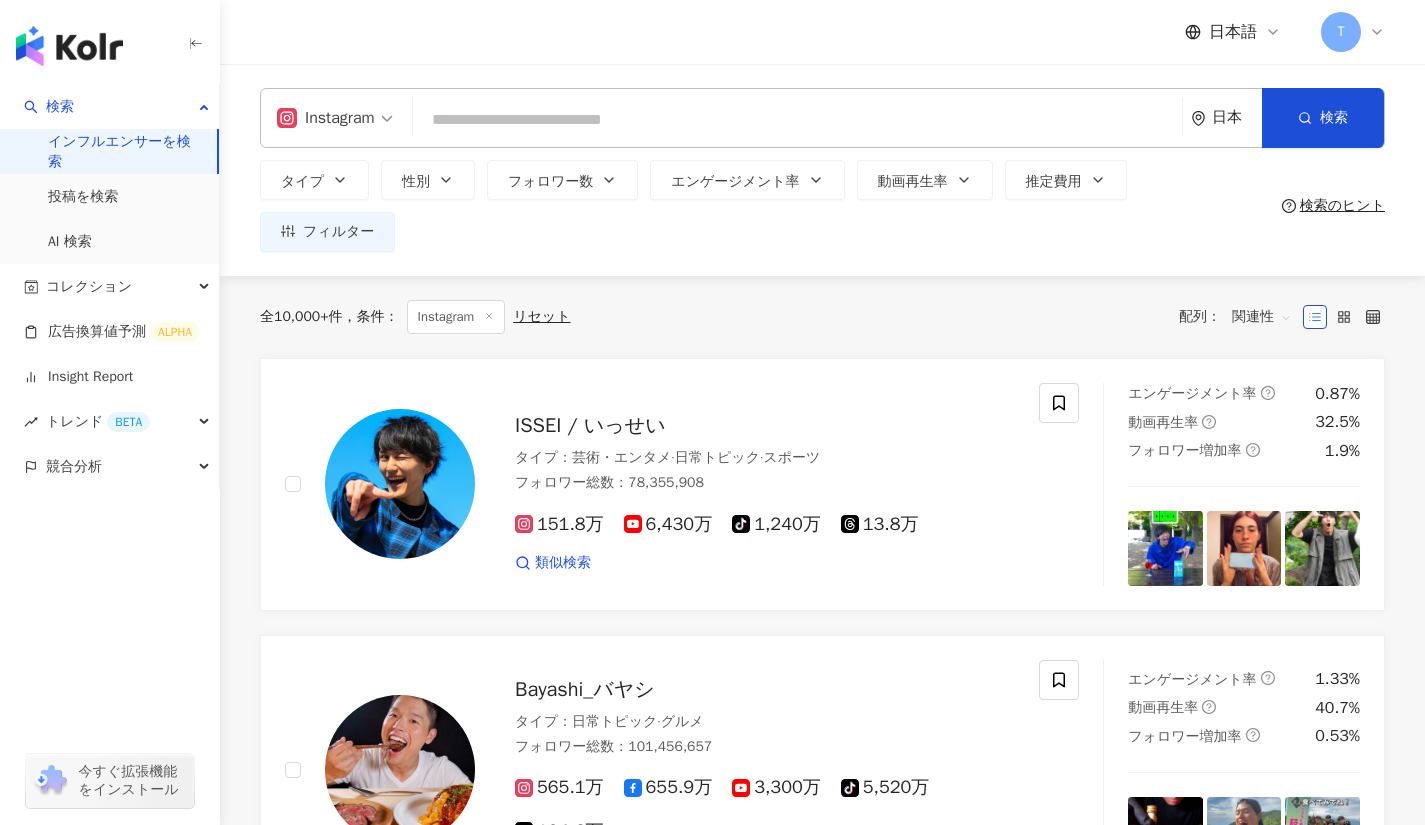 click on "Instagram 日本 検索" at bounding box center (822, 118) 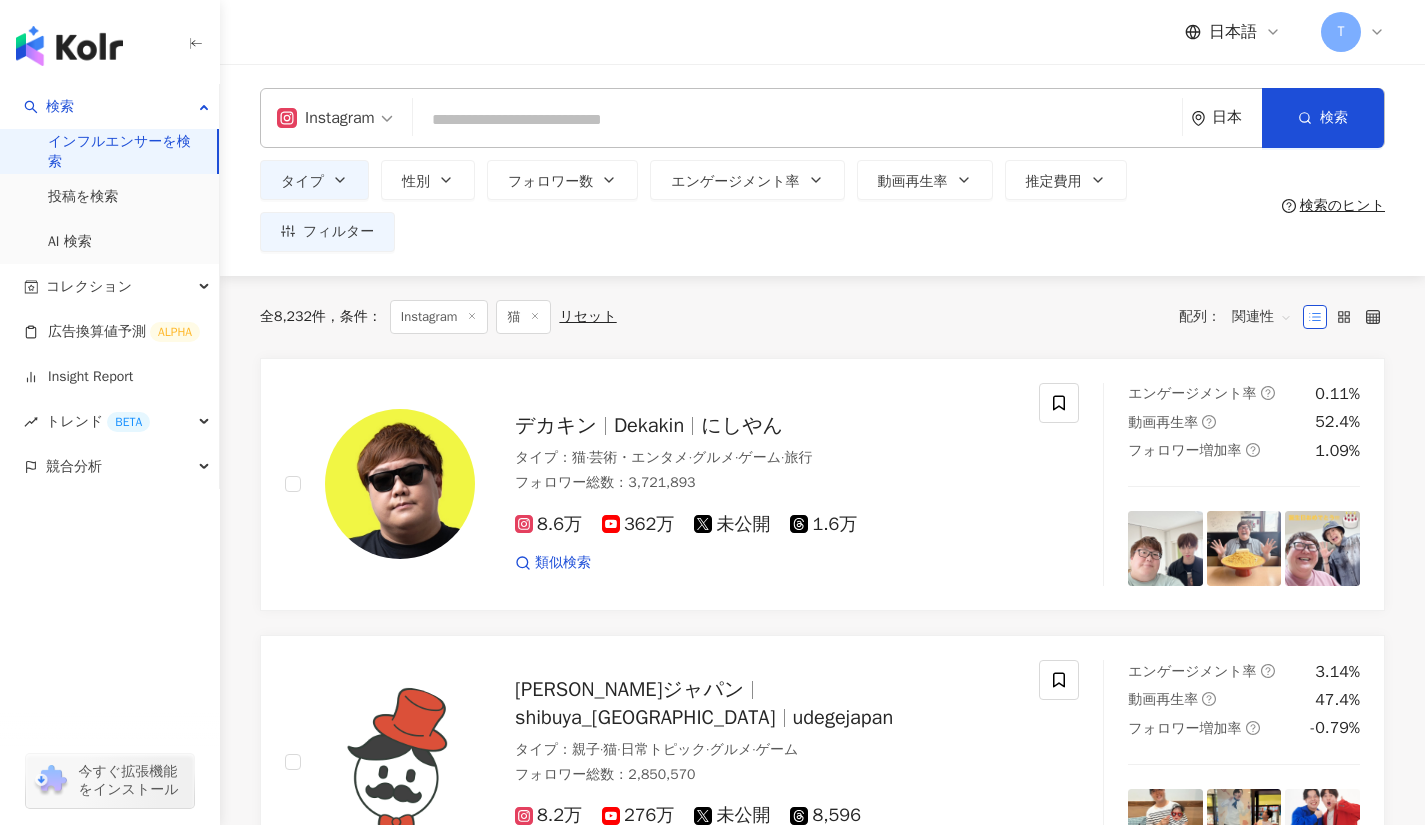 click on "フォロワー数" at bounding box center (562, 180) 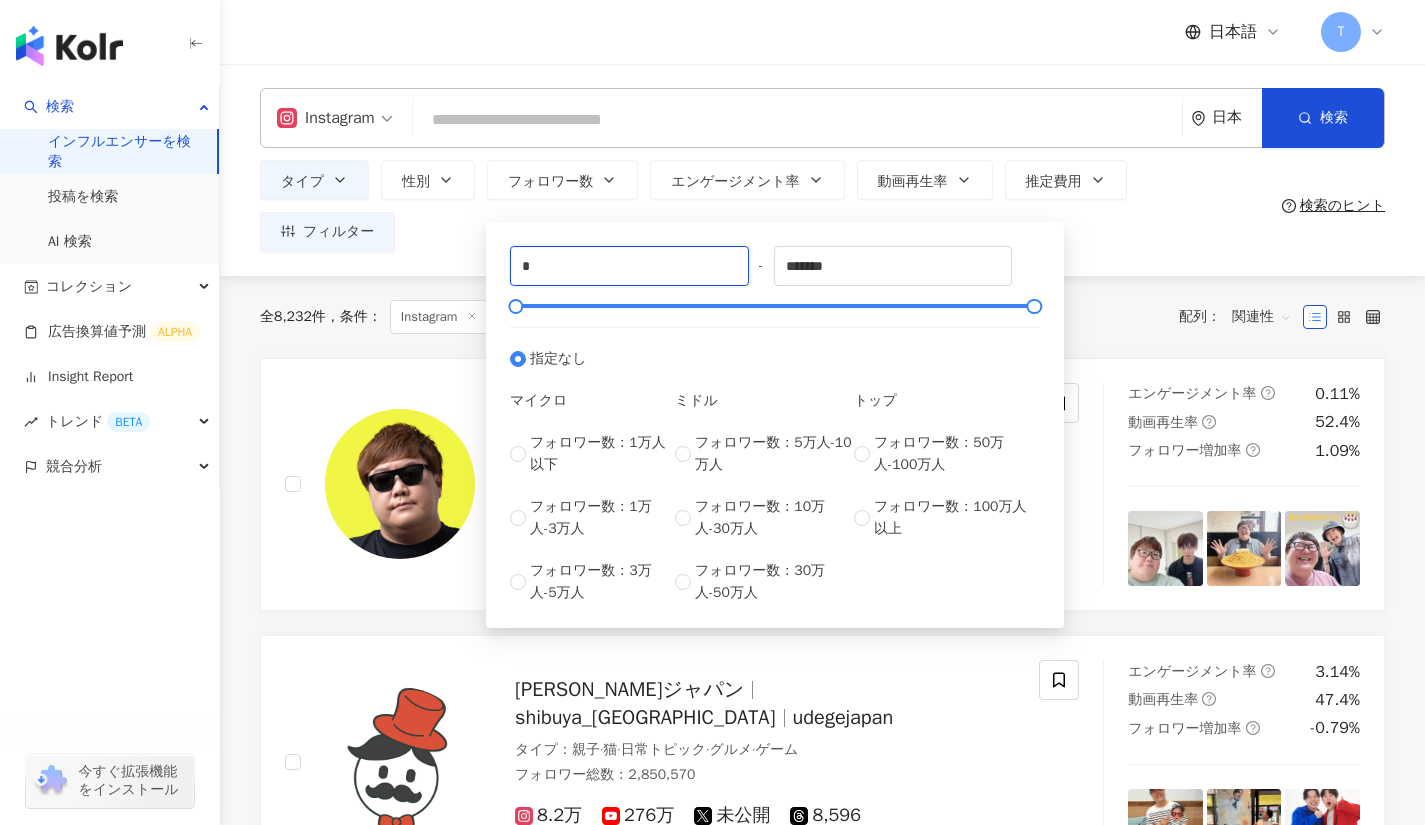 click on "*" at bounding box center (629, 266) 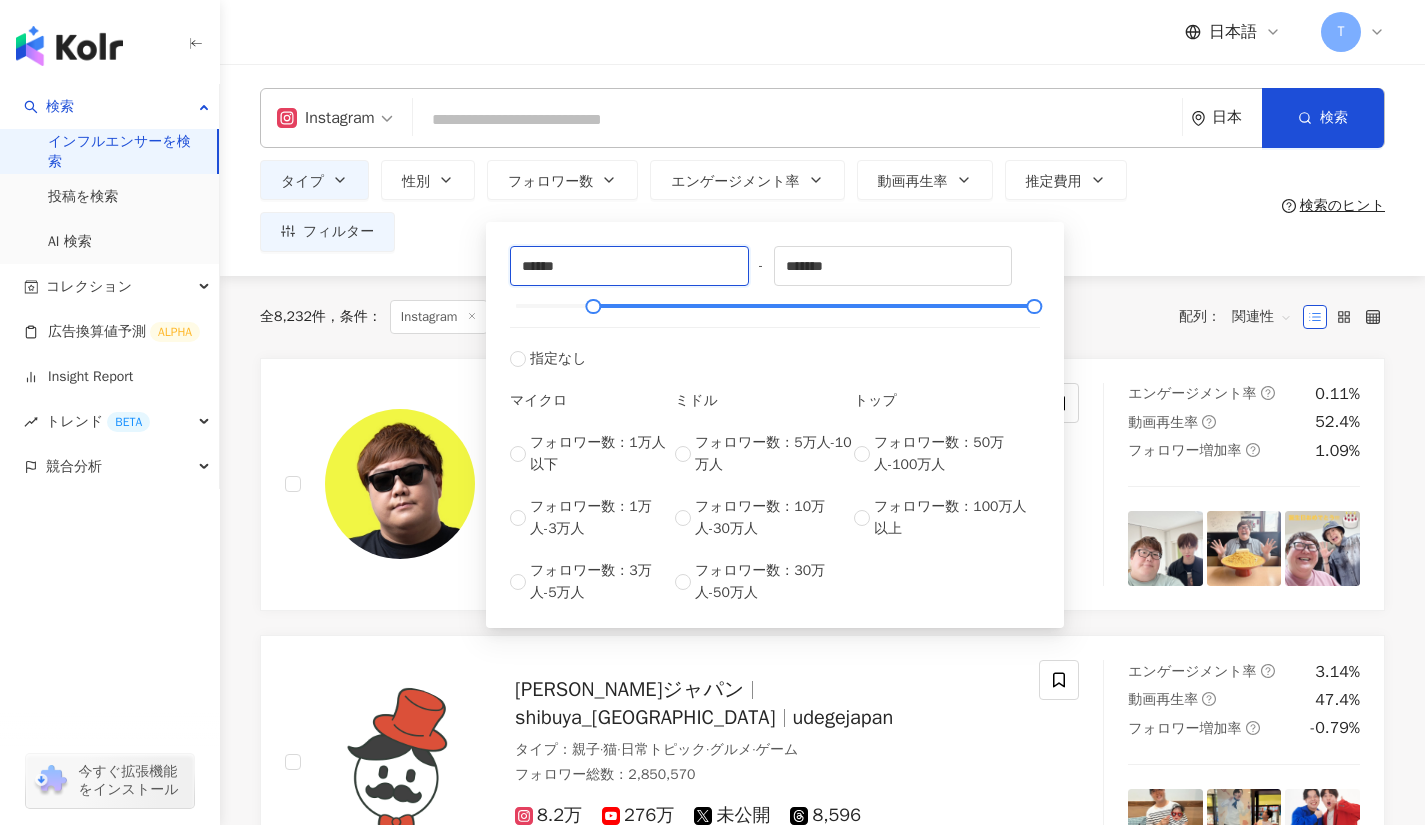 type on "******" 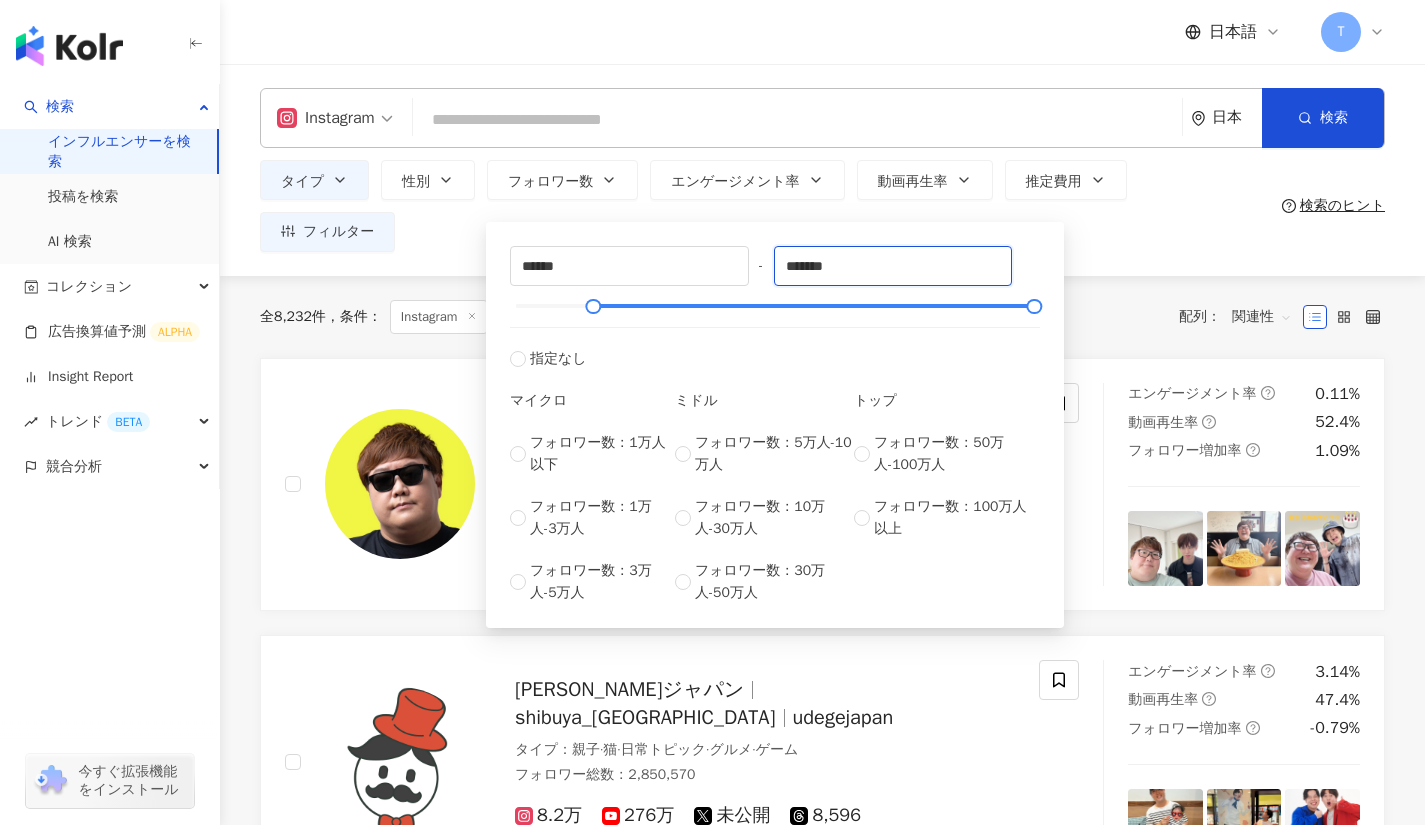 click on "*******" at bounding box center [893, 266] 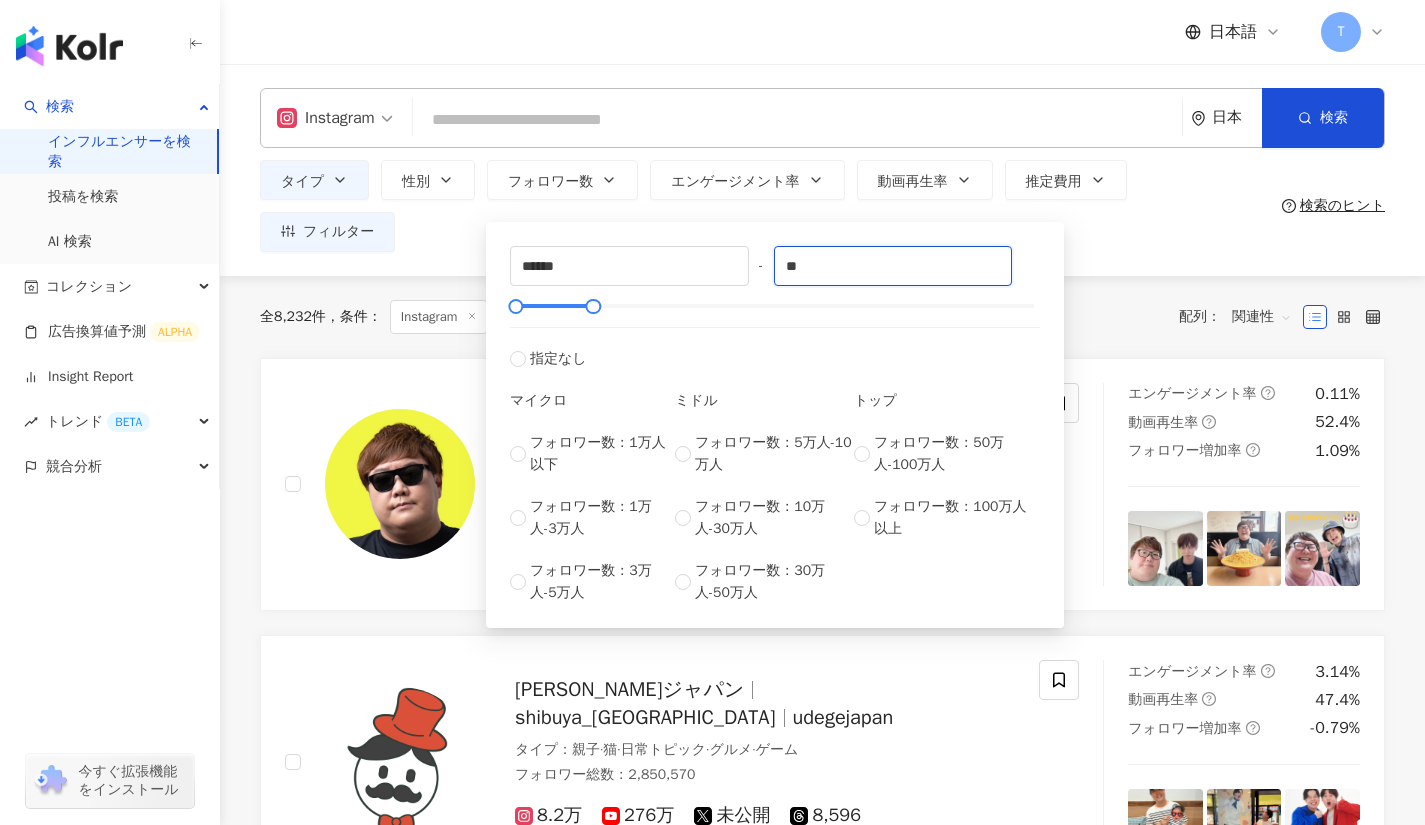 type on "*" 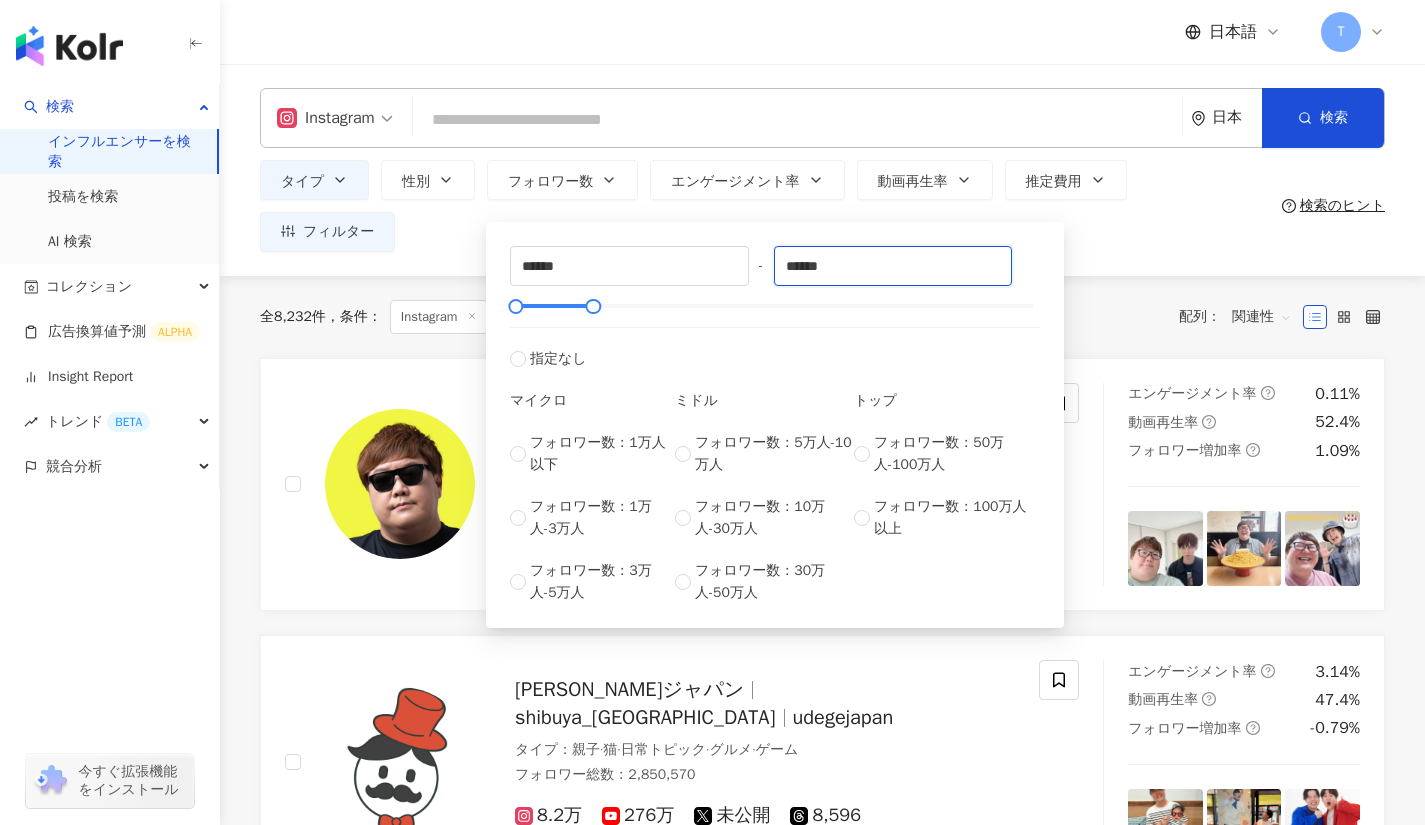 type on "******" 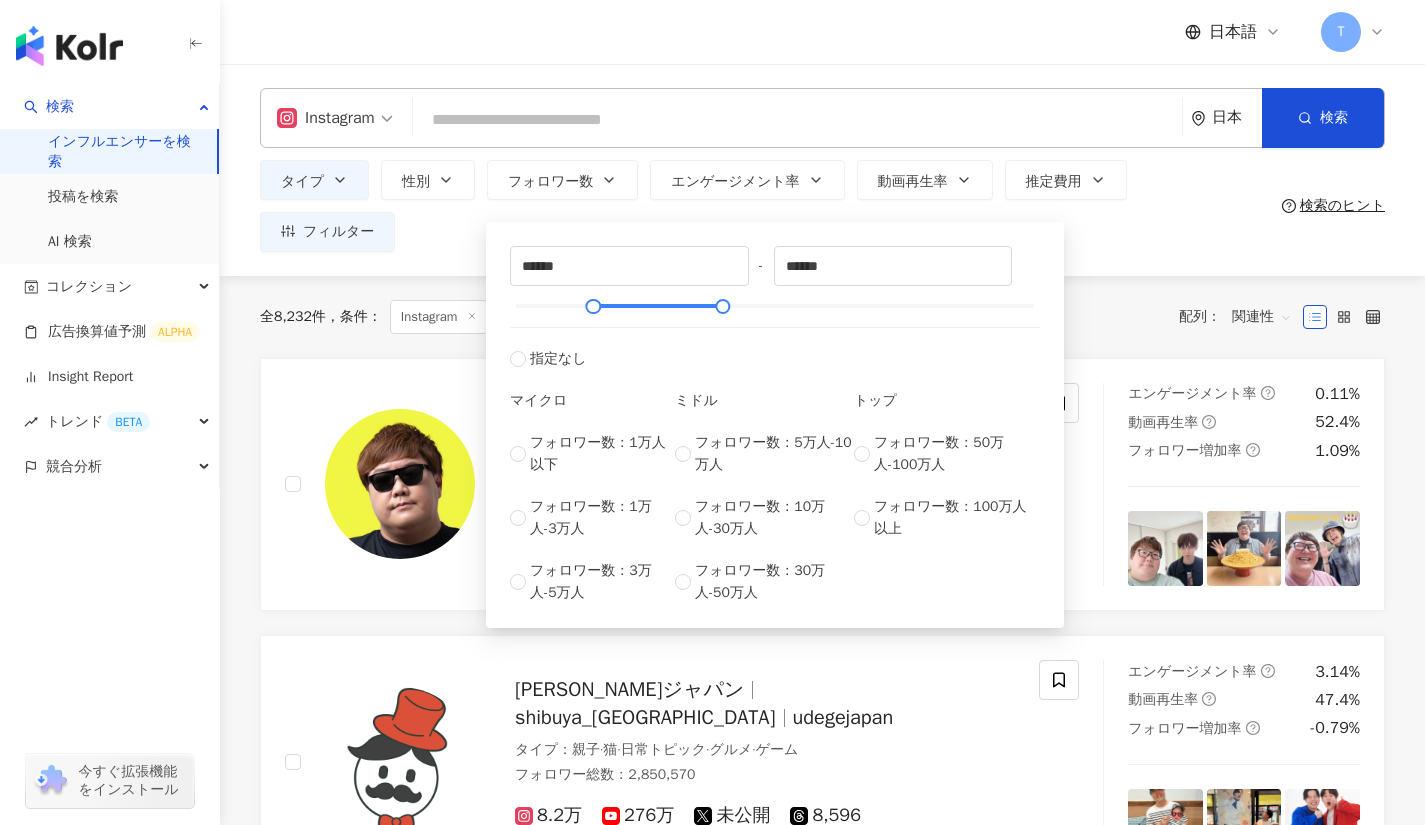 click on "全  8,232  件 条件 ： Instagram 猫 リセット 配列： 関連性" at bounding box center (822, 317) 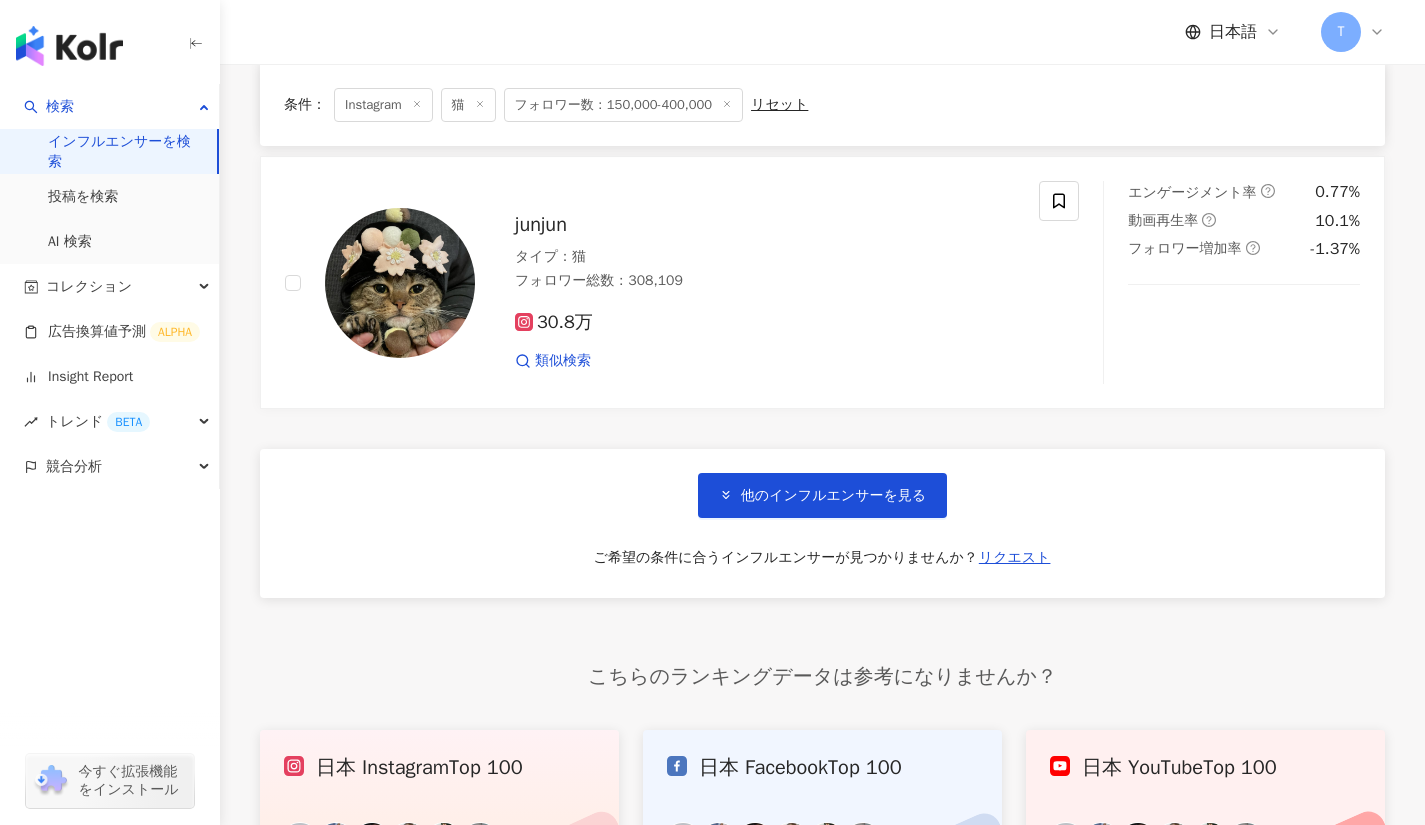 scroll, scrollTop: 3255, scrollLeft: 0, axis: vertical 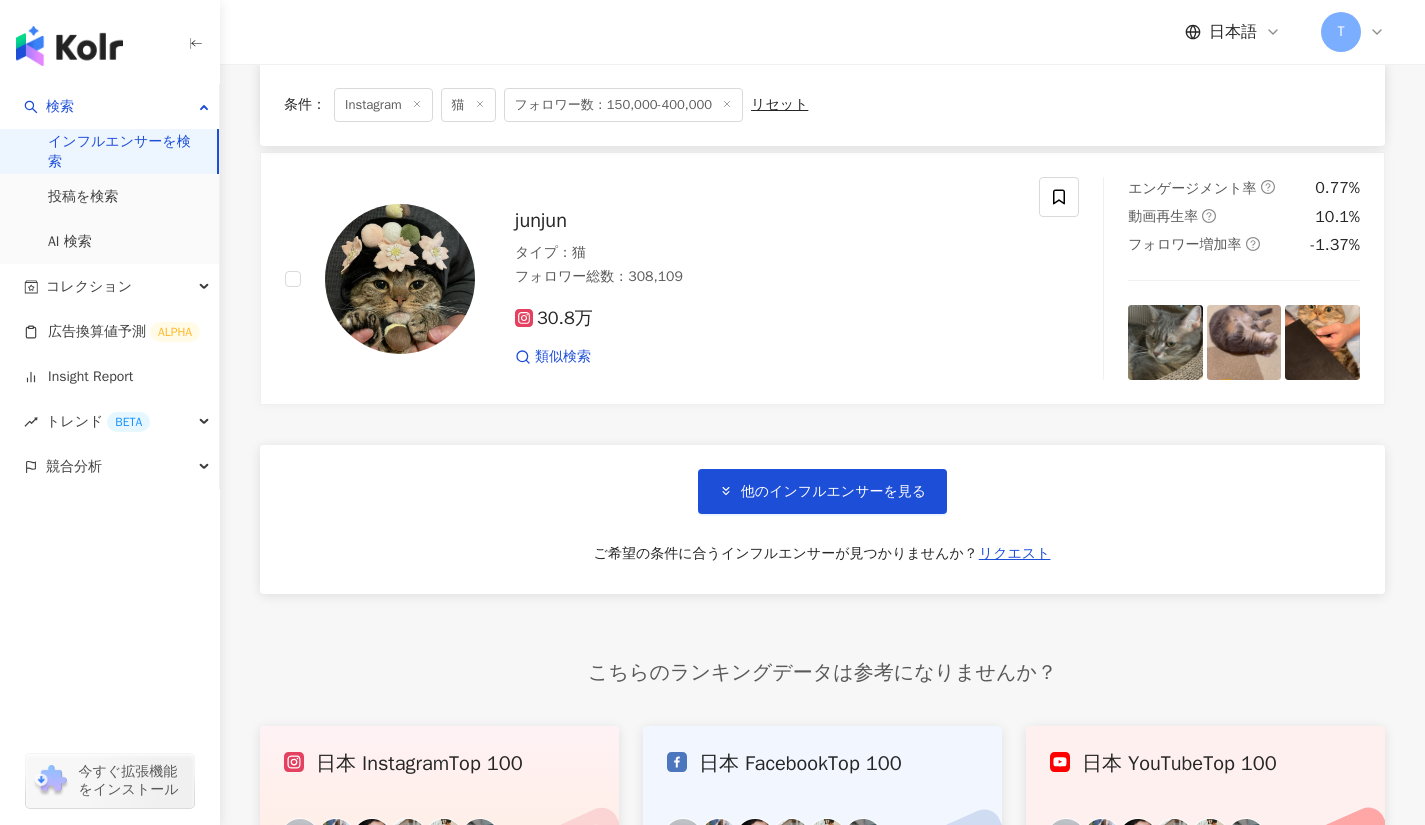click on "他のインフルエンサーを見る" at bounding box center (833, 492) 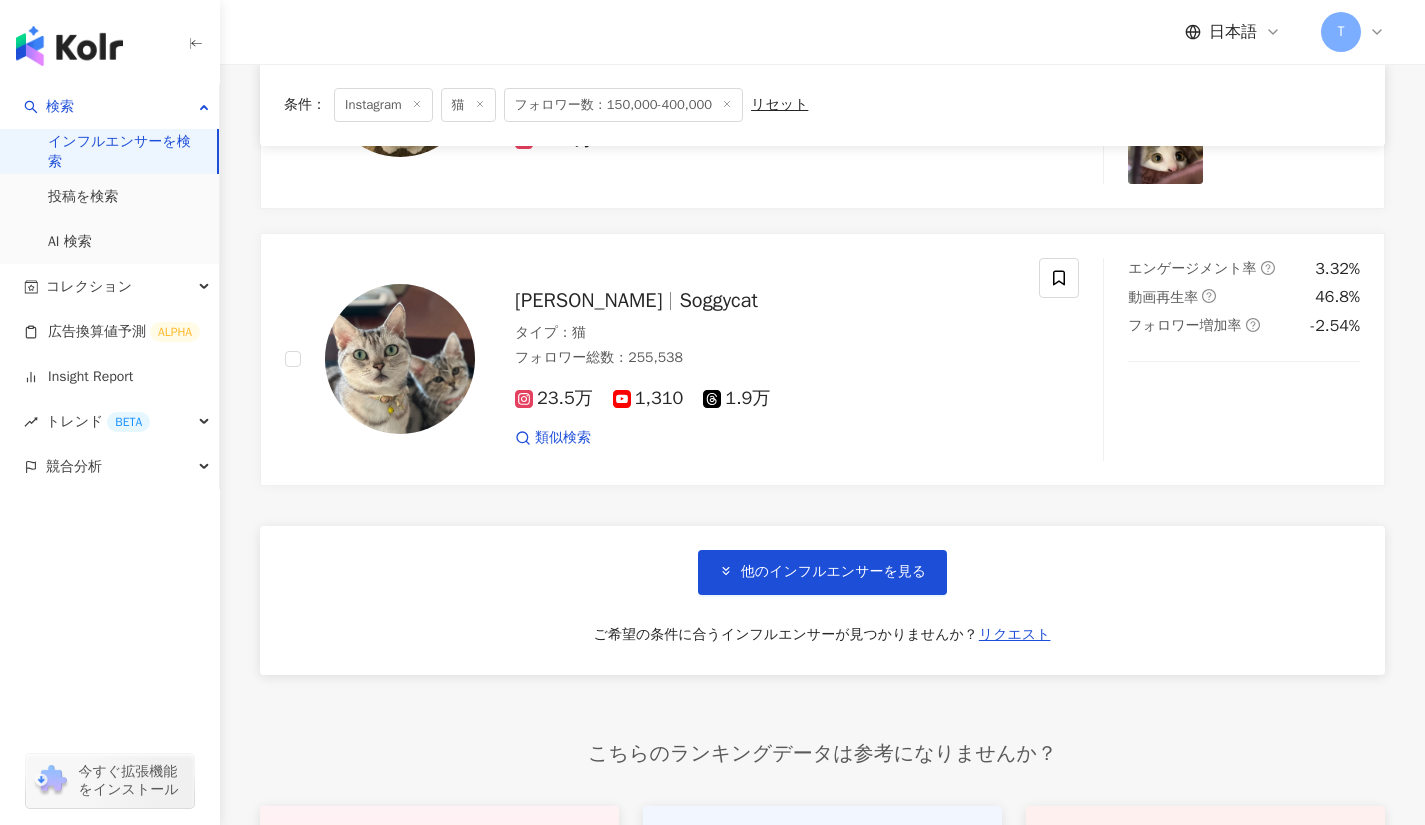 scroll, scrollTop: 6499, scrollLeft: 0, axis: vertical 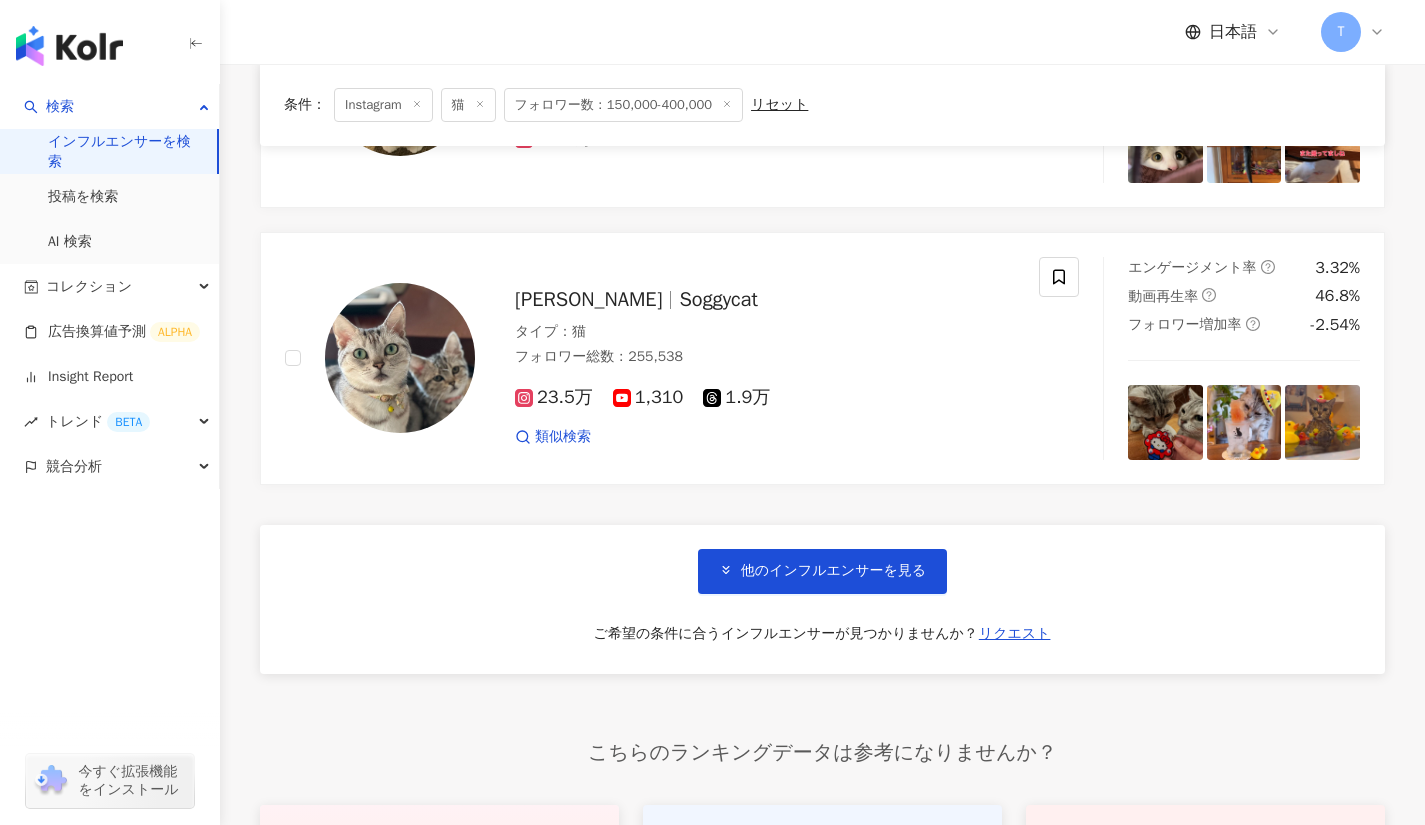 click on "他のインフルエンサーを見る" at bounding box center [833, 571] 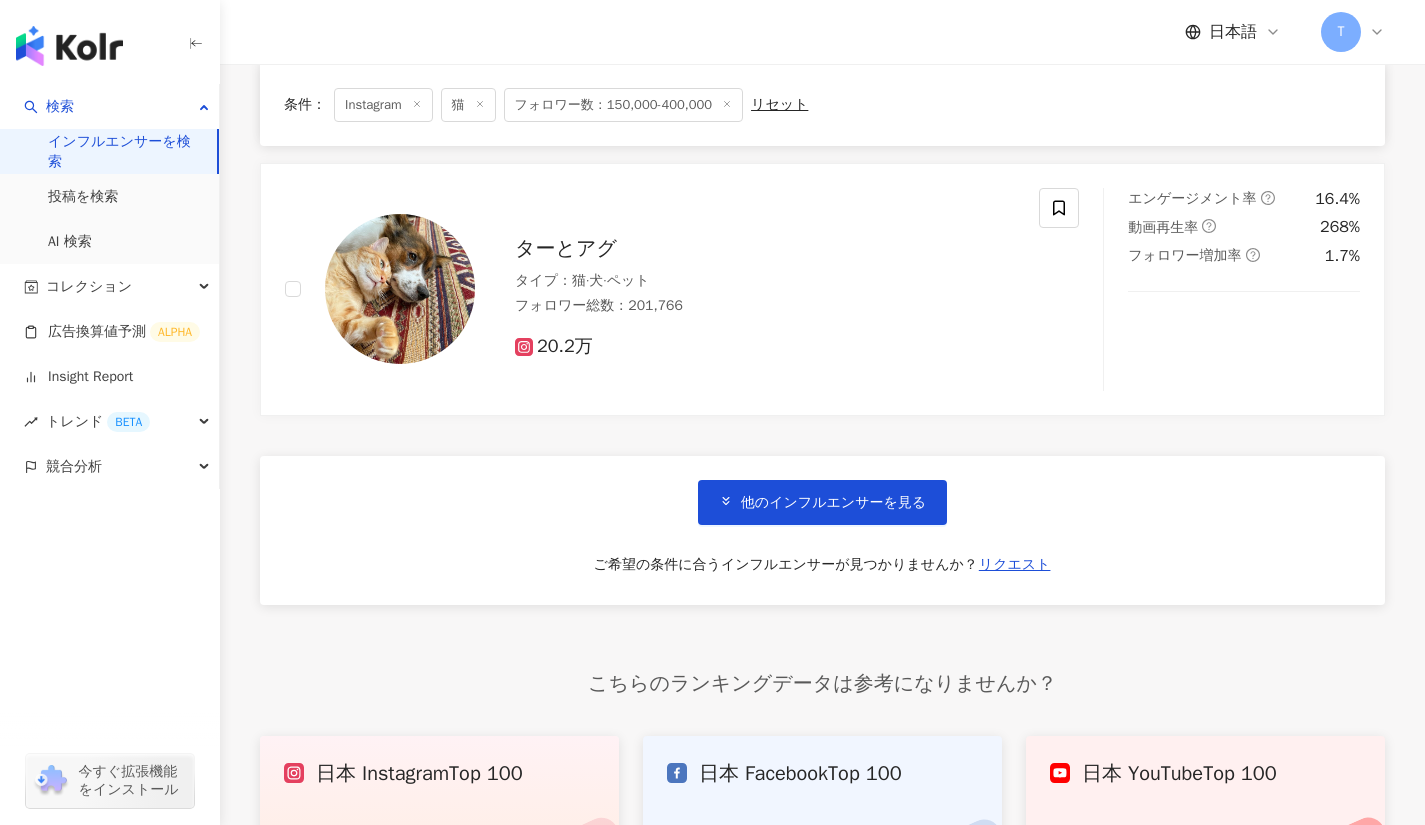 scroll, scrollTop: 9904, scrollLeft: 0, axis: vertical 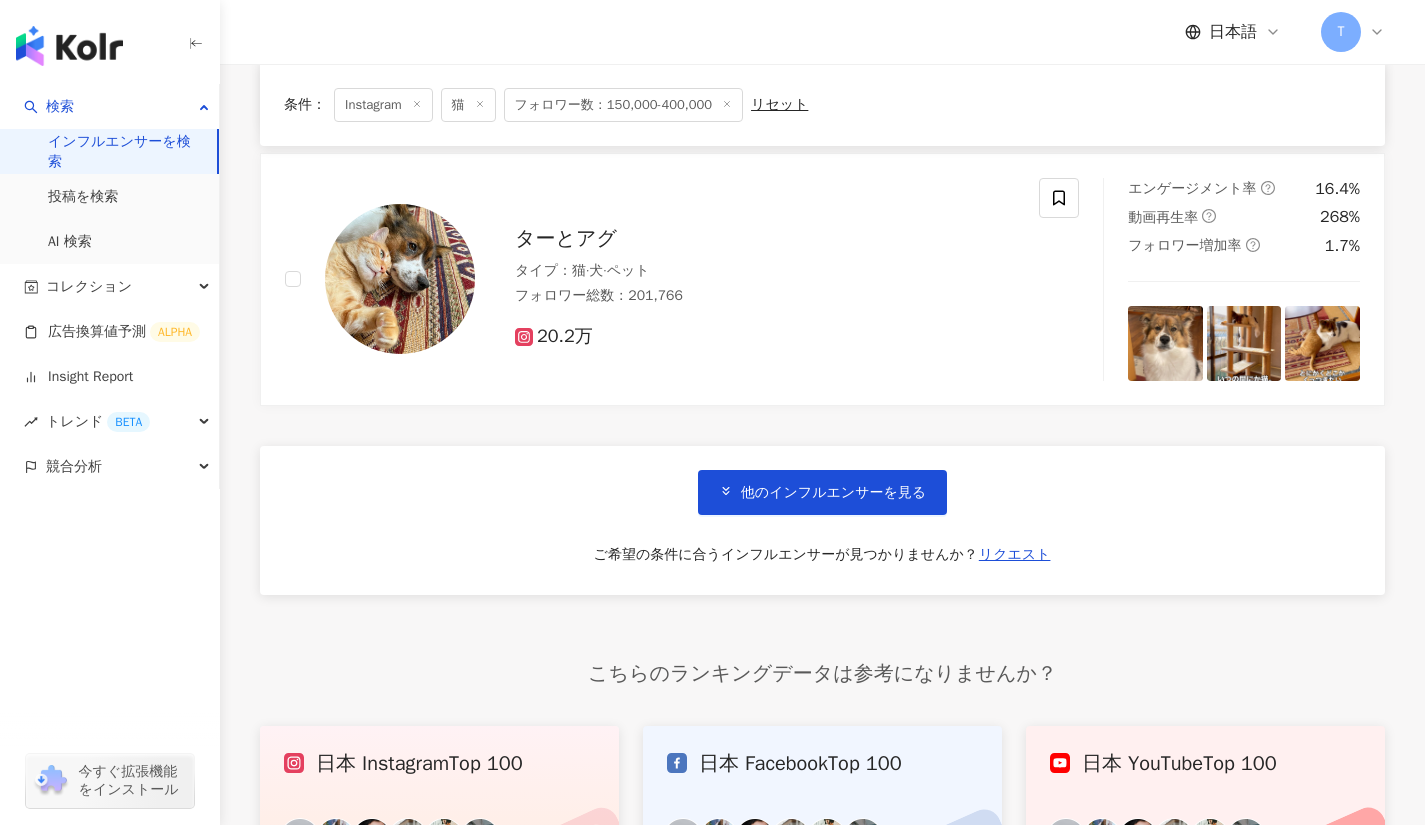 click on "他のインフルエンサーを見る" at bounding box center (822, 492) 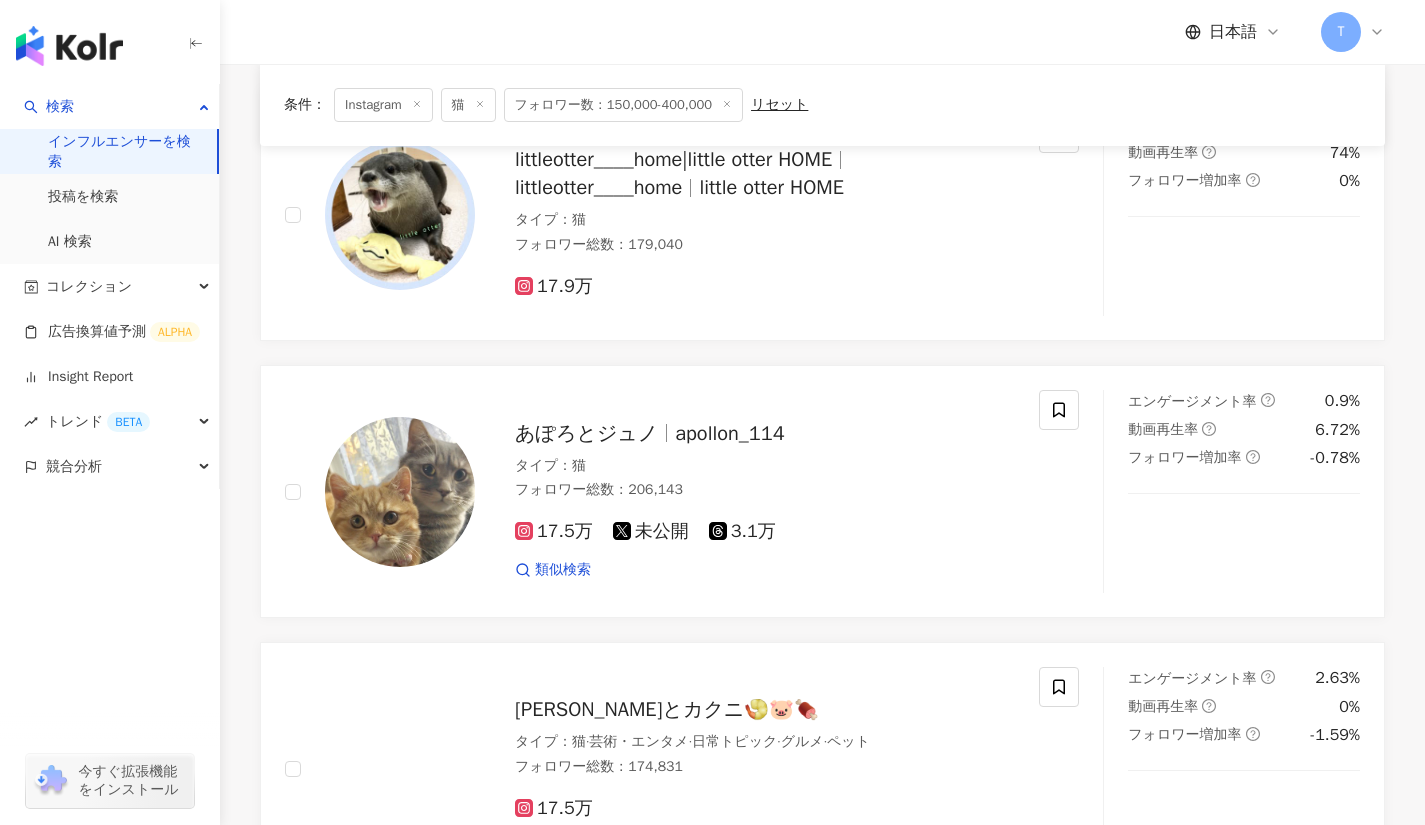 scroll, scrollTop: 12216, scrollLeft: 0, axis: vertical 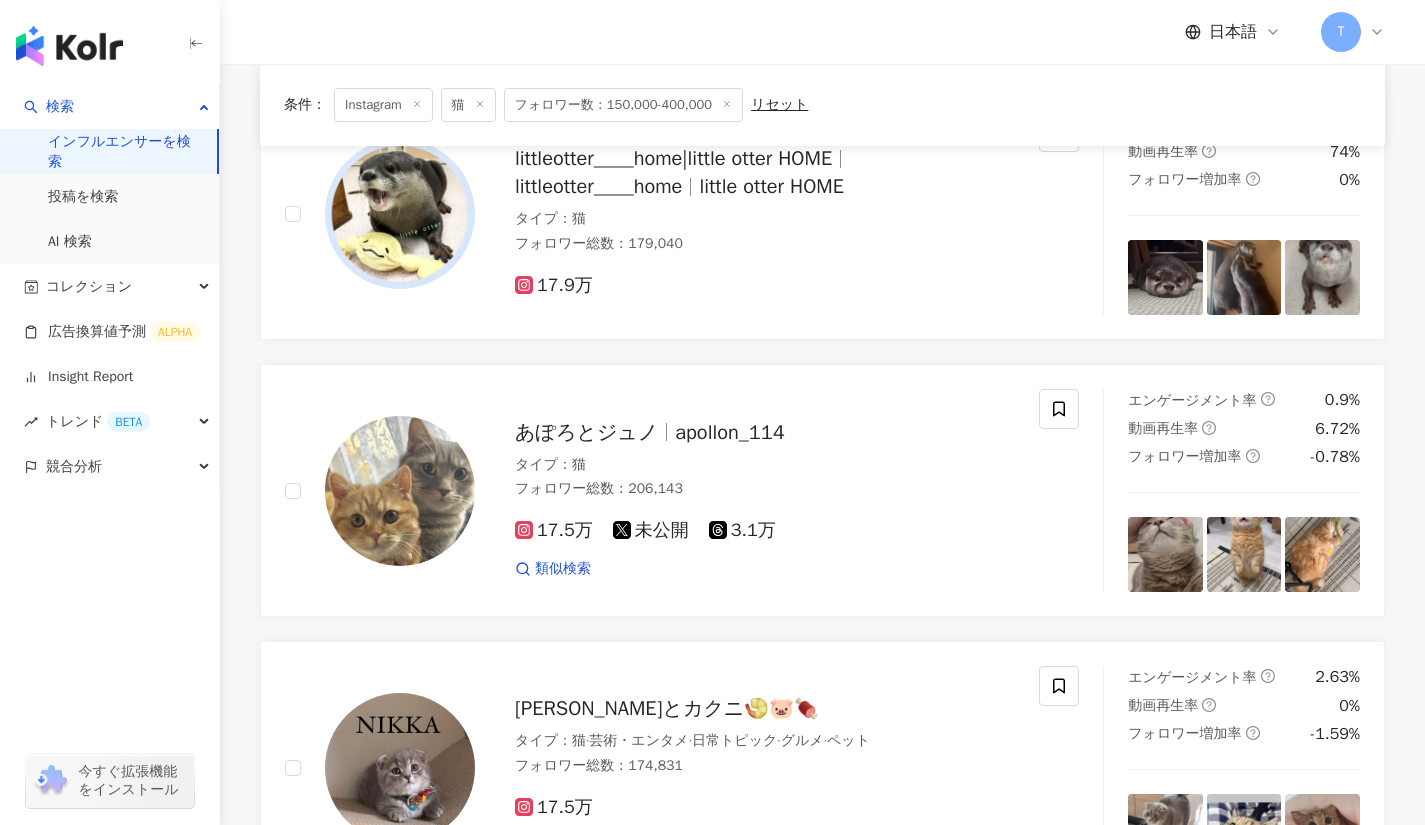 click on "あぽろとジュノ" at bounding box center (595, 432) 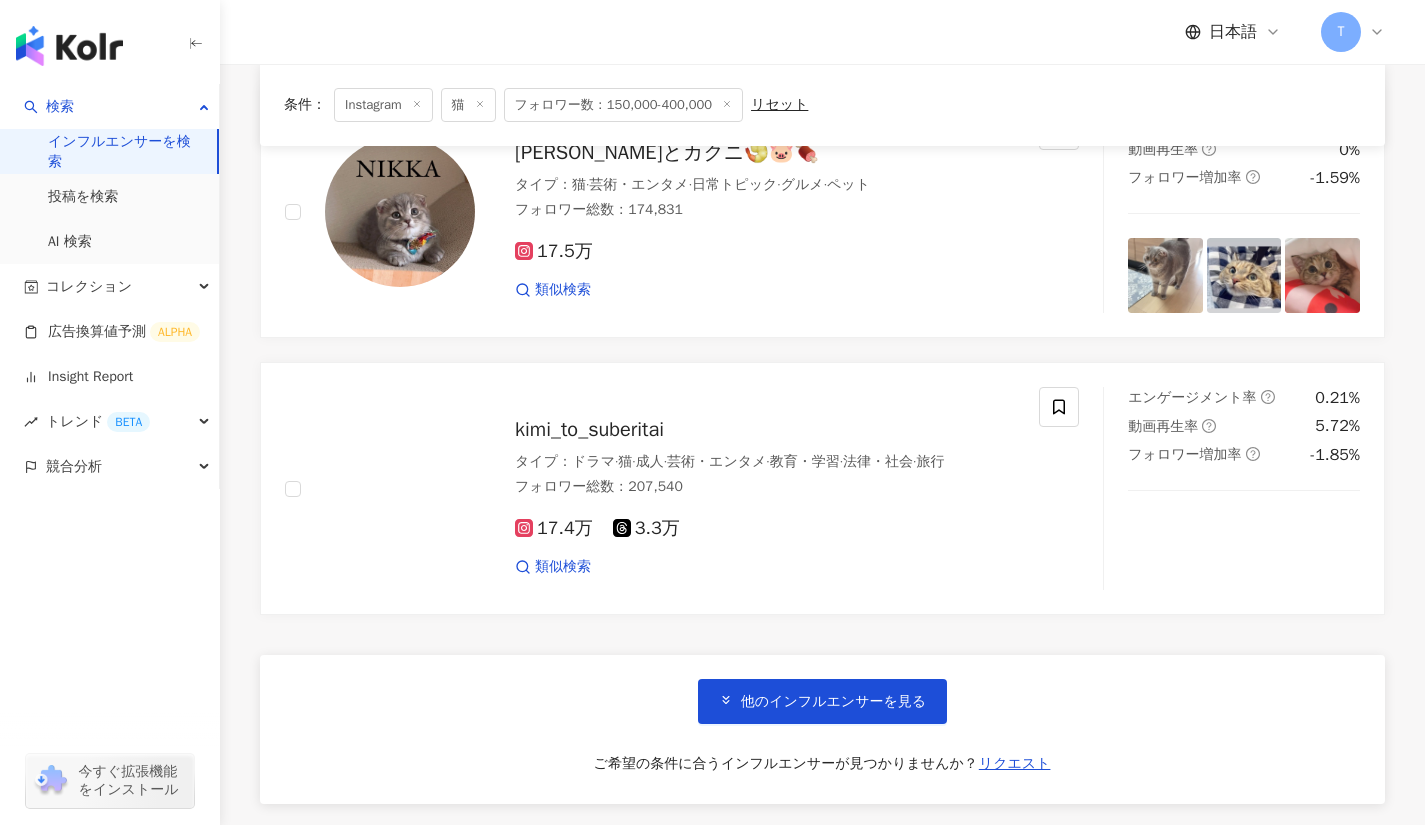 scroll, scrollTop: 12773, scrollLeft: 0, axis: vertical 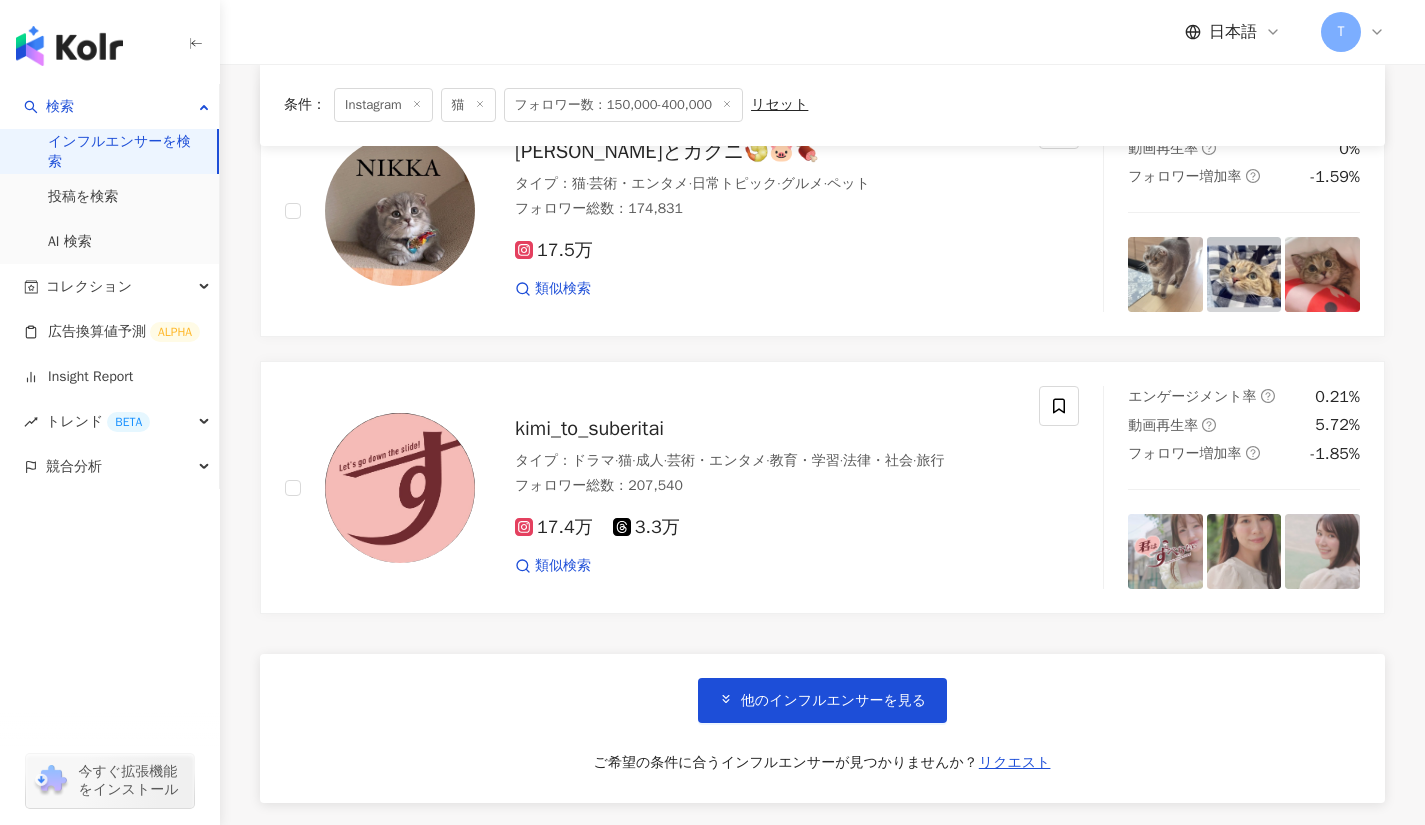 click on "他のインフルエンサーを見る" at bounding box center [822, 700] 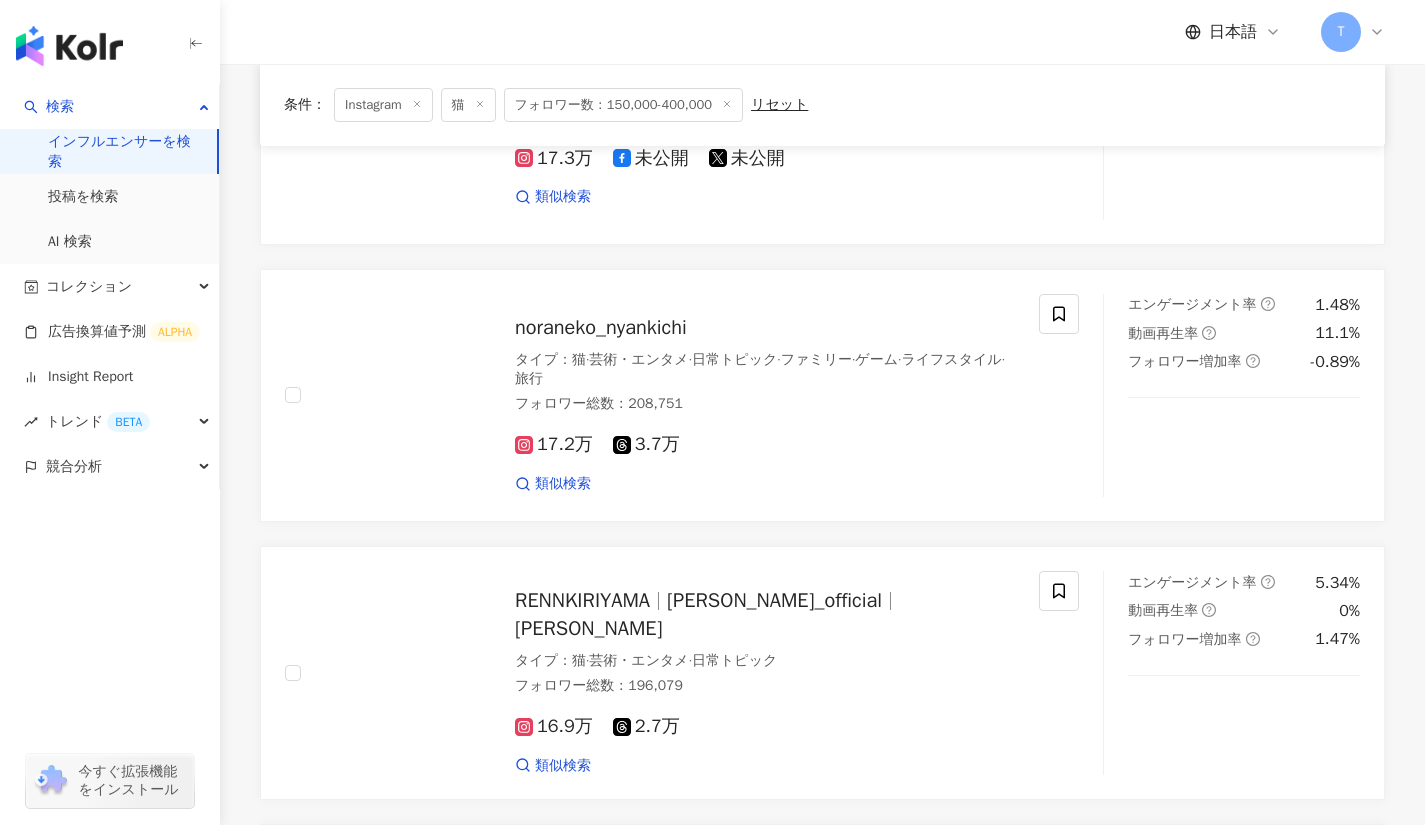 scroll, scrollTop: 13420, scrollLeft: 0, axis: vertical 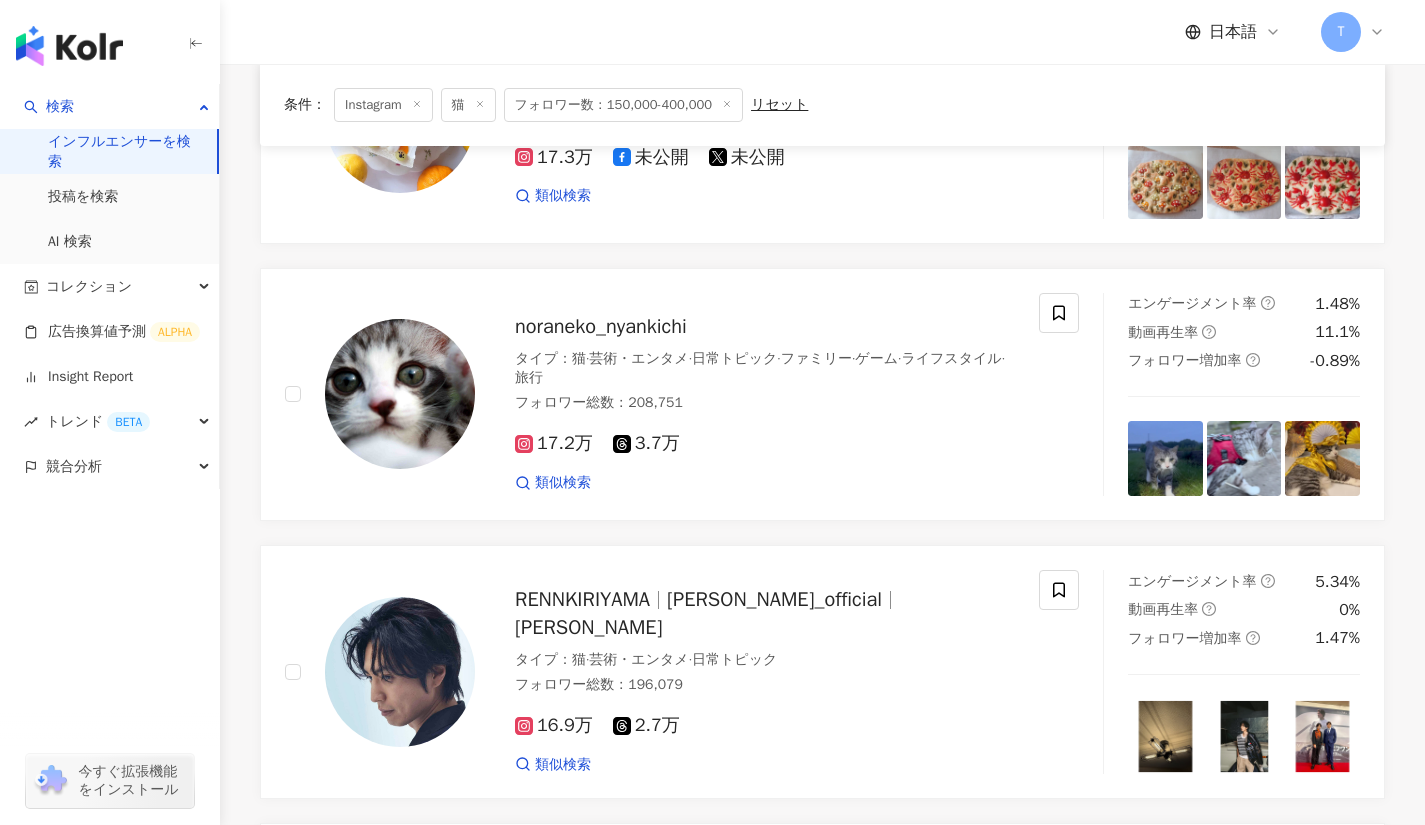 click on "noraneko_nyankichi" at bounding box center (601, 326) 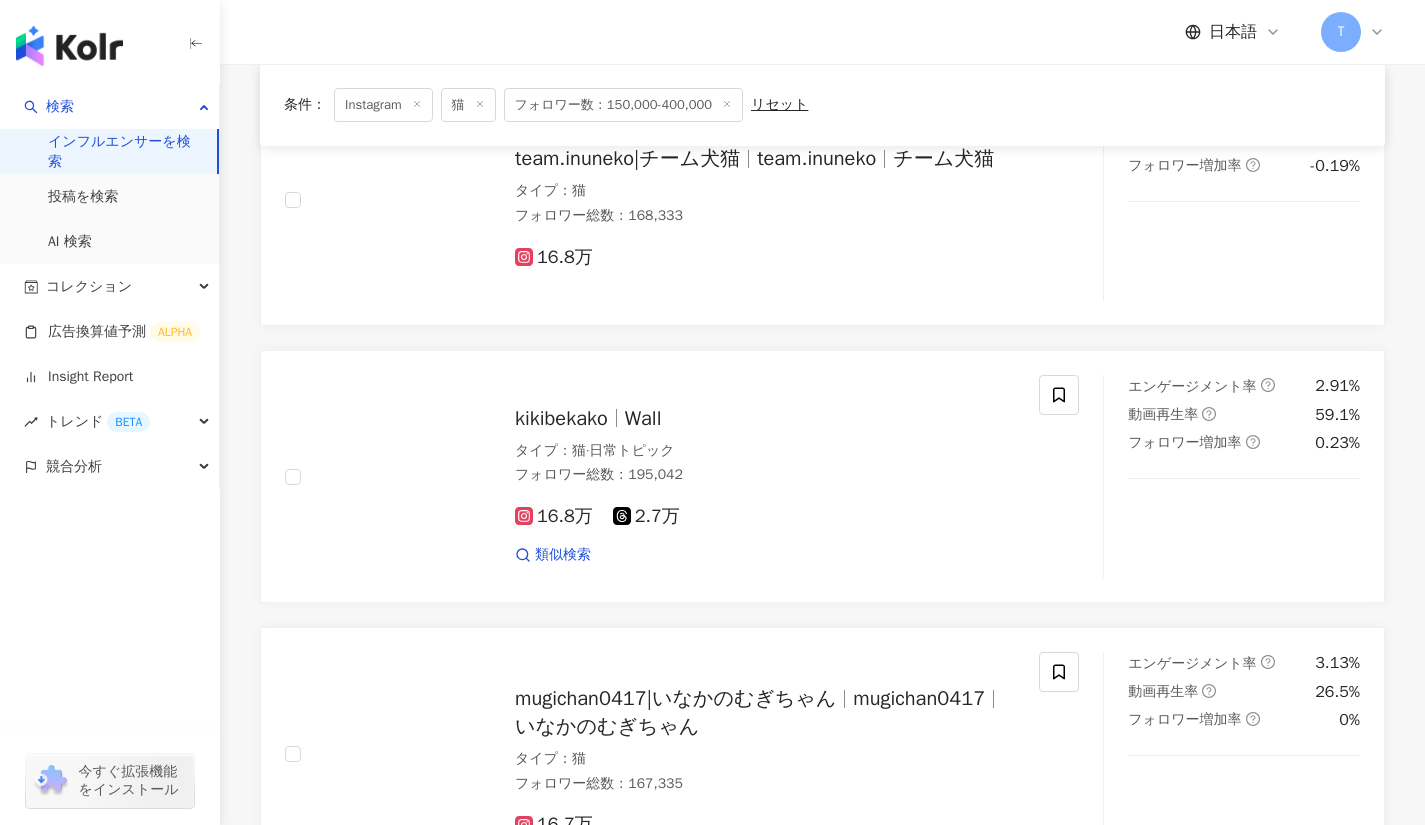 scroll, scrollTop: 14346, scrollLeft: 0, axis: vertical 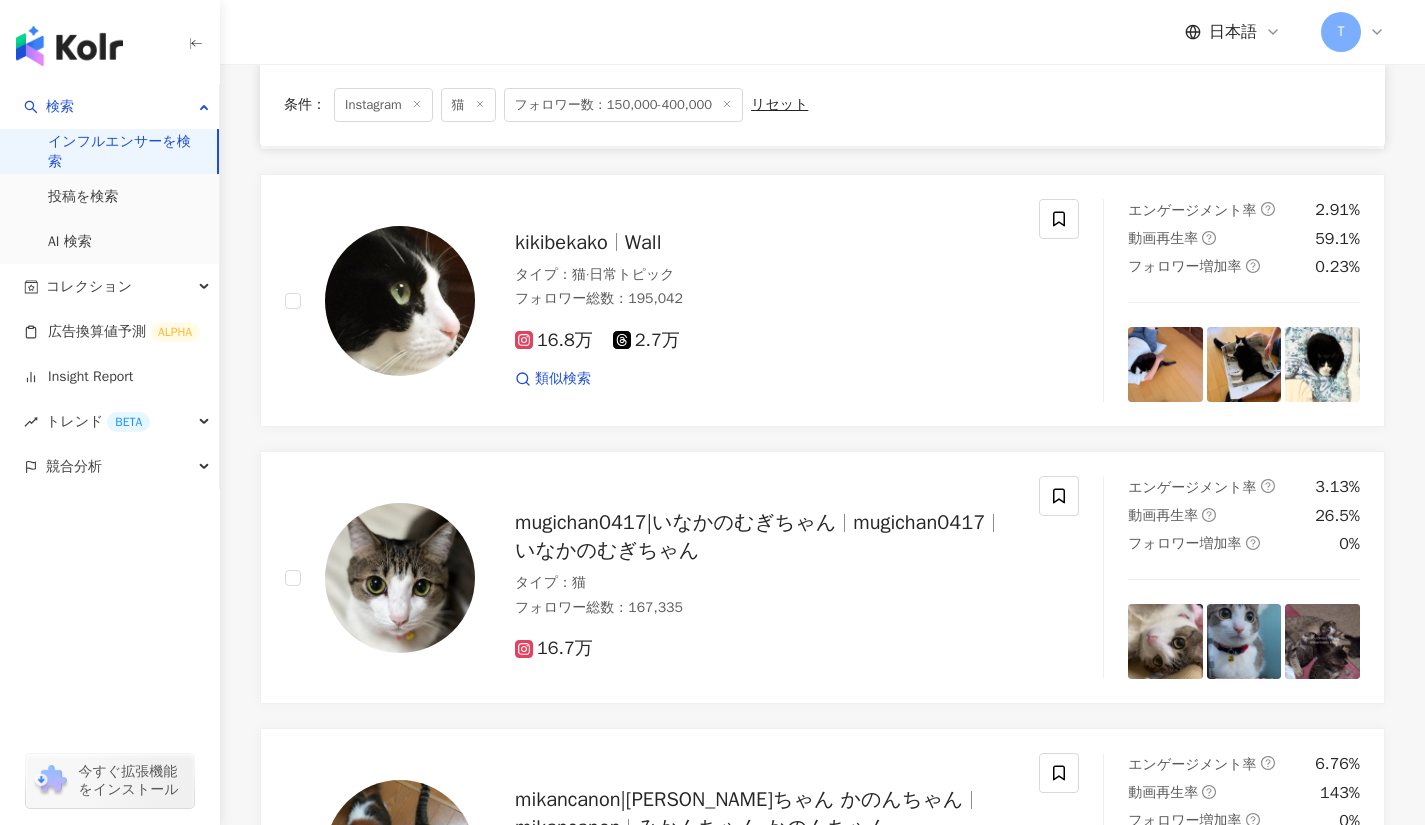 click on "mugichan0417|いなかのむぎちゃん" at bounding box center [675, 522] 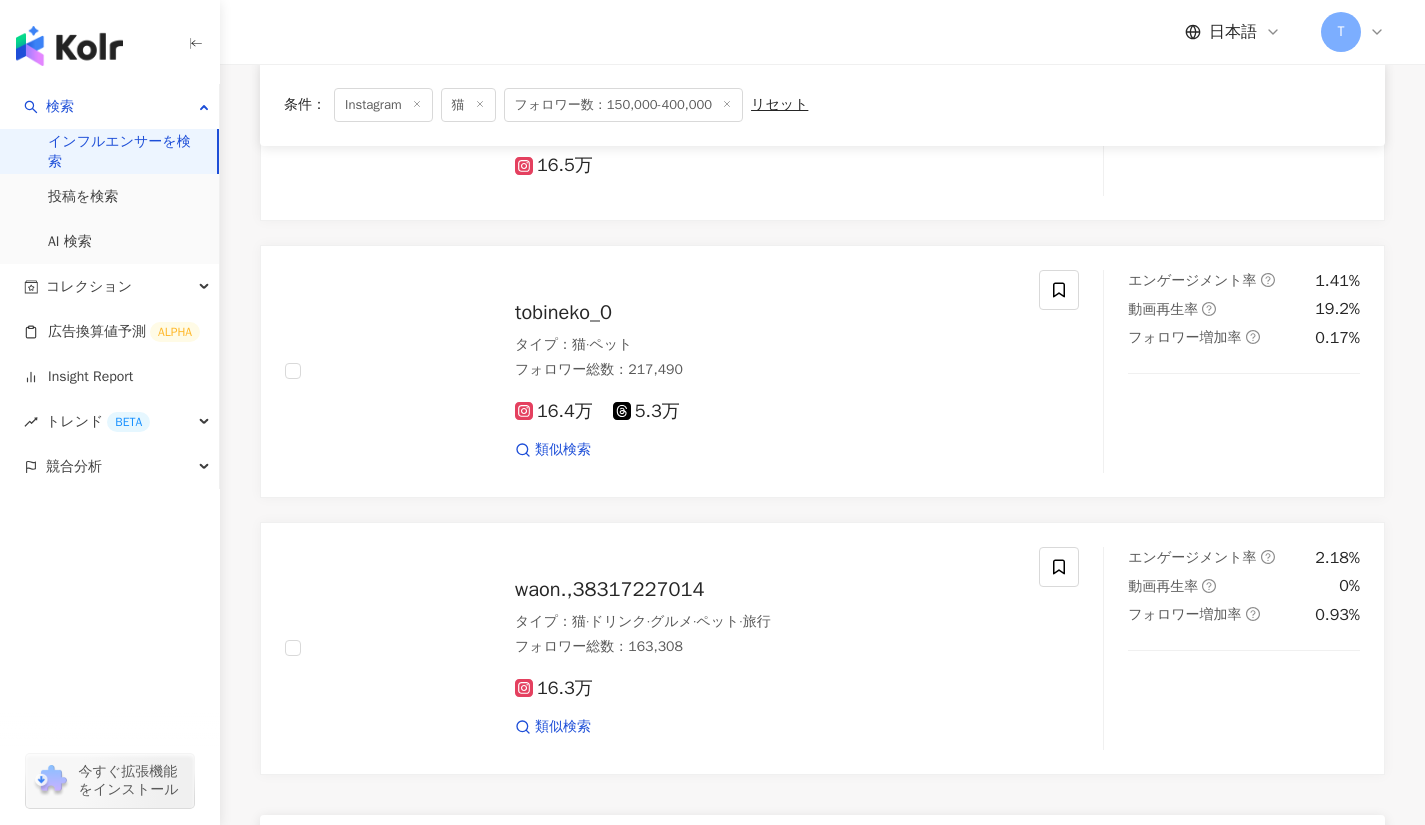 scroll, scrollTop: 15981, scrollLeft: 0, axis: vertical 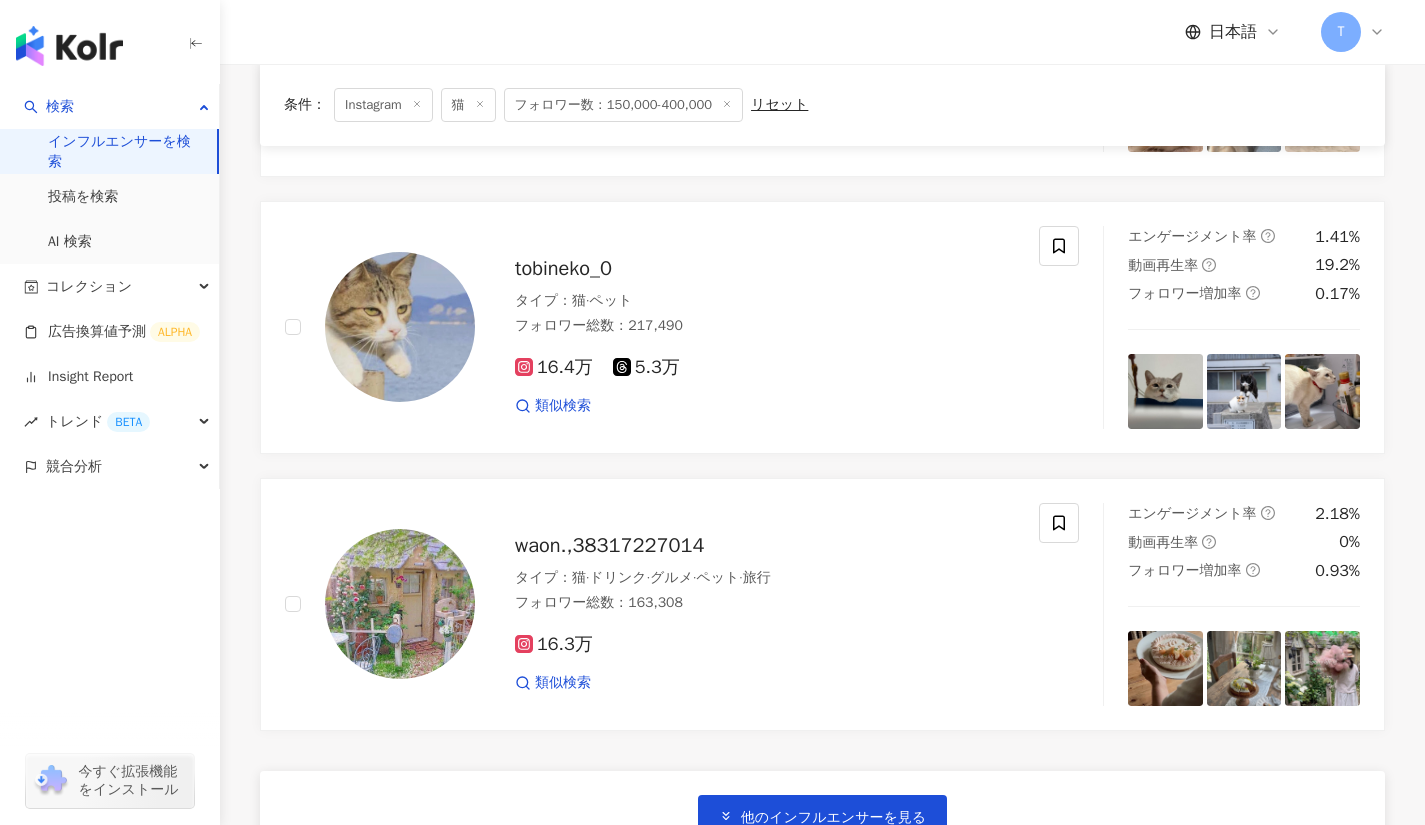 click on "他のインフルエンサーを見る" at bounding box center (822, 817) 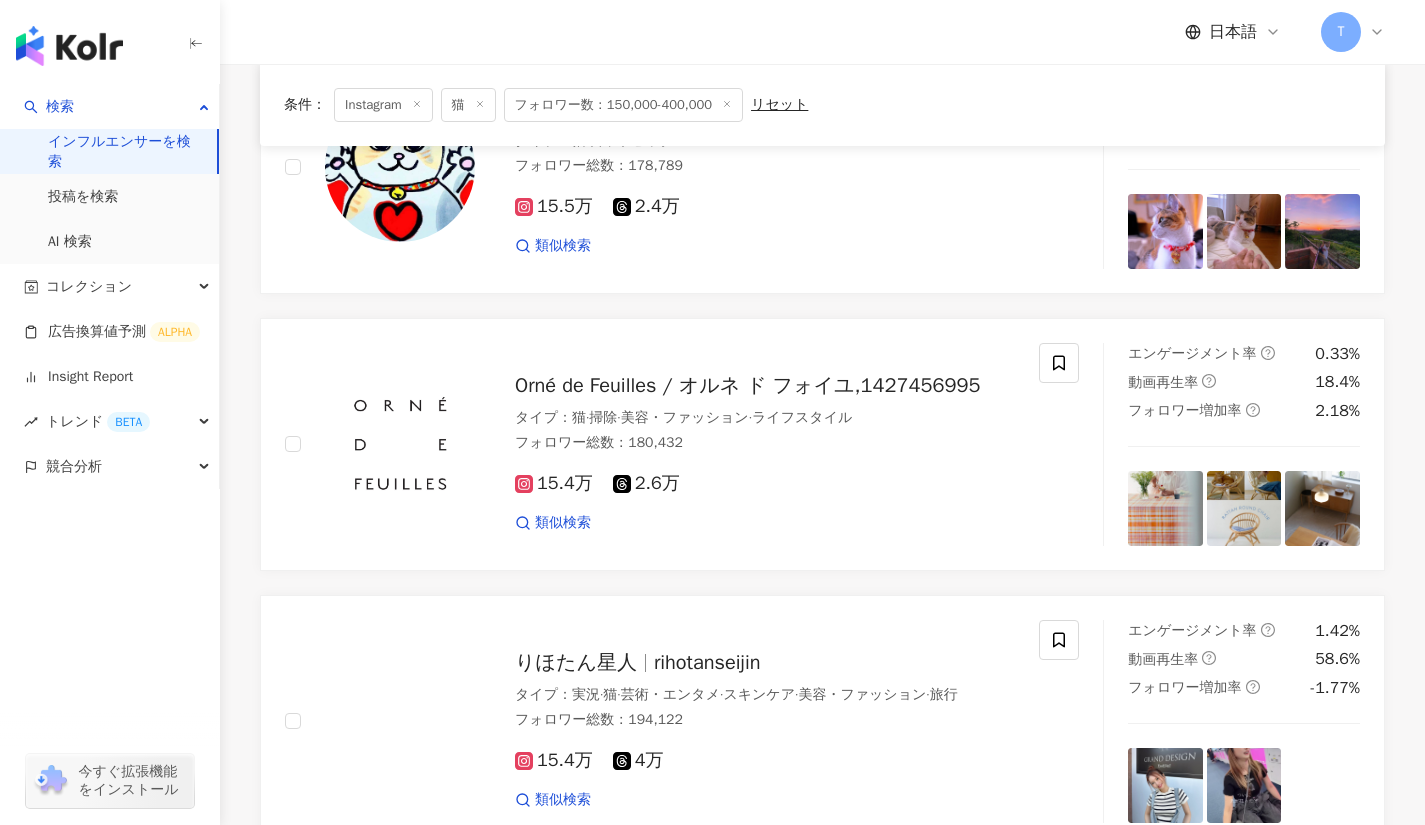 scroll, scrollTop: 17244, scrollLeft: 0, axis: vertical 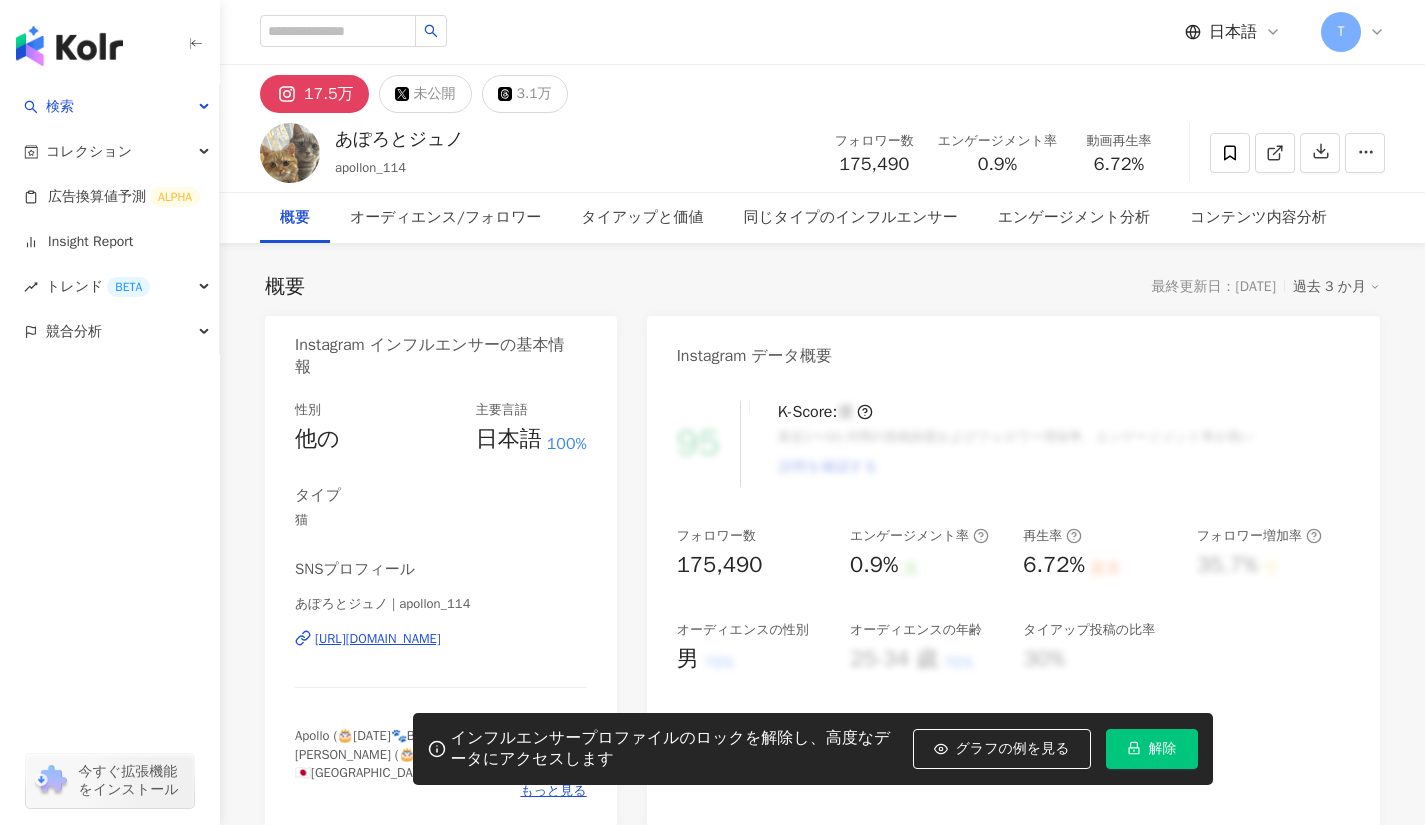 click on "解除" at bounding box center [1163, 749] 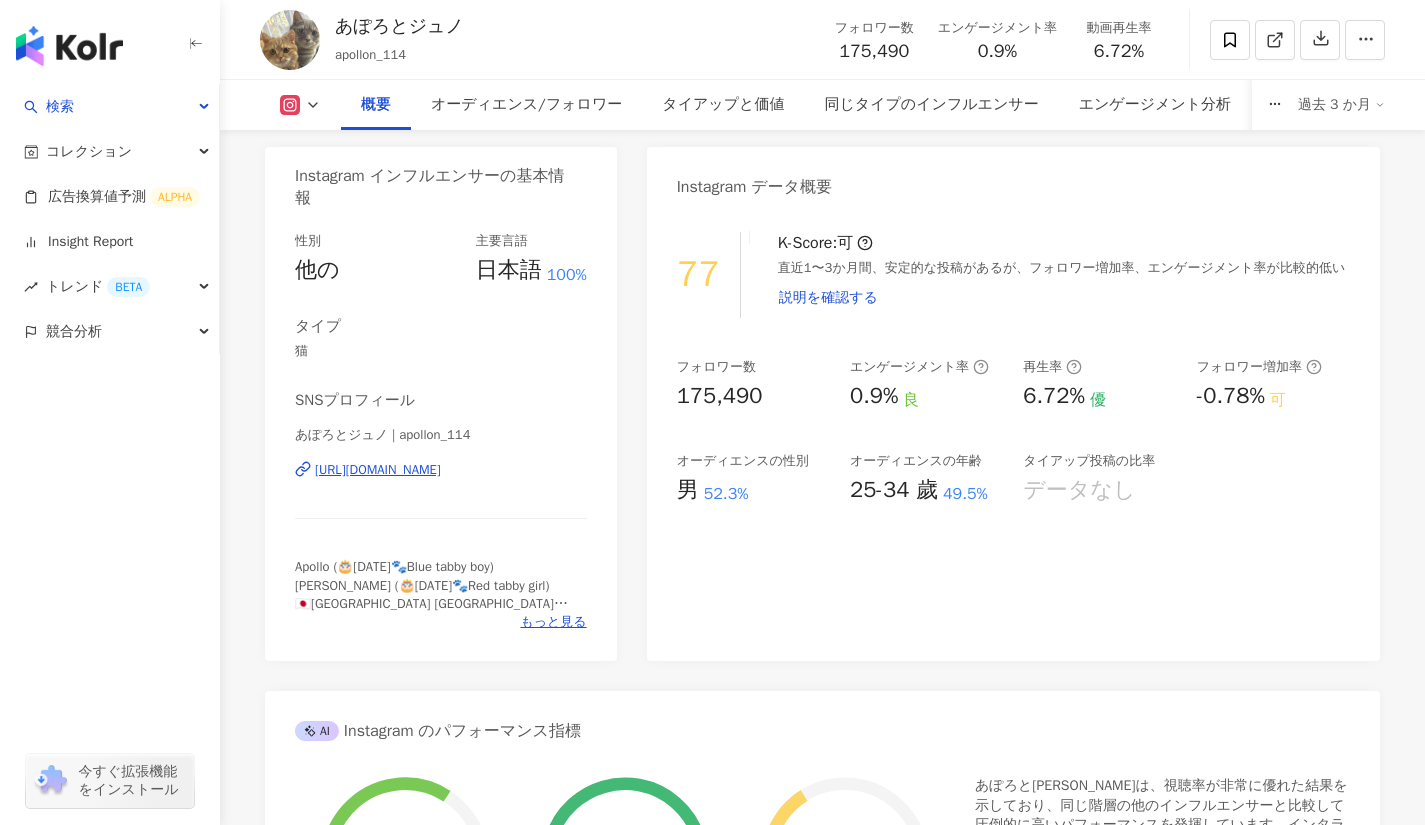 scroll, scrollTop: 0, scrollLeft: 0, axis: both 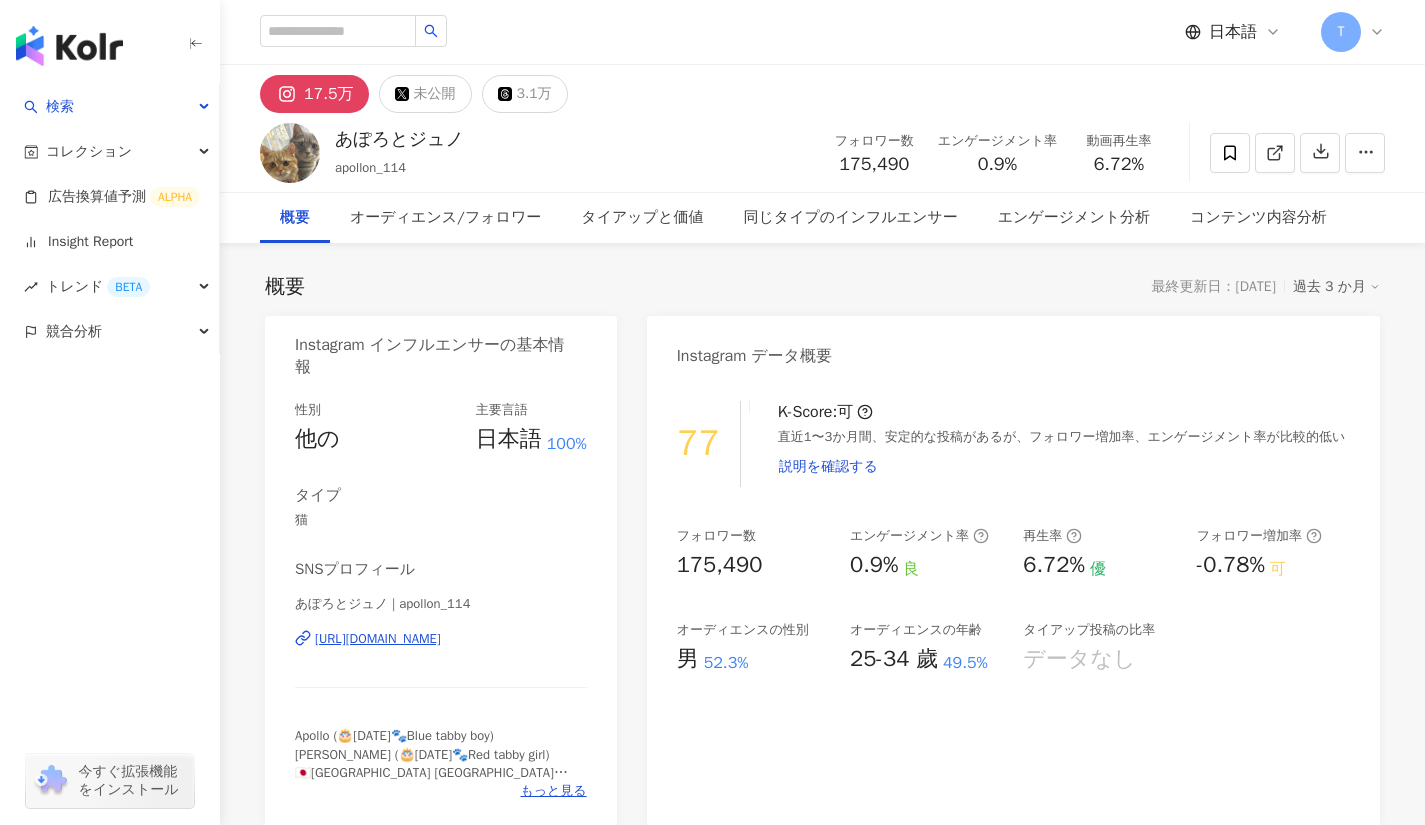 click on "https://www.instagram.com/apollon_114/" at bounding box center [378, 639] 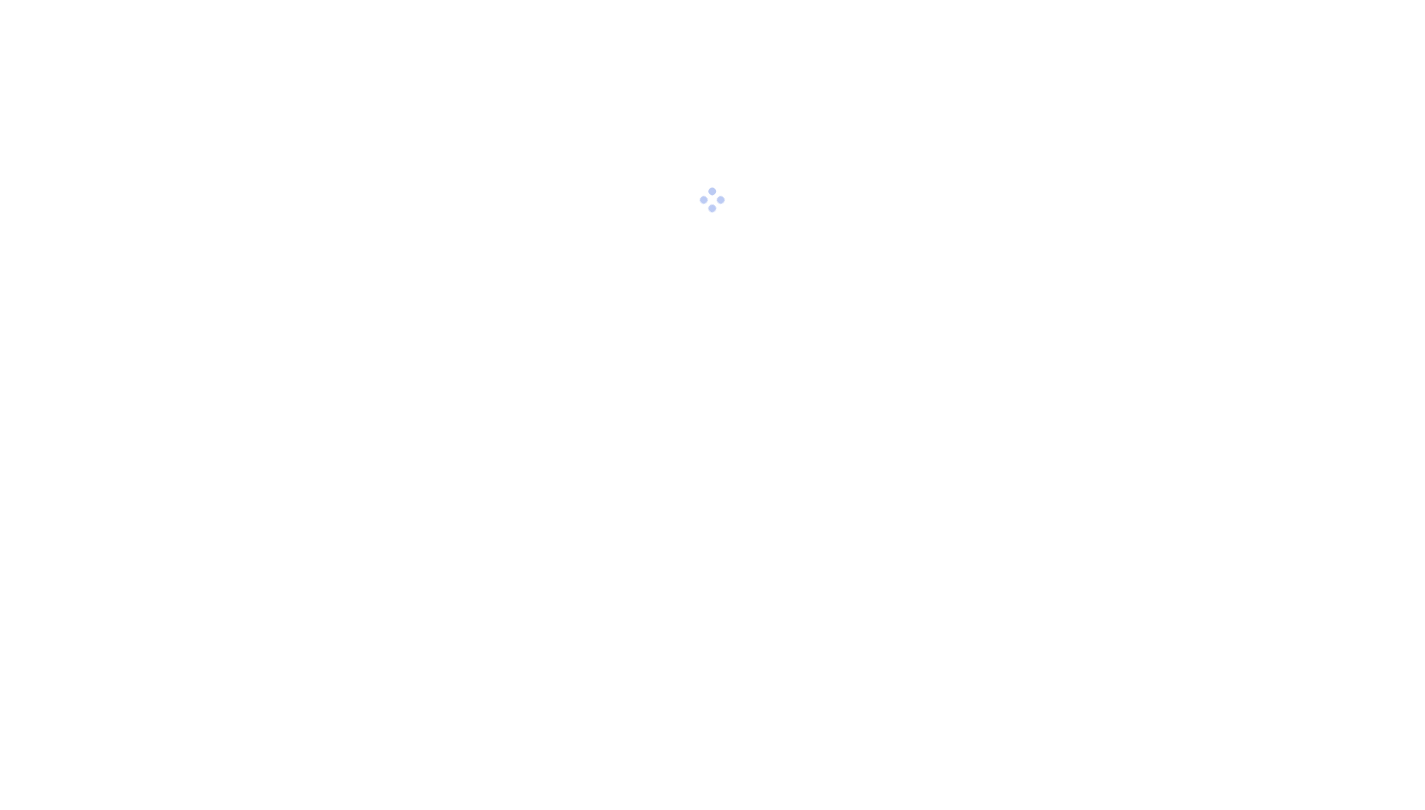 scroll, scrollTop: 0, scrollLeft: 0, axis: both 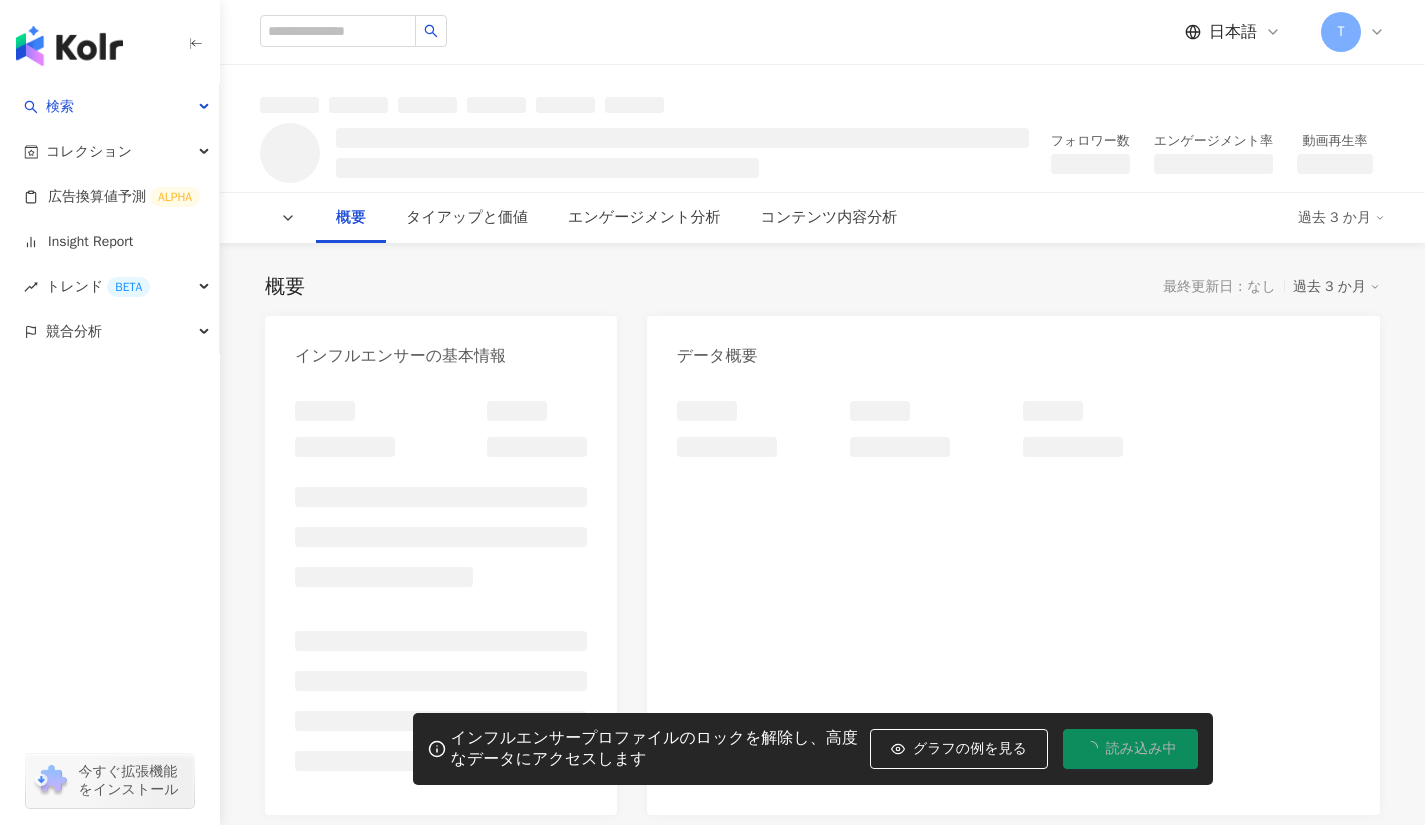 click on "概要 最終更新日：なし 過去 3 か月  インフルエンサーの基本情報  データ概要  成長トレンド分析 フォロワー数の推移" at bounding box center [822, 697] 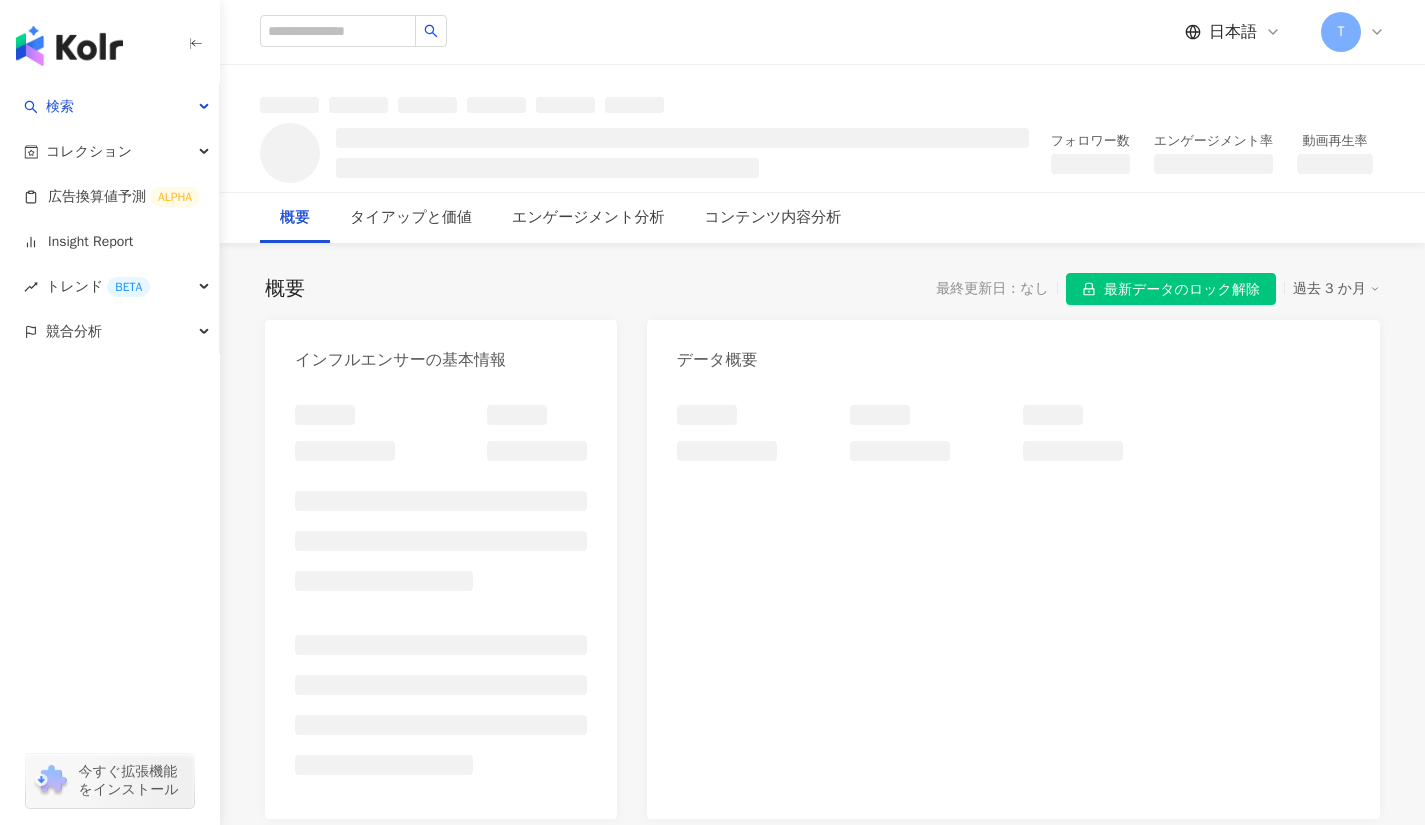 scroll, scrollTop: 0, scrollLeft: 0, axis: both 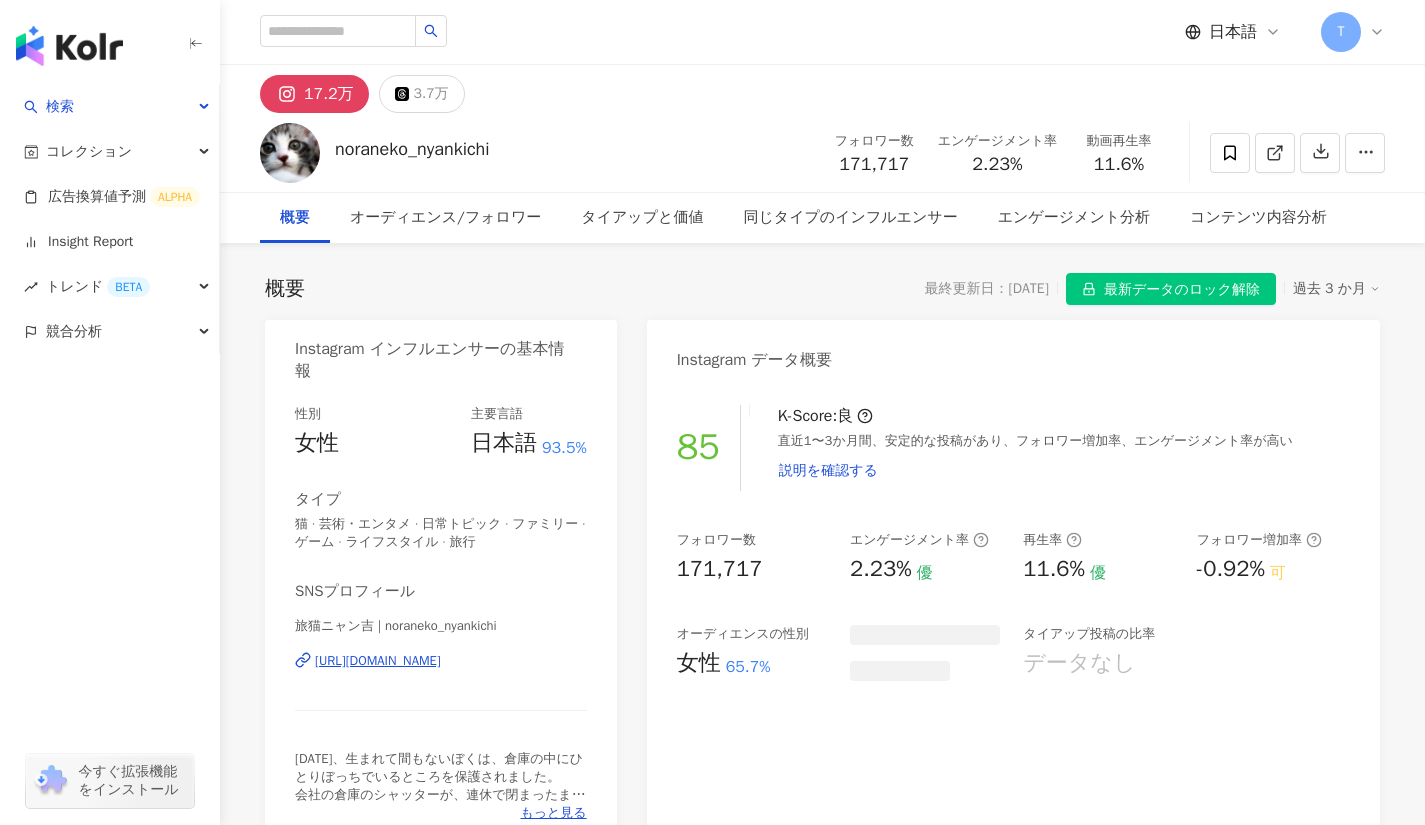 click on "https://www.instagram.com/noraneko_nyankichi/" at bounding box center [378, 661] 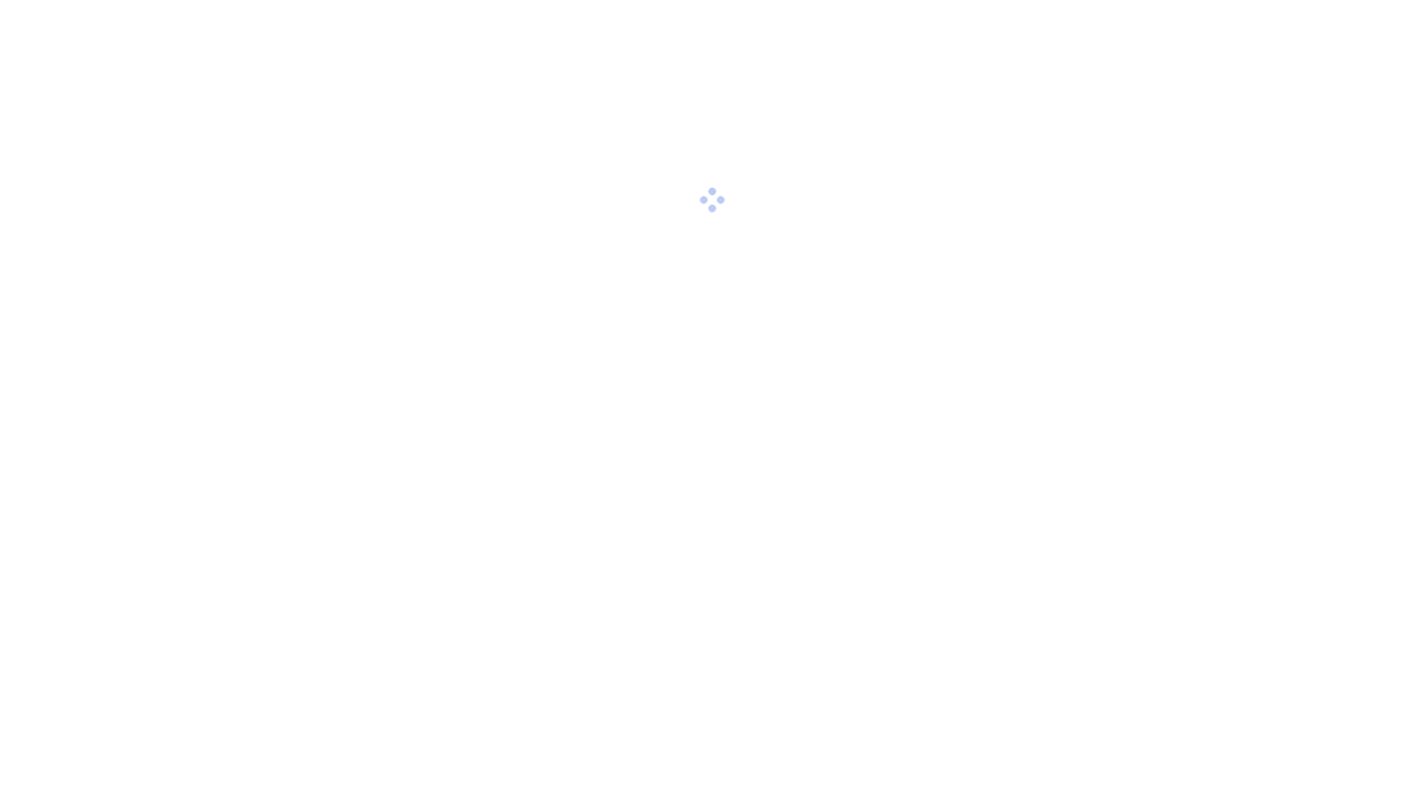 scroll, scrollTop: 0, scrollLeft: 0, axis: both 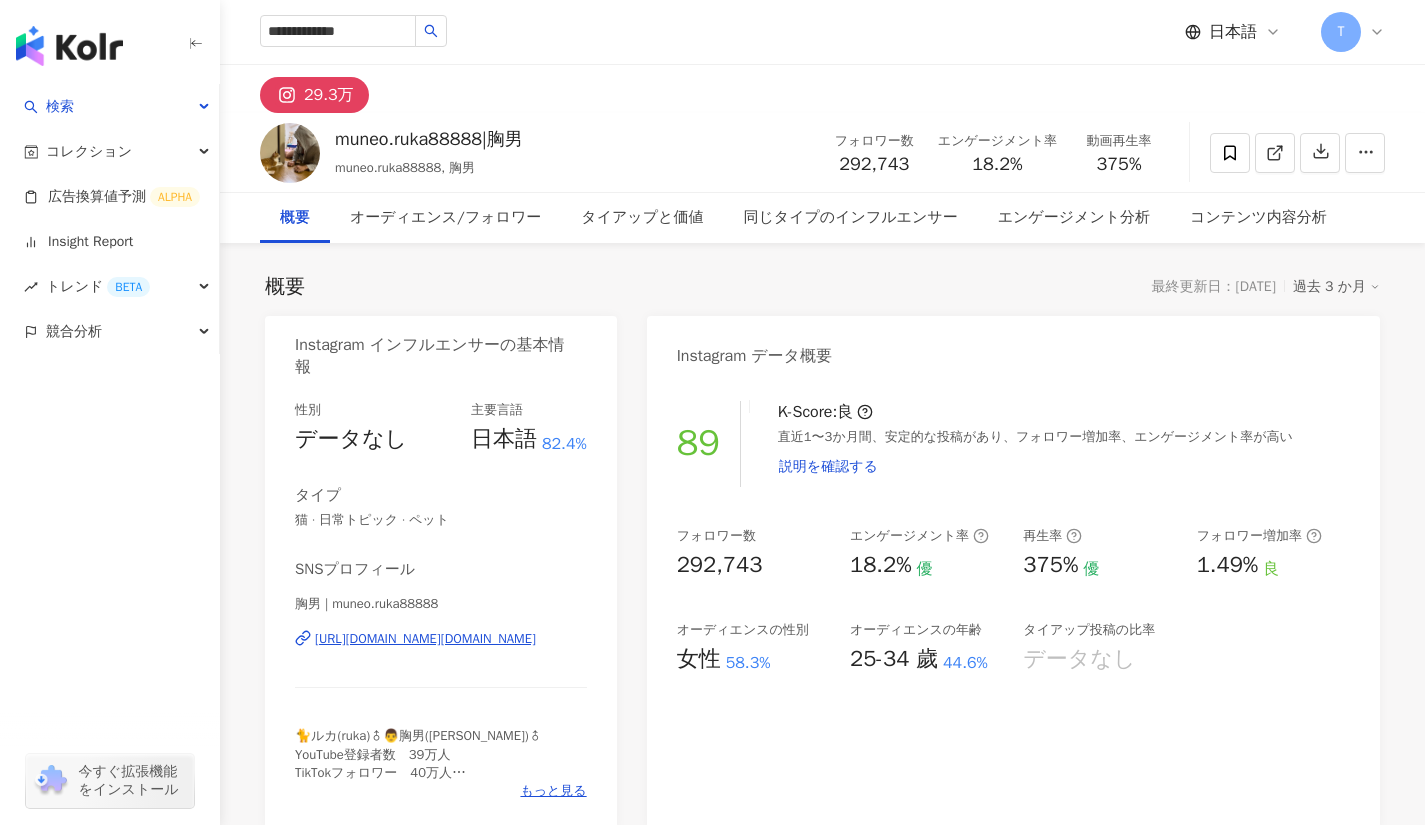 click 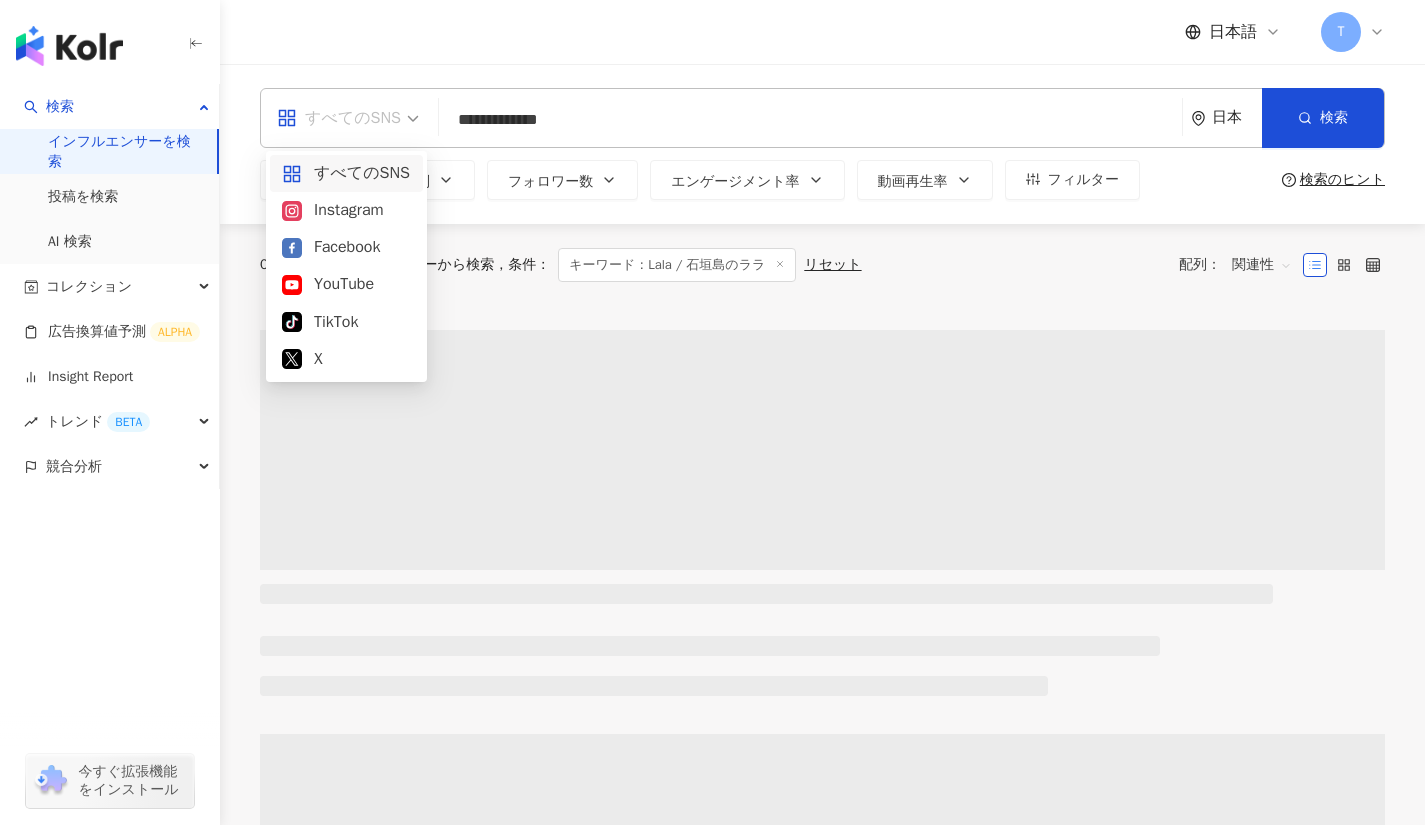 click on "すべてのSNS" at bounding box center (348, 118) 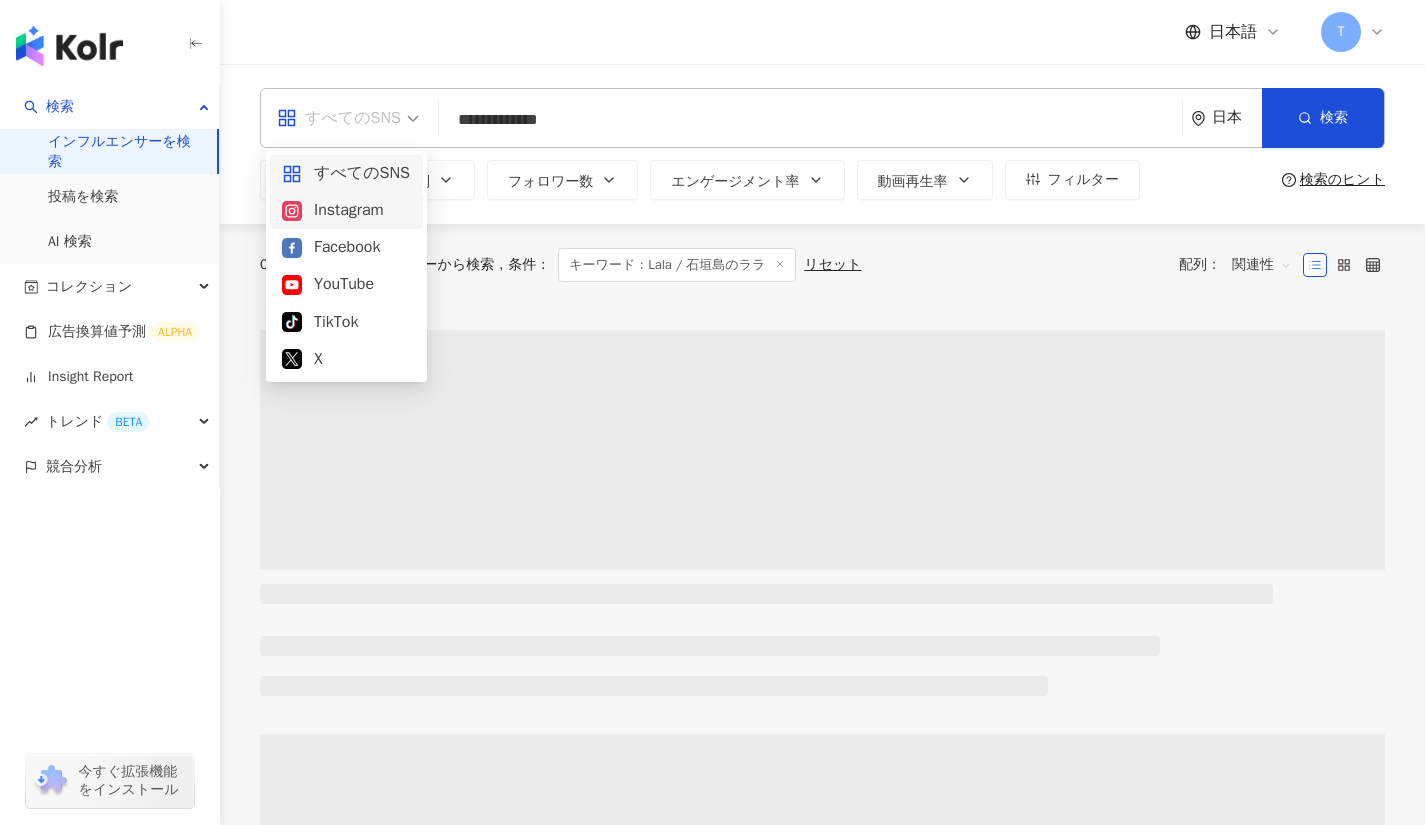 click on "Instagram" at bounding box center [346, 210] 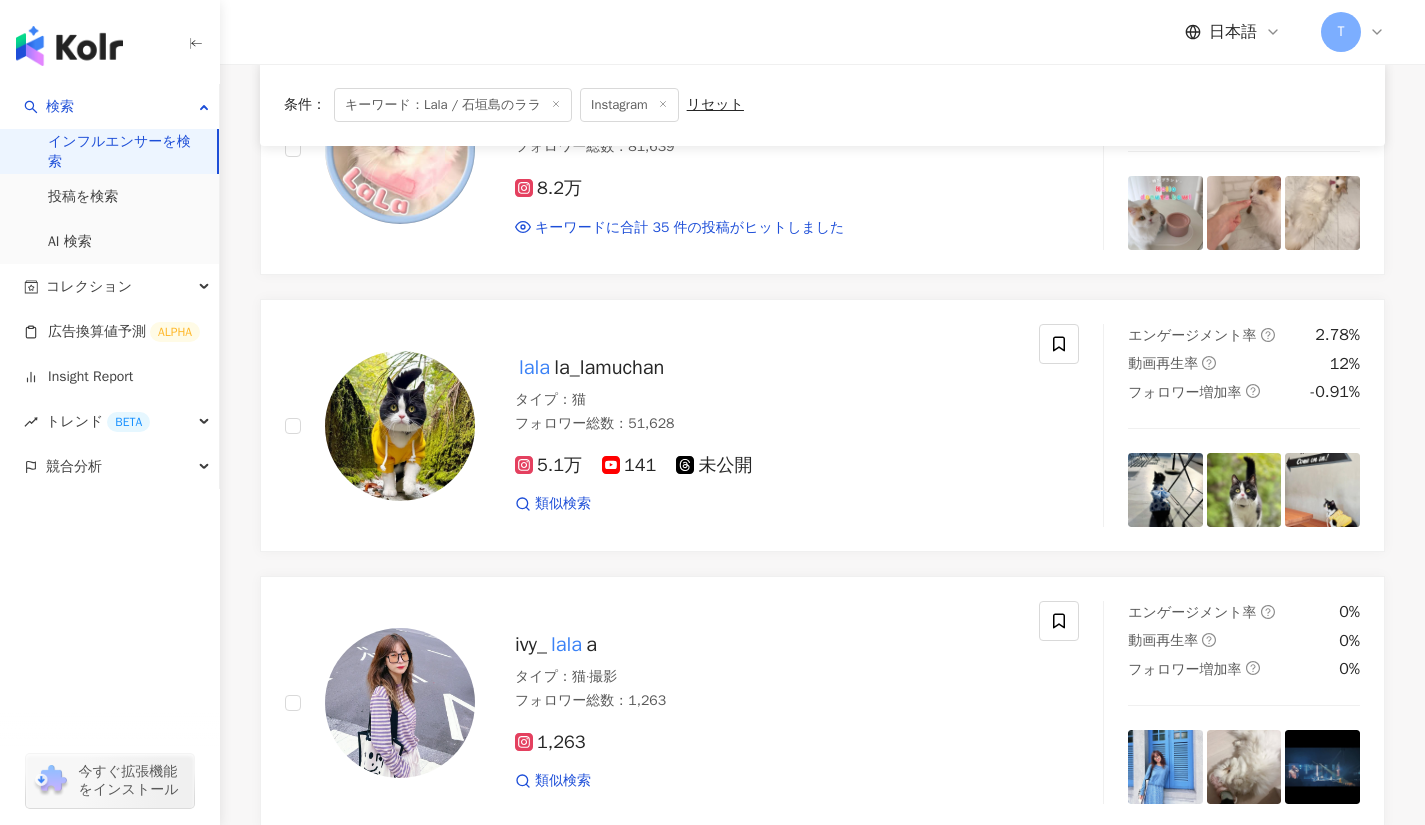 scroll, scrollTop: 2528, scrollLeft: 0, axis: vertical 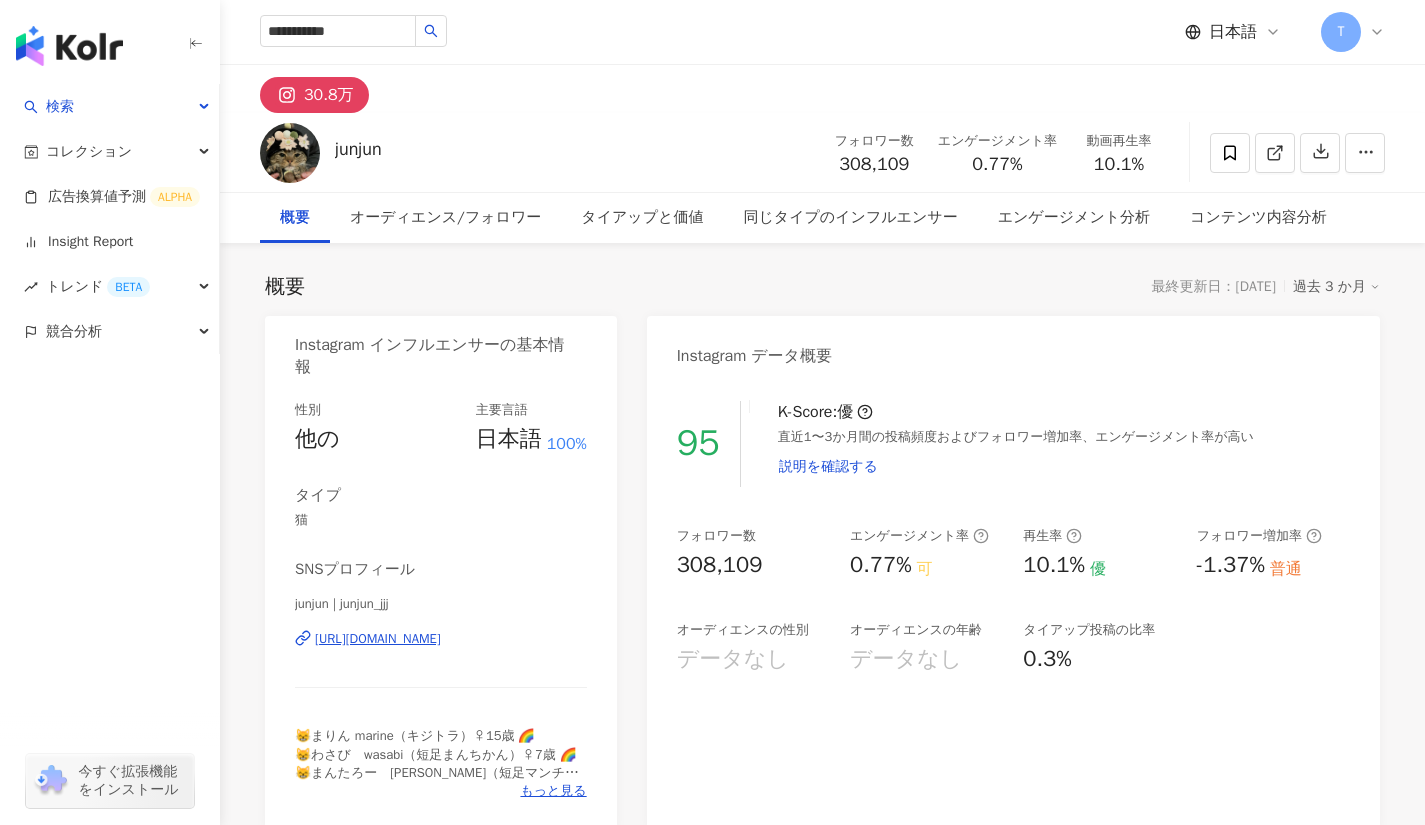 type on "**********" 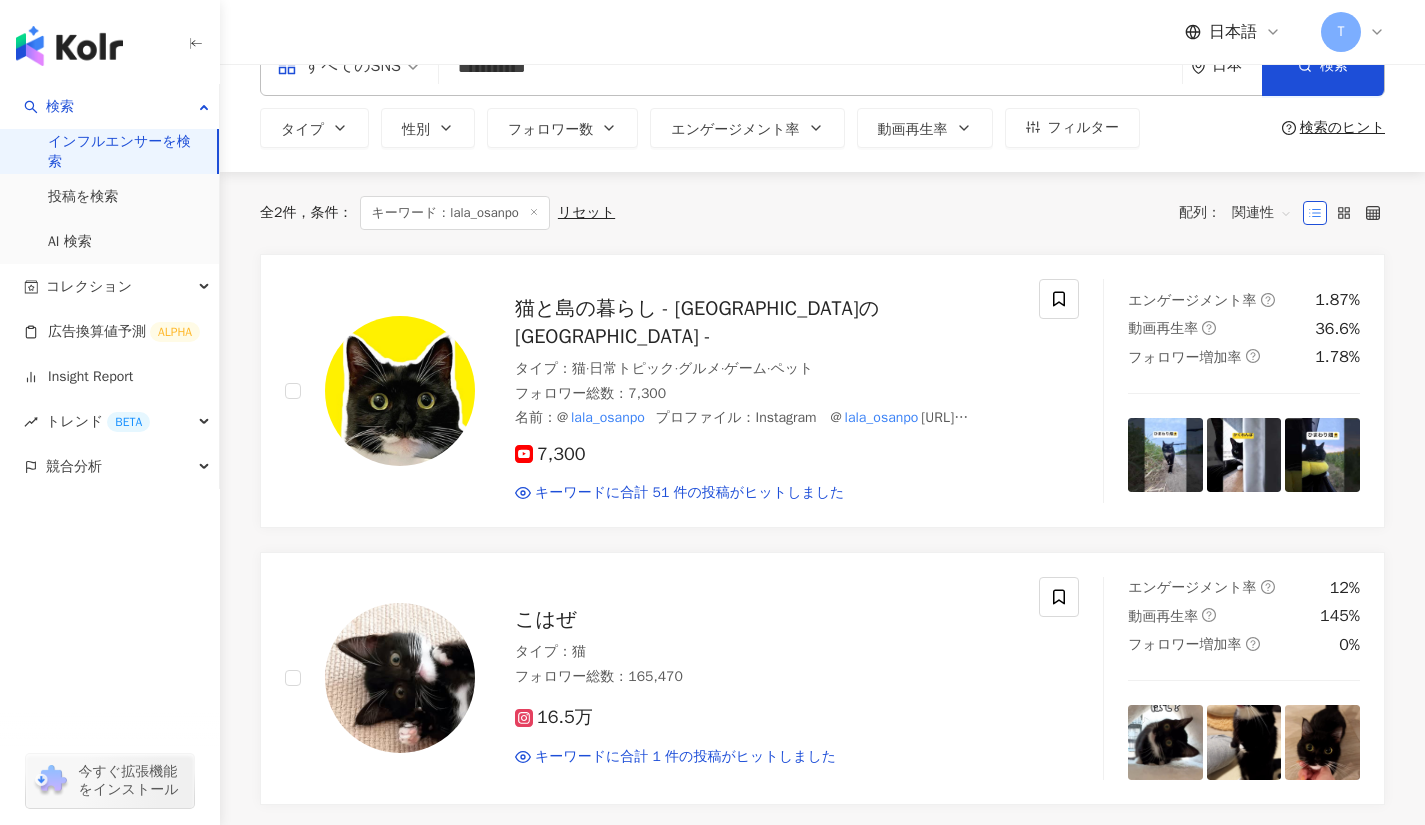 scroll, scrollTop: 51, scrollLeft: 0, axis: vertical 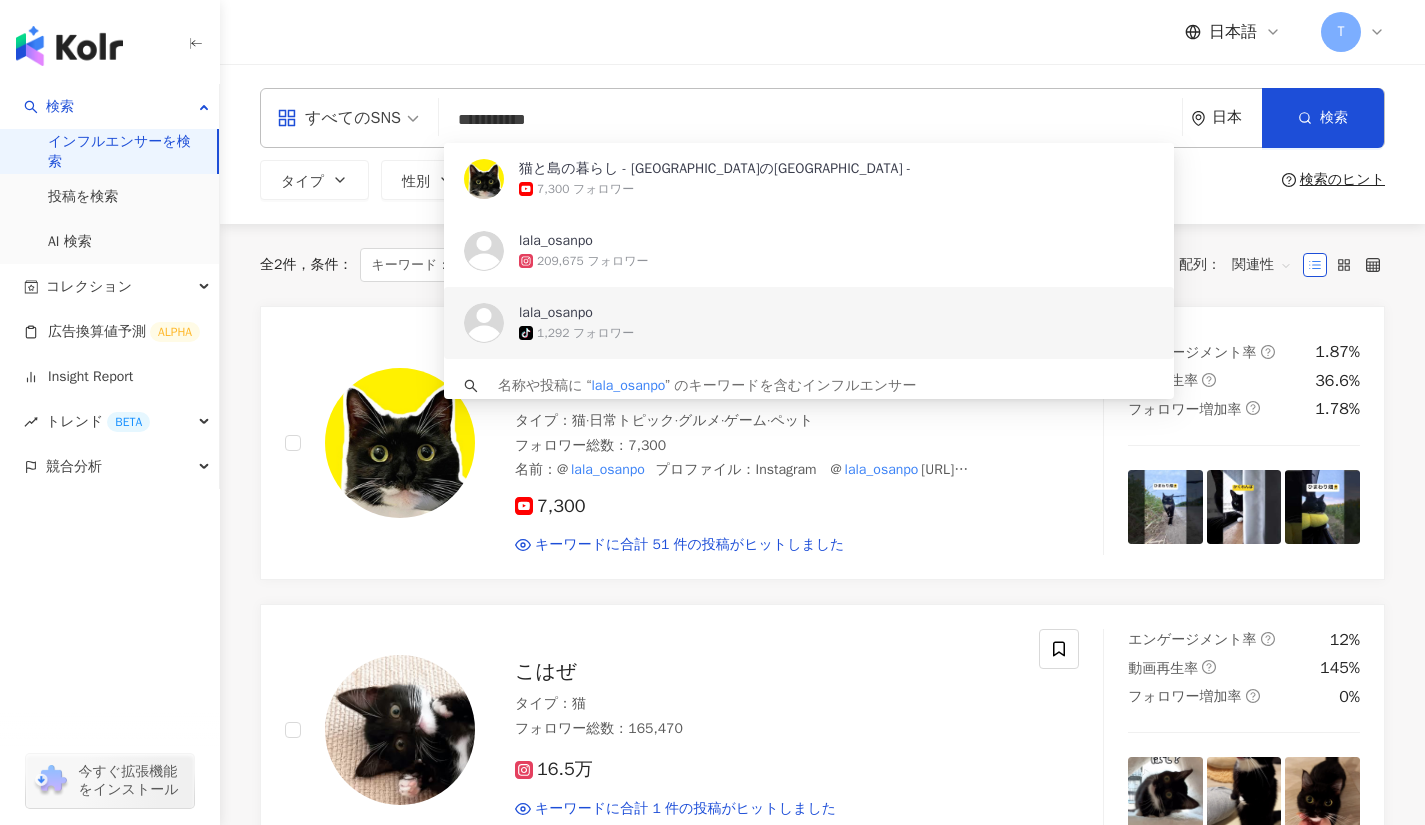 drag, startPoint x: 582, startPoint y: 114, endPoint x: 356, endPoint y: 134, distance: 226.88322 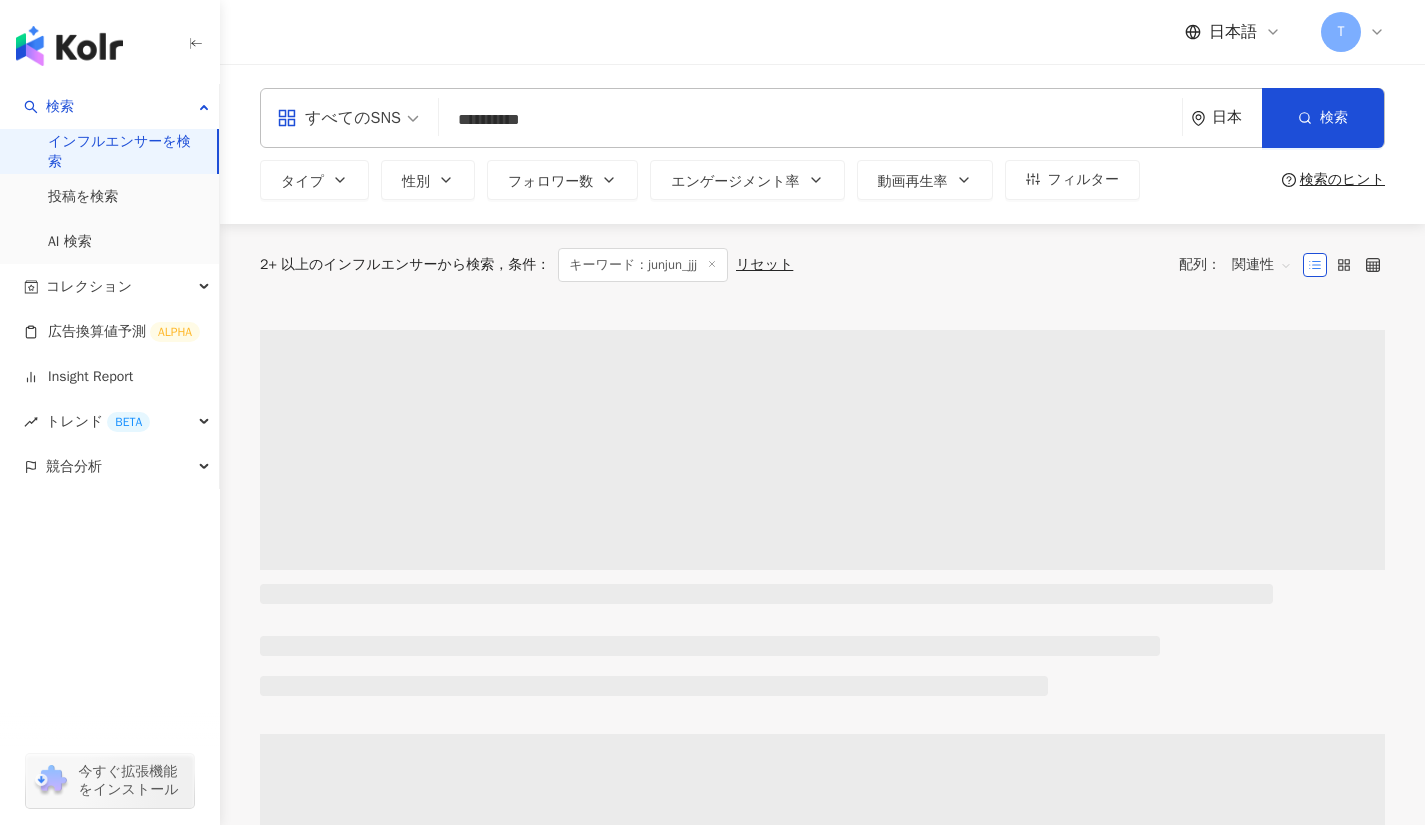 type on "**********" 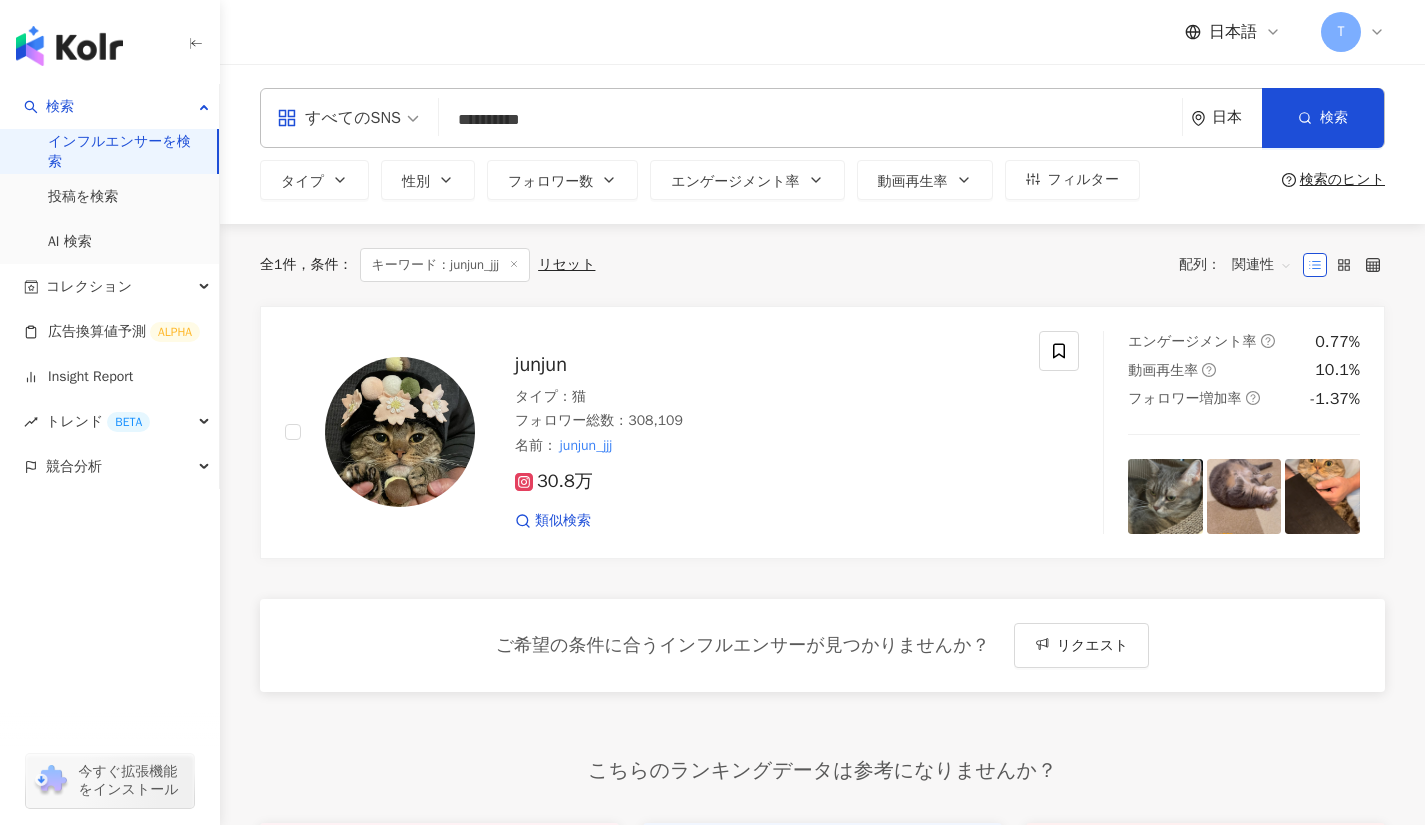 click on "30.8万 類似検索" at bounding box center (765, 492) 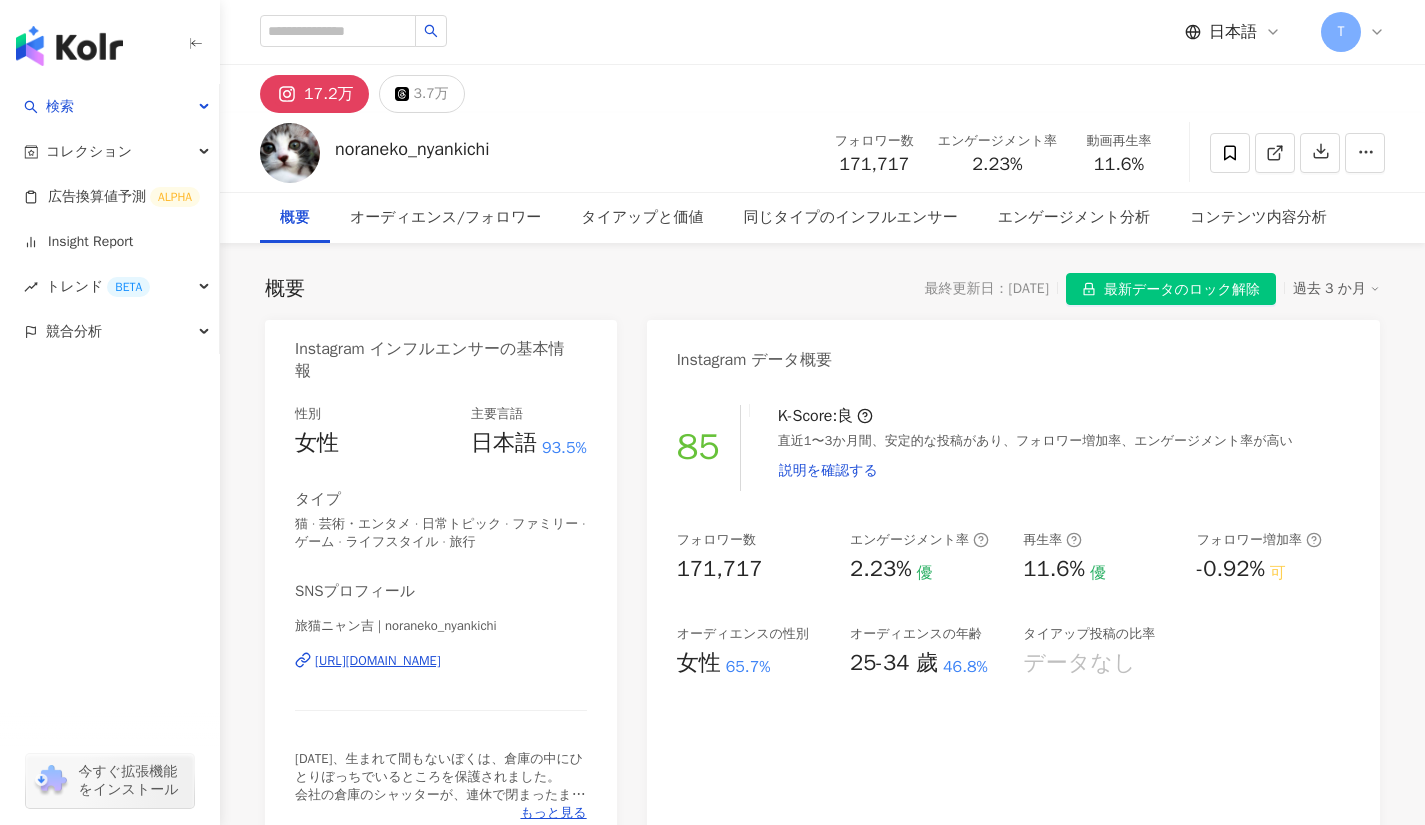 scroll, scrollTop: 0, scrollLeft: 0, axis: both 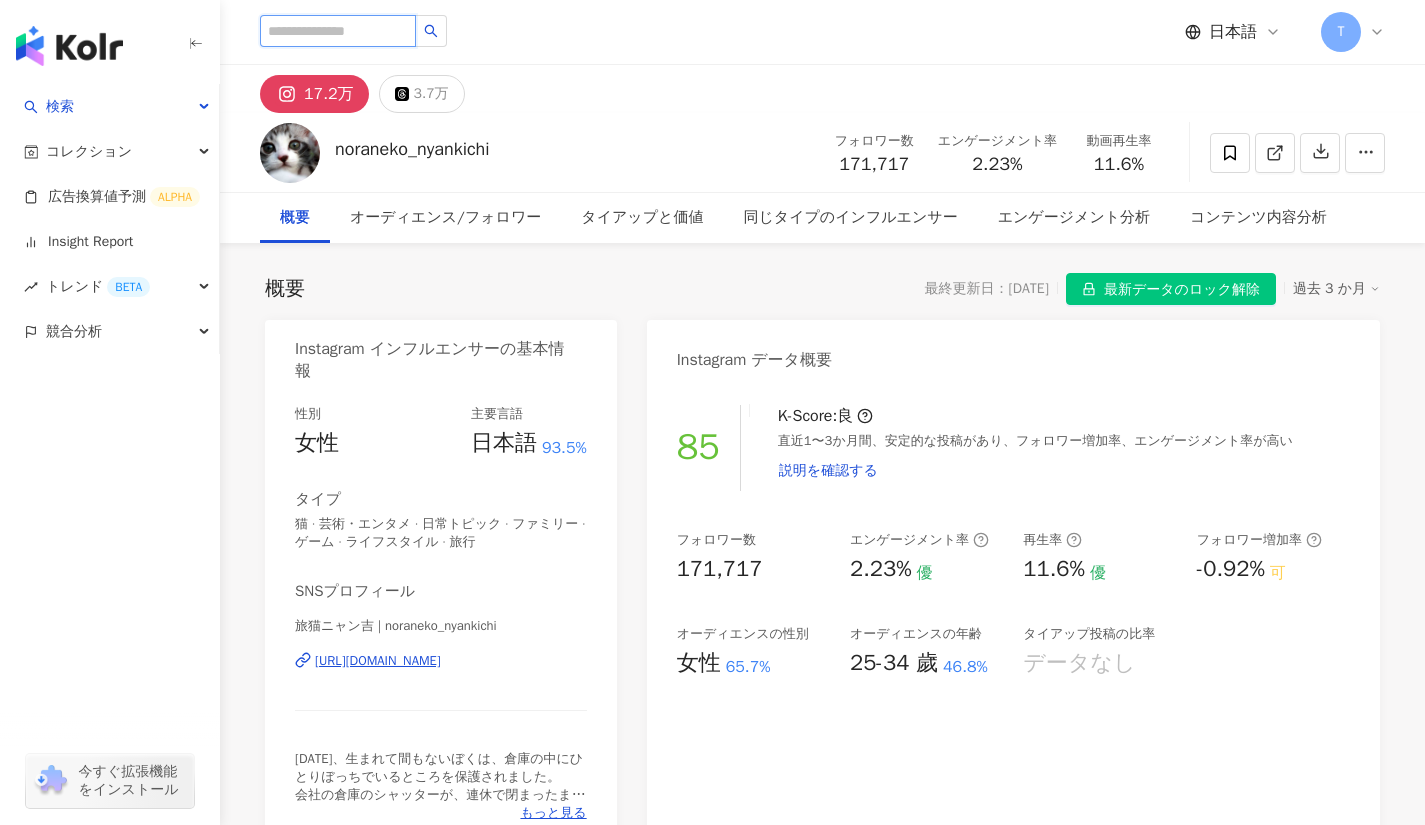 click at bounding box center [338, 31] 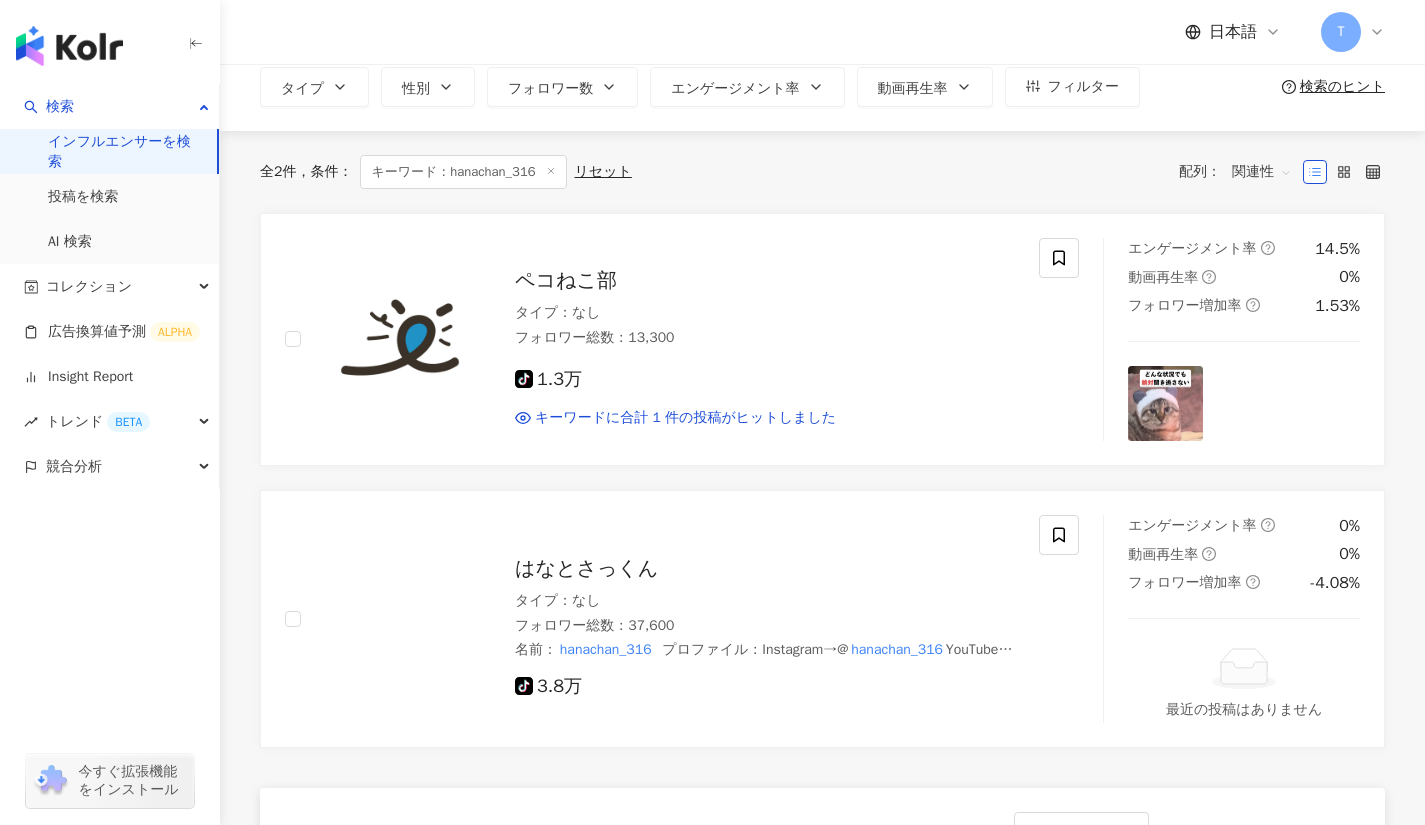 scroll, scrollTop: 0, scrollLeft: 0, axis: both 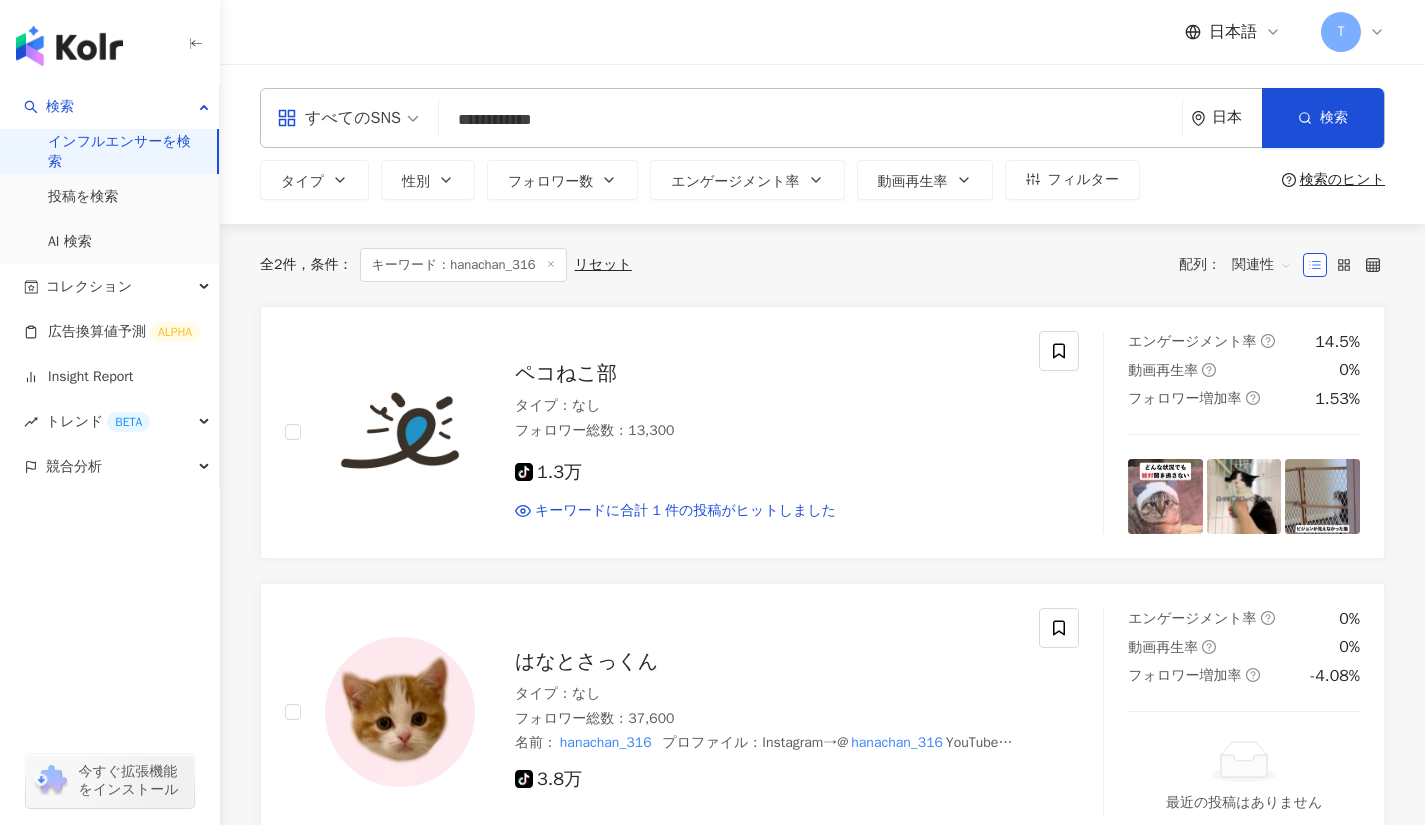 click on "すべてのSNS" at bounding box center (339, 118) 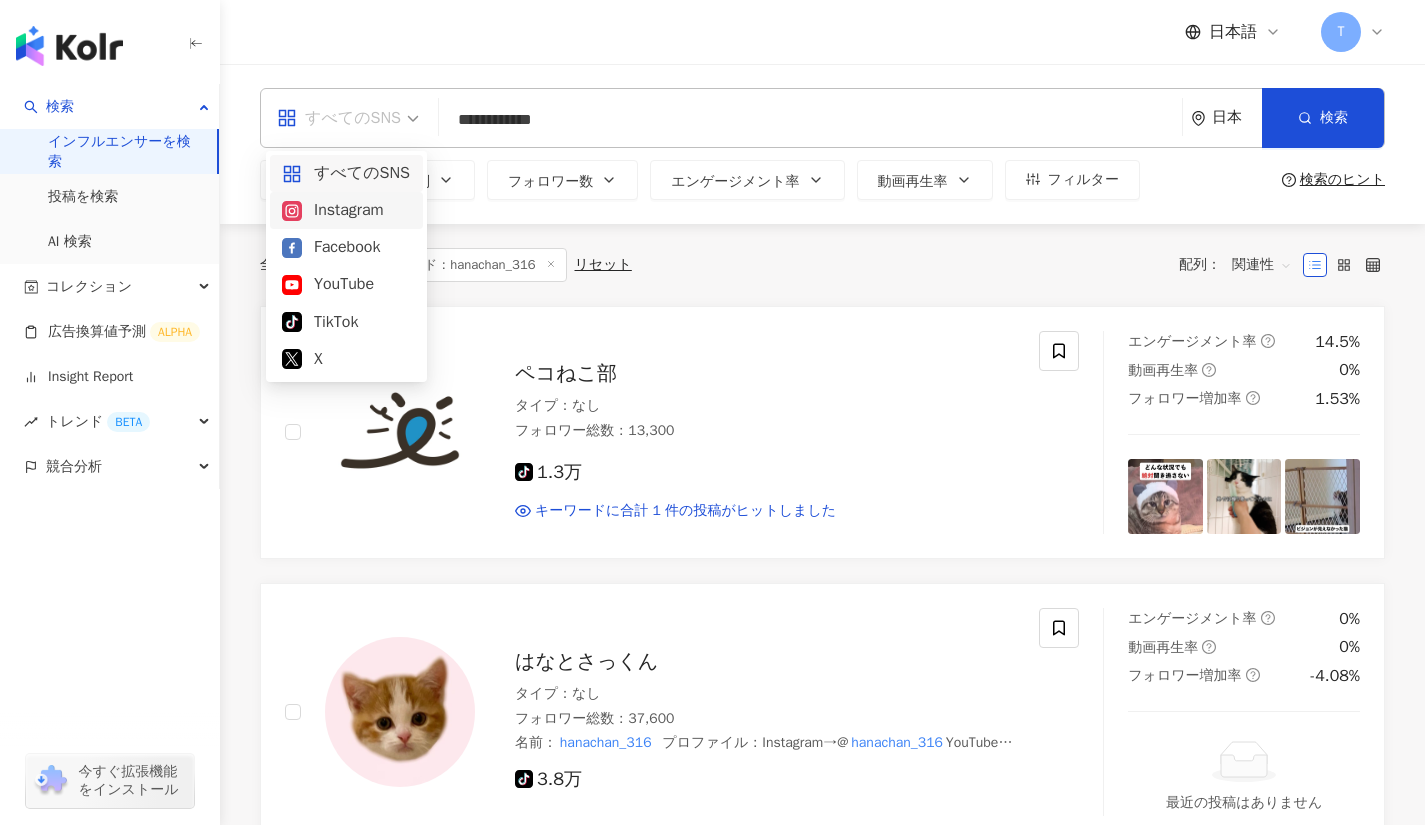 click on "Instagram" at bounding box center [346, 210] 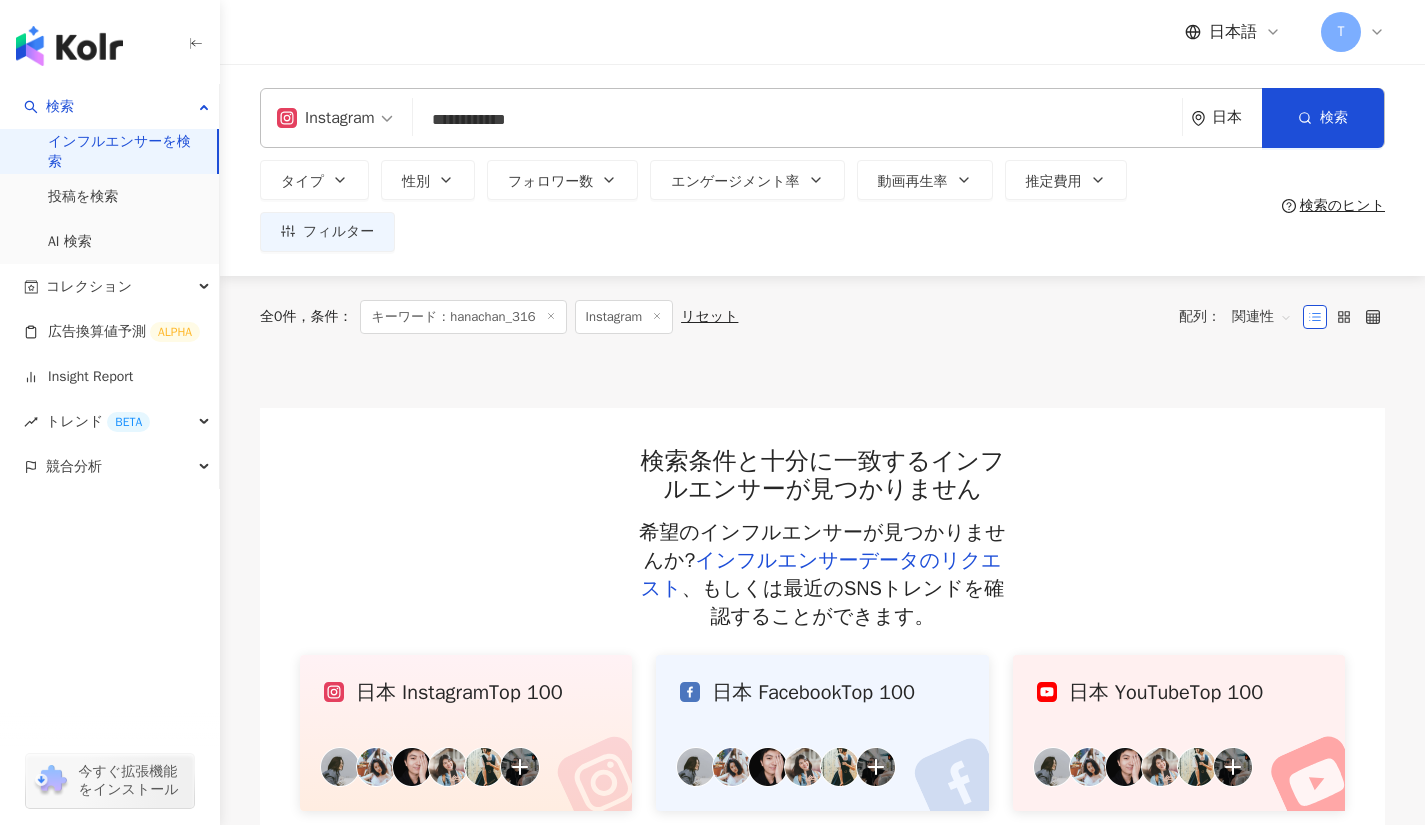 click on "**********" at bounding box center [822, 118] 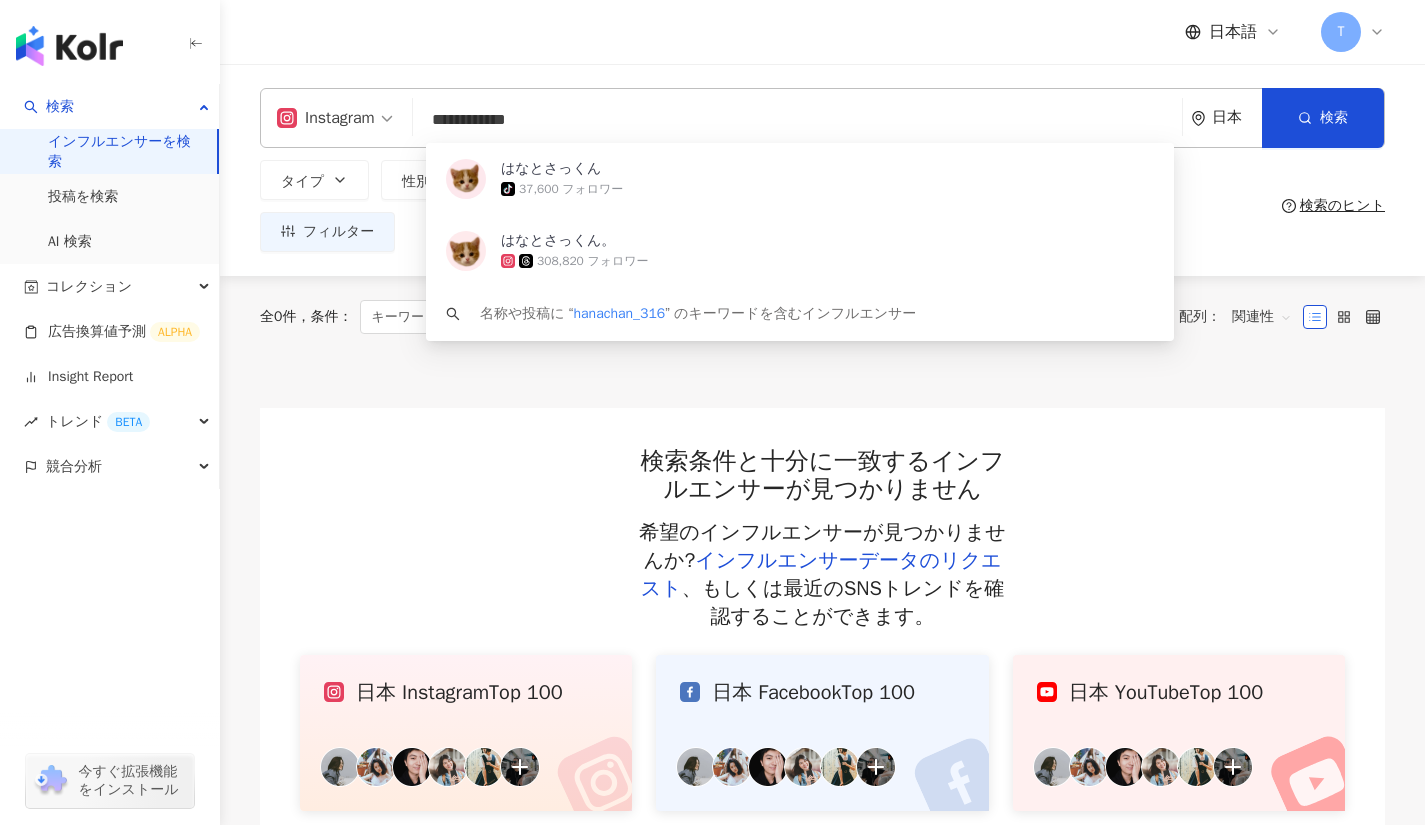 click on "**********" at bounding box center [797, 120] 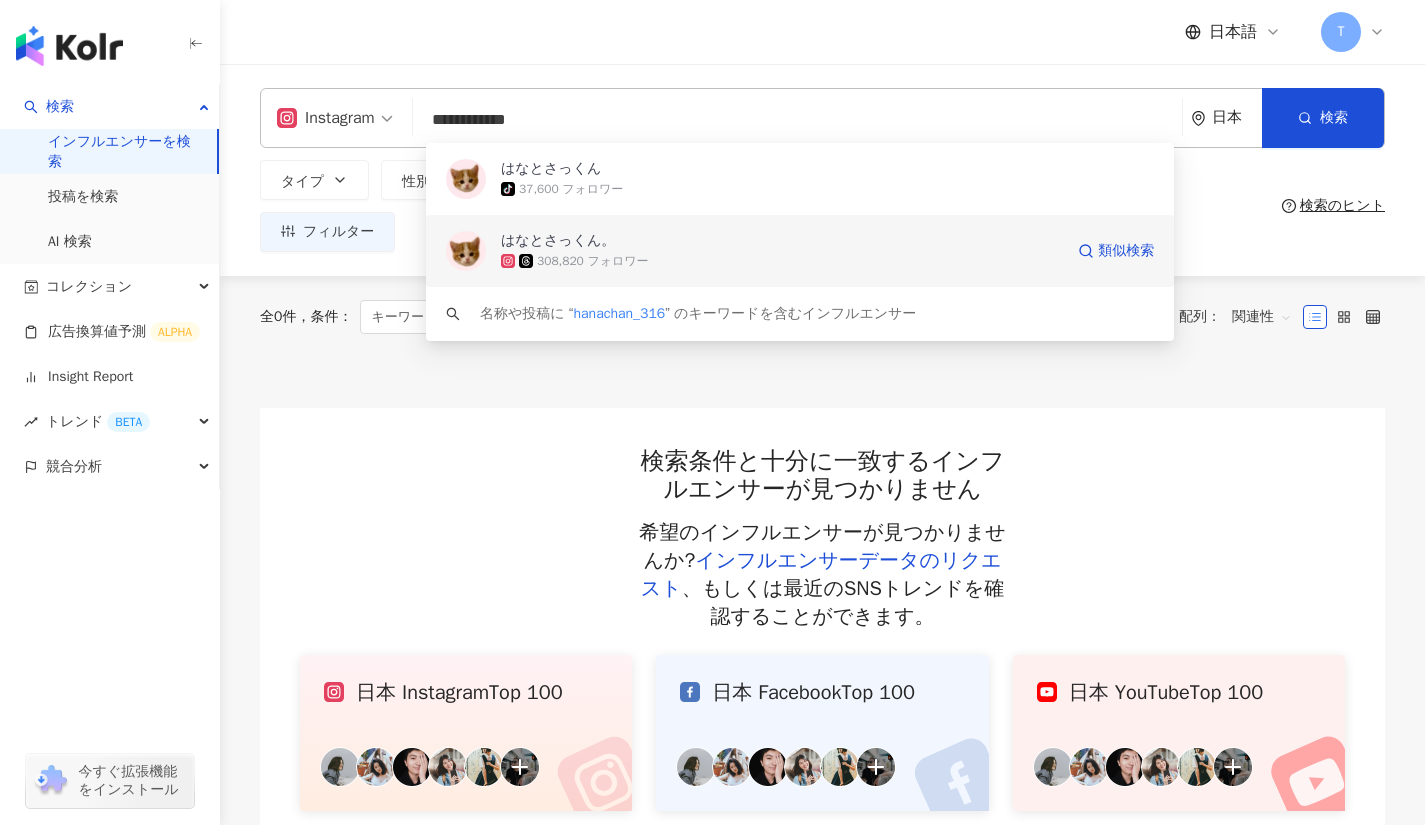 click on "308,820   フォロワー" at bounding box center [593, 261] 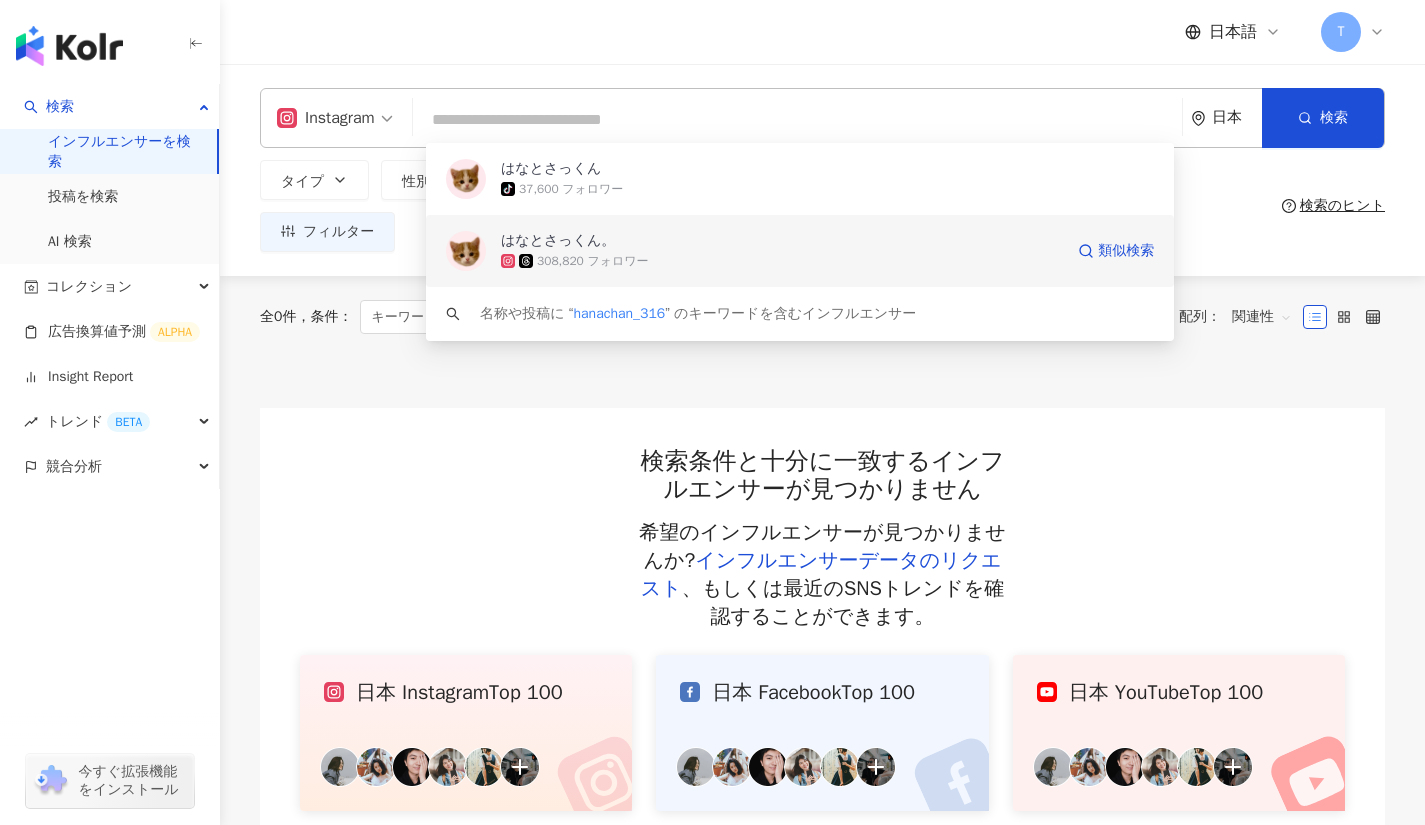 type 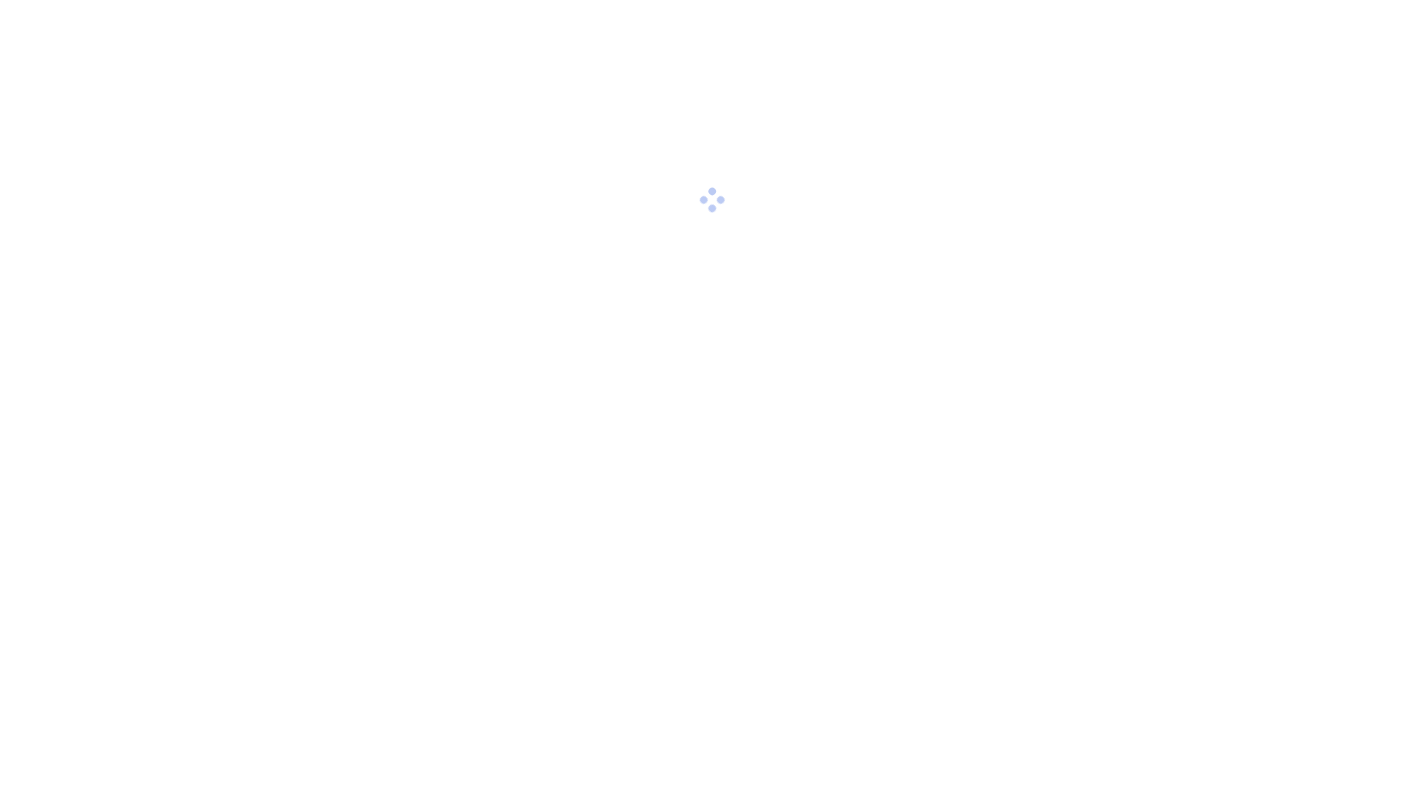 scroll, scrollTop: 0, scrollLeft: 0, axis: both 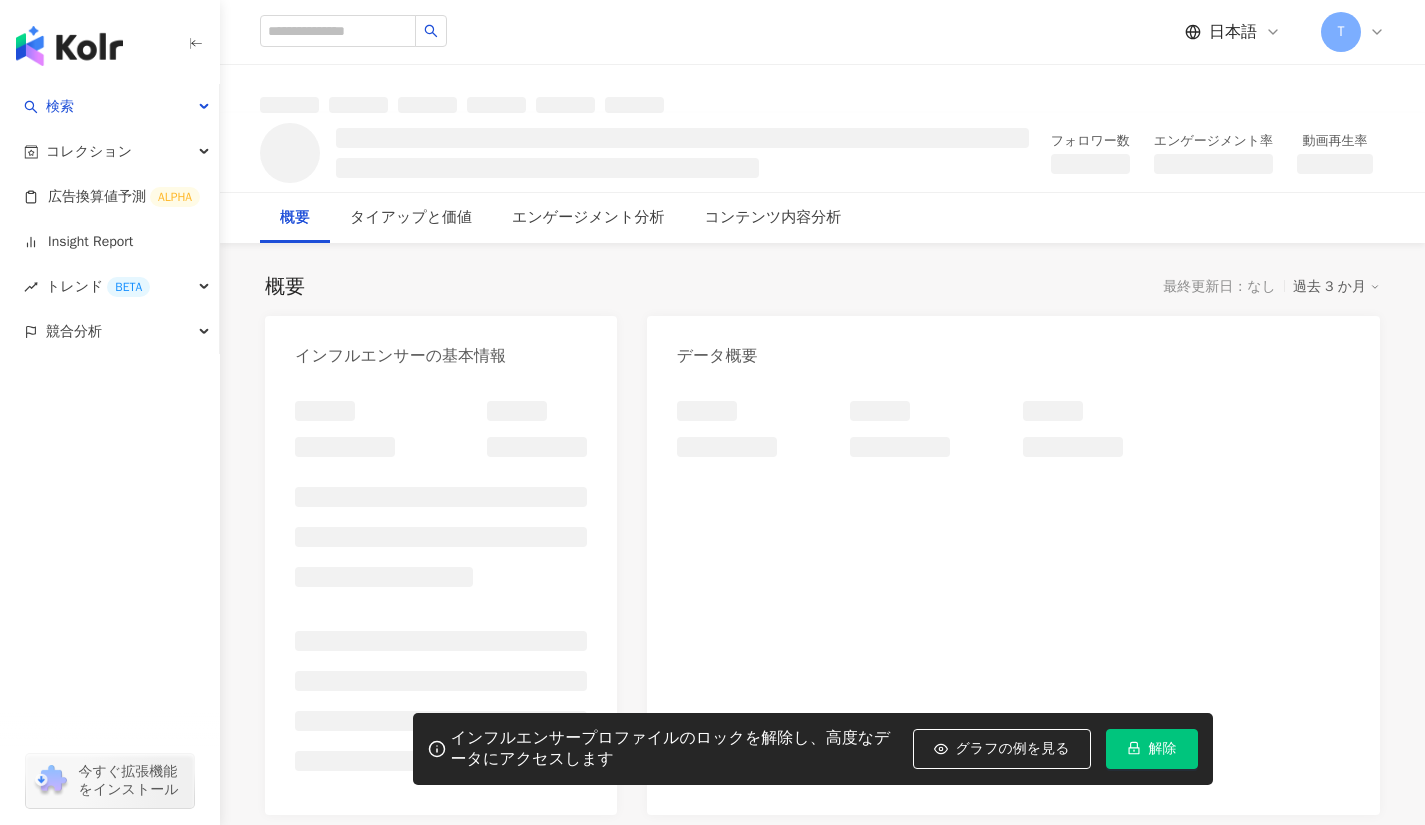 click on "解除" at bounding box center (1152, 749) 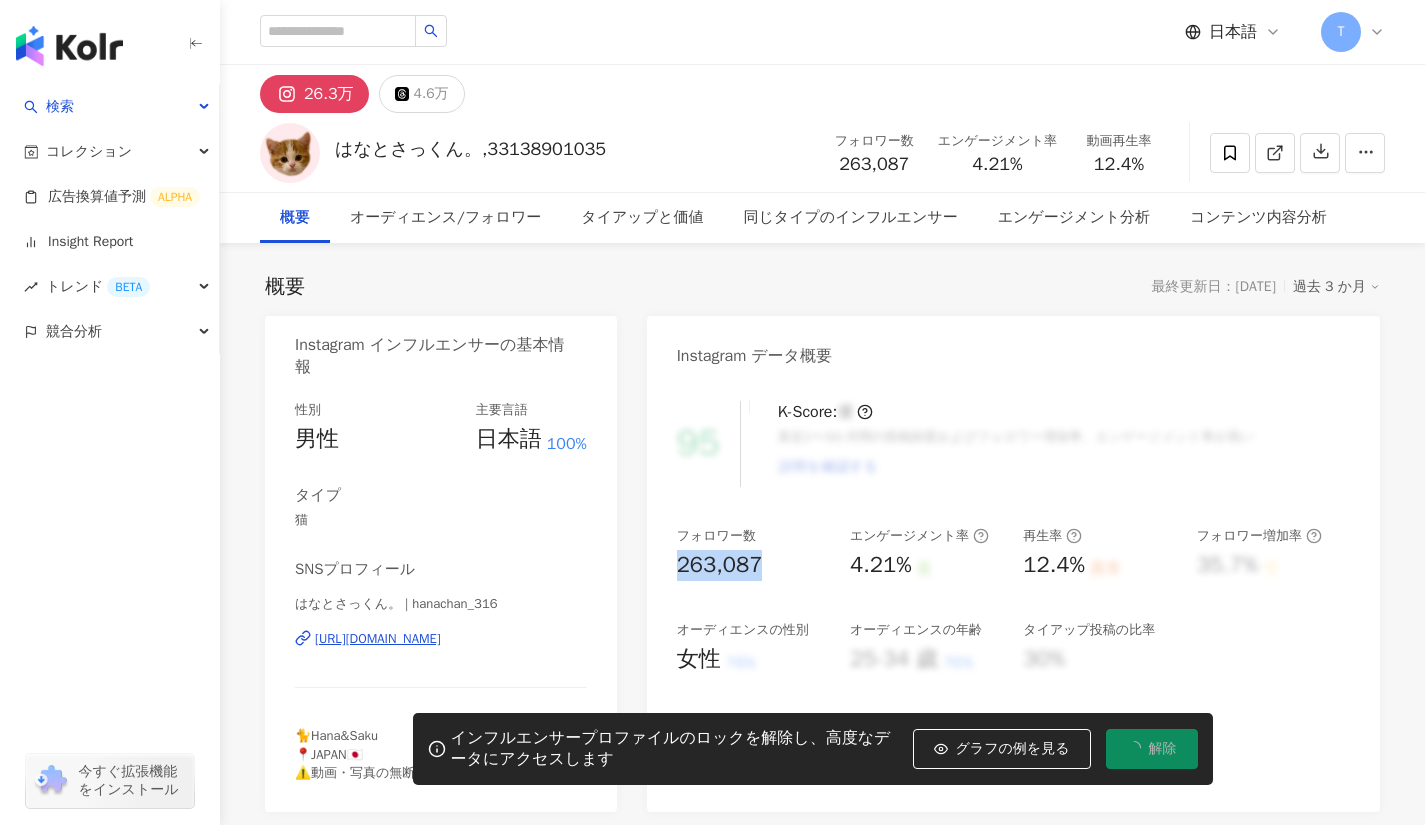 drag, startPoint x: 659, startPoint y: 551, endPoint x: 765, endPoint y: 551, distance: 106 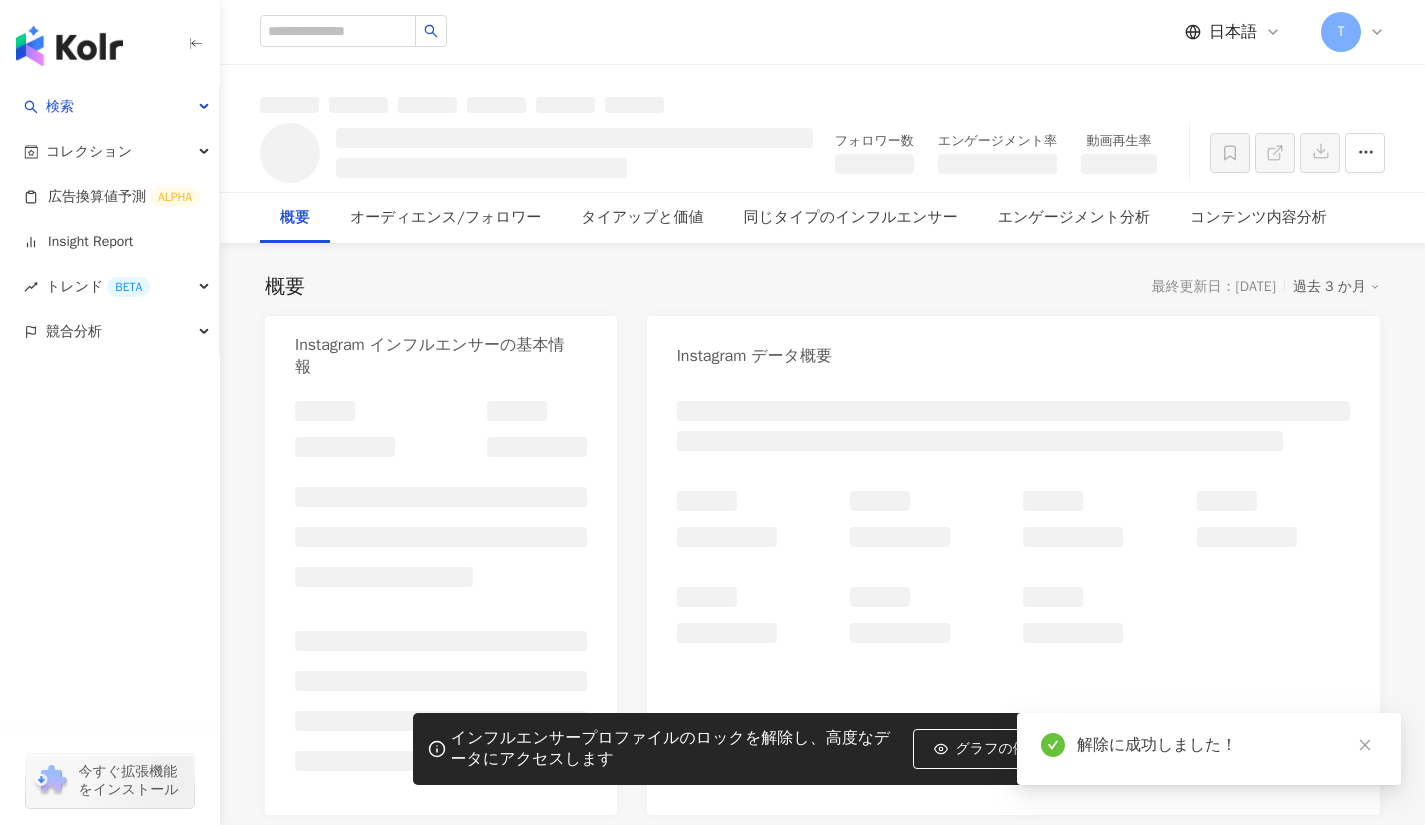 copy on "263,087" 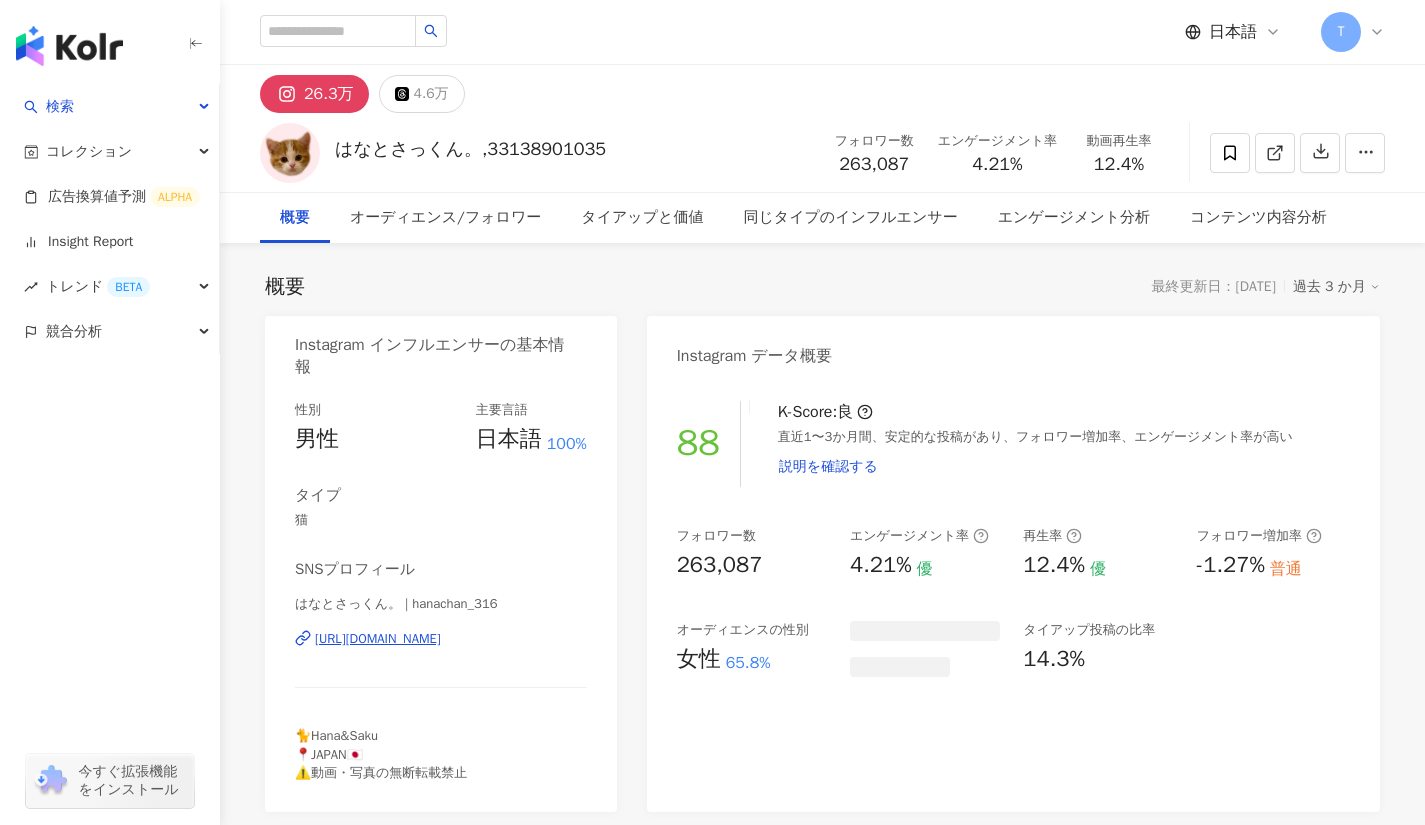 click on "88 K-Score :   良 直近1〜3か月間、安定的な投稿があり、フォロワー増加率、エンゲージメント率が高い 説明を確認する フォロワー数   263,087 エンゲージメント率   4.21% 優 再生率   12.4% 優 フォロワー増加率   -1.27% 普通 オーディエンスの性別   女性 65.8% タイアップ投稿の比率   14.3%" at bounding box center [1013, 596] 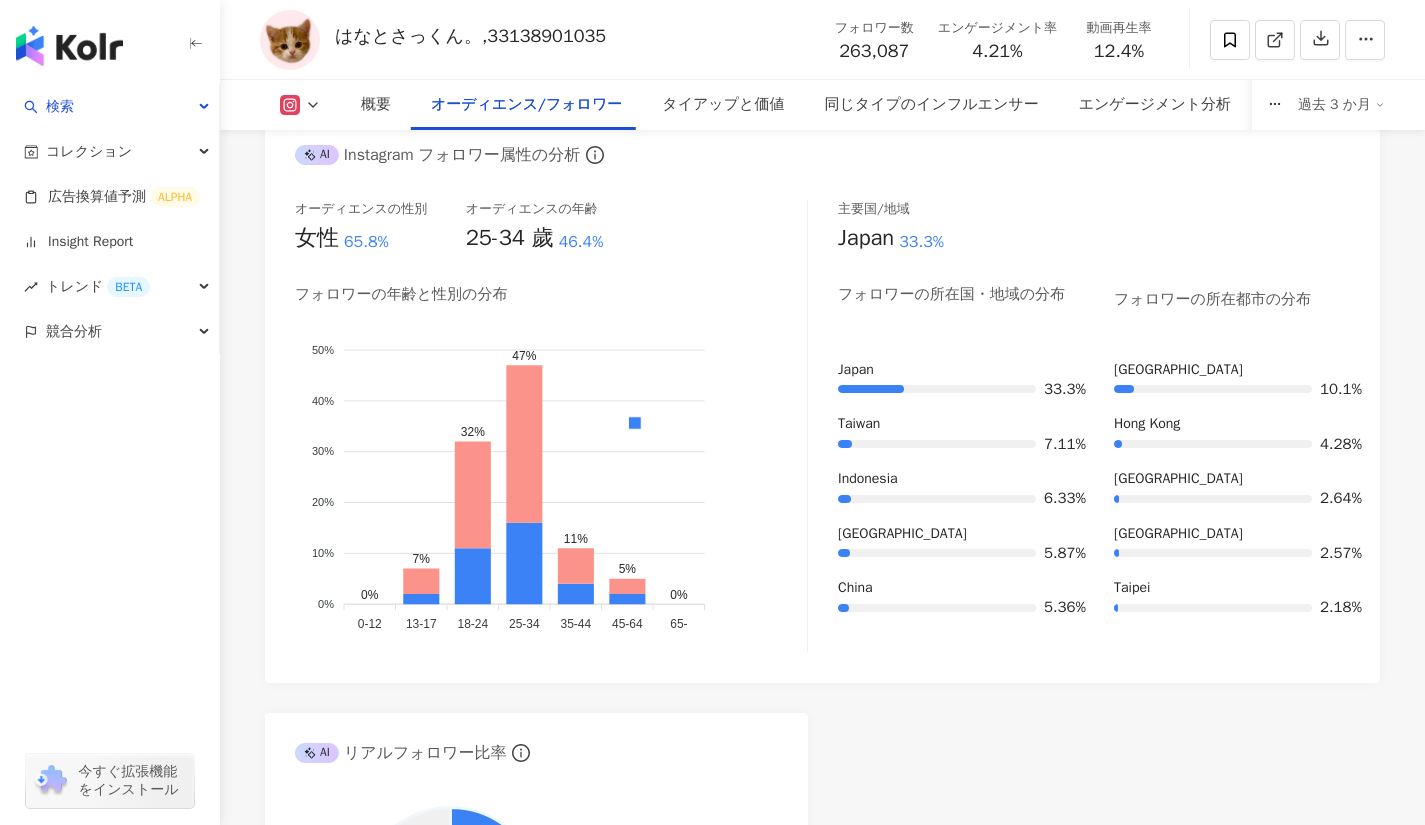 scroll, scrollTop: 1806, scrollLeft: 0, axis: vertical 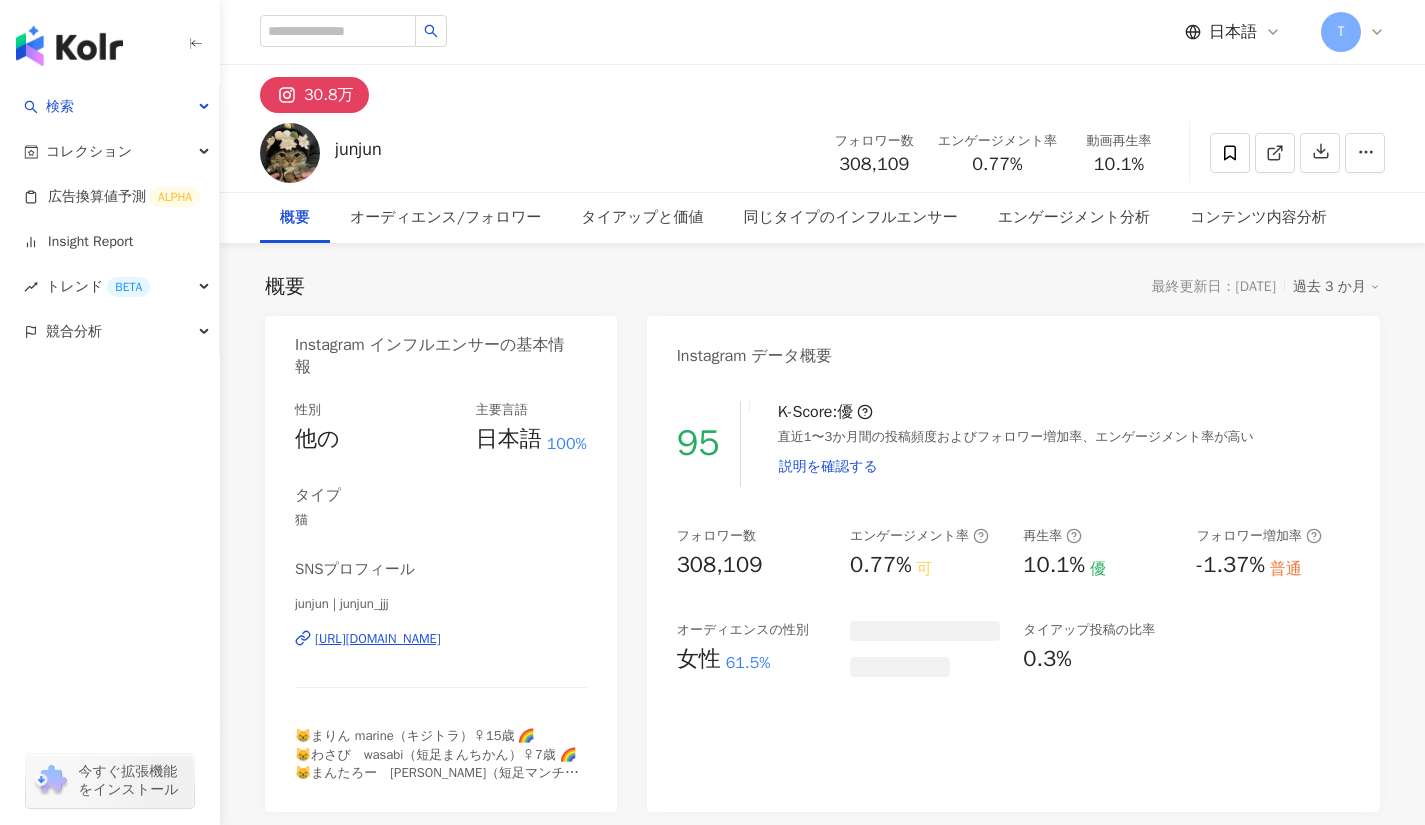 click on "概要 最終更新日：2025/07/25 過去 3 か月 Instagram インフルエンサーの基本情報 性別   他の 主要言語   日本語 100% タイプ 猫 SNSプロフィール junjun | junjun_jjj https://www.instagram.com/junjun_jjj/ 😸まりん  marine（キジトラ）♀15歳 🌈
😸わさび　wasabi（短足まんちかん）♀7歳 🌈
😸まんたろー　mantaro（短足マンチカン）♂2017.3.23🎂
😸みやび　miyabi（短足マンチカン）♀2020.5.31🎂
🌟エアドッグアンバサダー🌟 Instagram データ概要 95 K-Score :   優 直近1〜3か月間の投稿頻度およびフォロワー増加率、エンゲージメント率が高い 説明を確認する フォロワー数   308,109 エンゲージメント率   0.77% 可 再生率   10.1% 優 フォロワー増加率   -1.37% 普通 オーディエンスの性別   女性 61.5% タイアップ投稿の比率   0.3% AI Instagram のパフォーマンス指標 エンゲージメント率 0.77% 可 0.81%" at bounding box center [822, 1054] 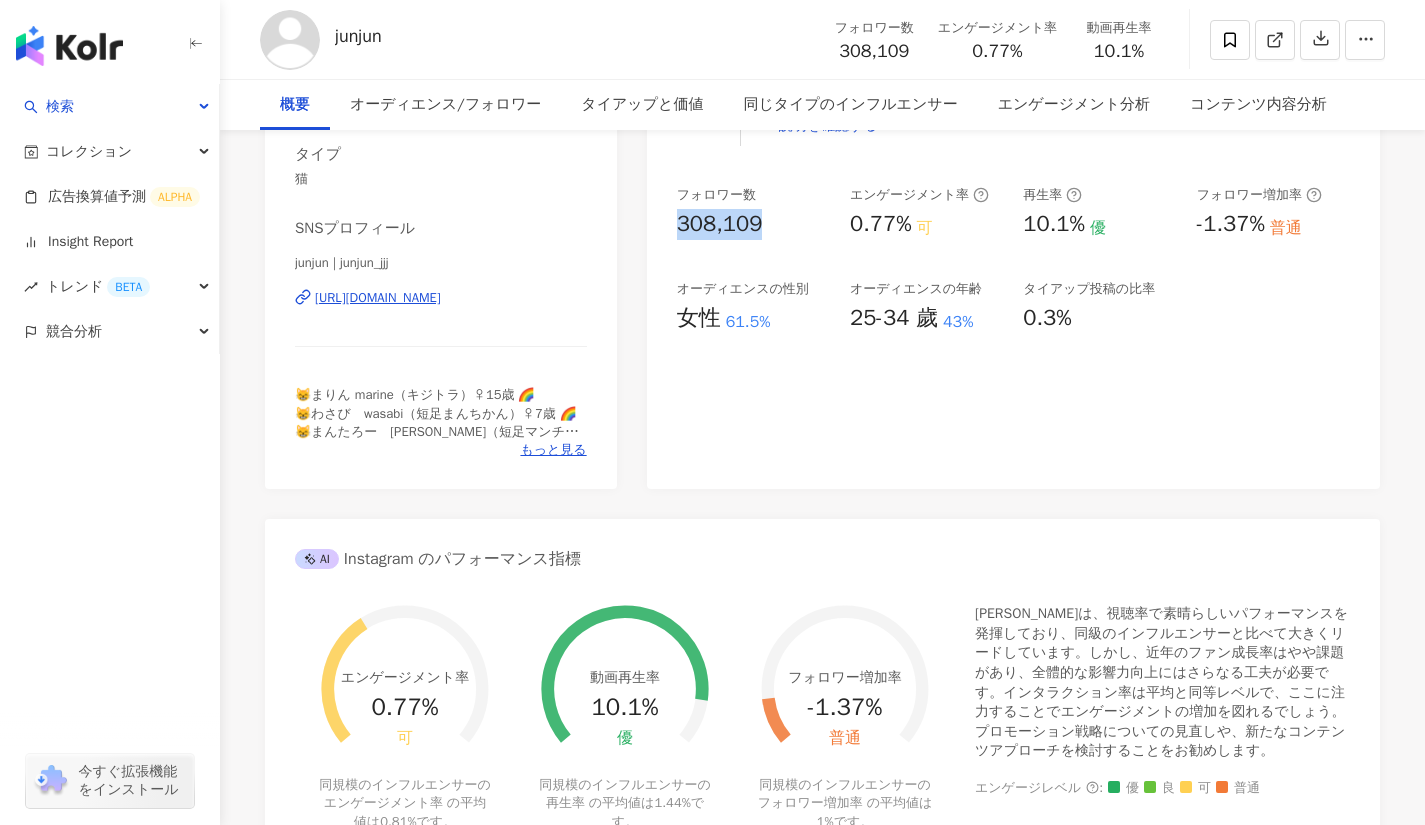 scroll, scrollTop: 0, scrollLeft: 0, axis: both 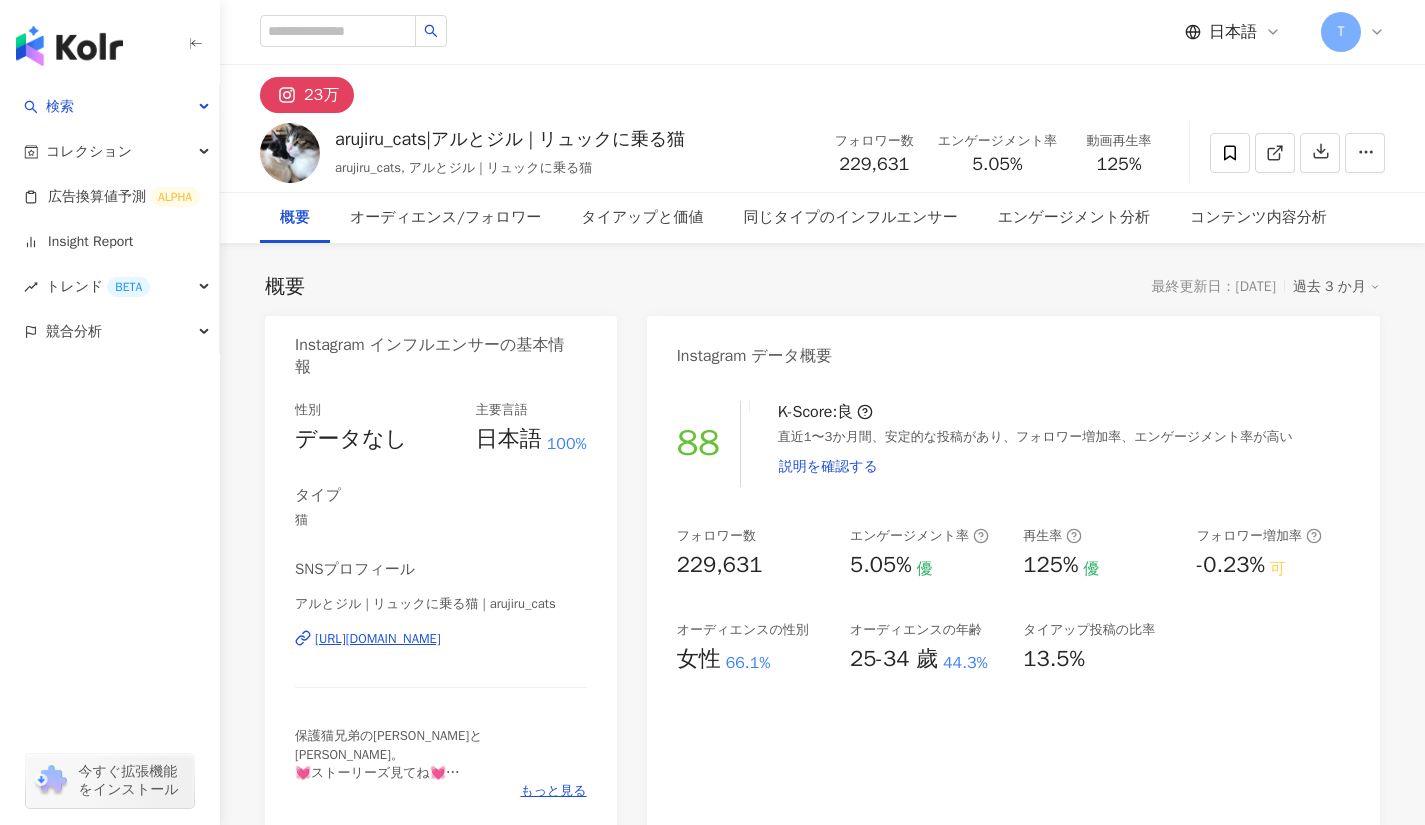 click on "https://www.instagram.com/arujiru_cats/" at bounding box center [378, 639] 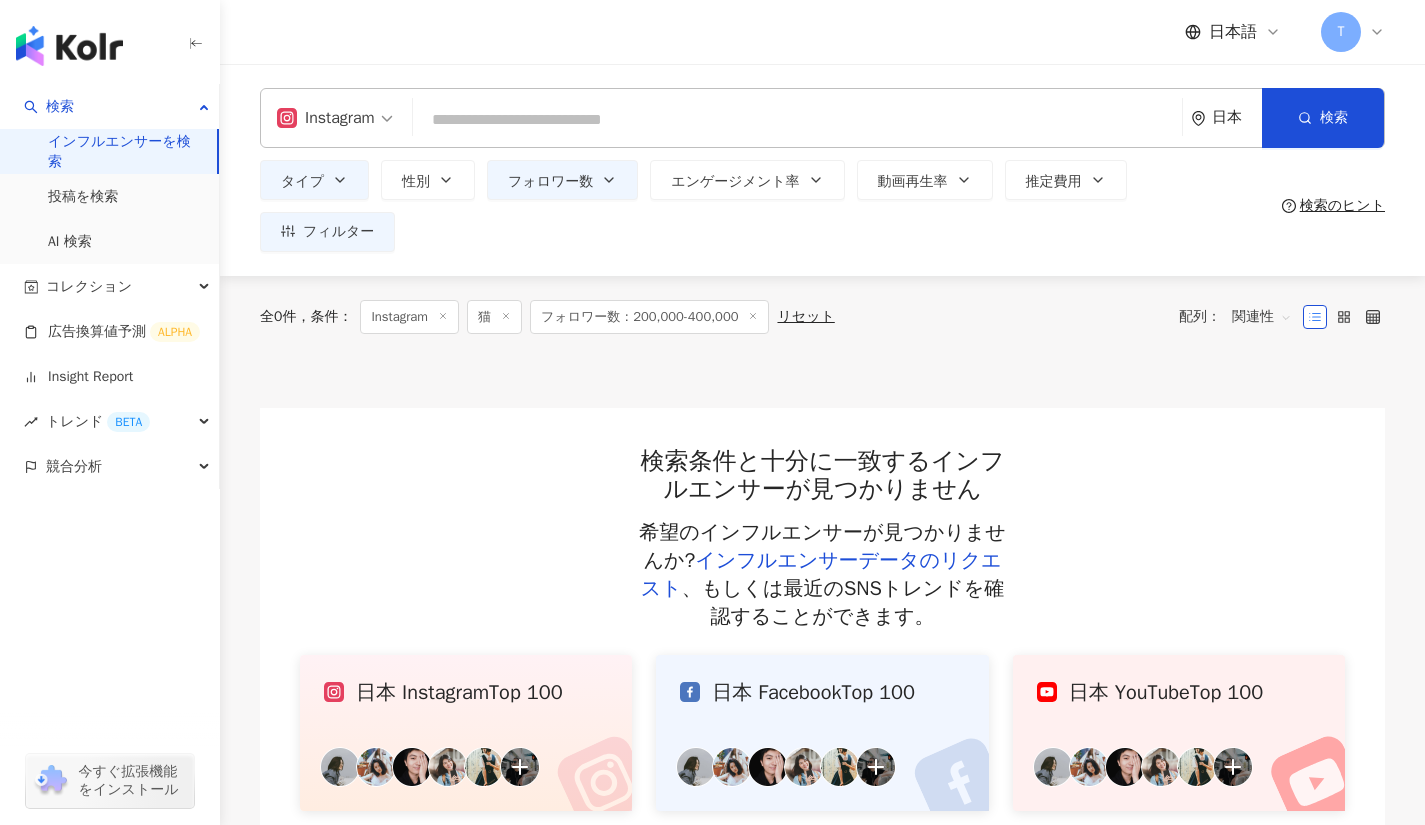 scroll, scrollTop: 0, scrollLeft: 0, axis: both 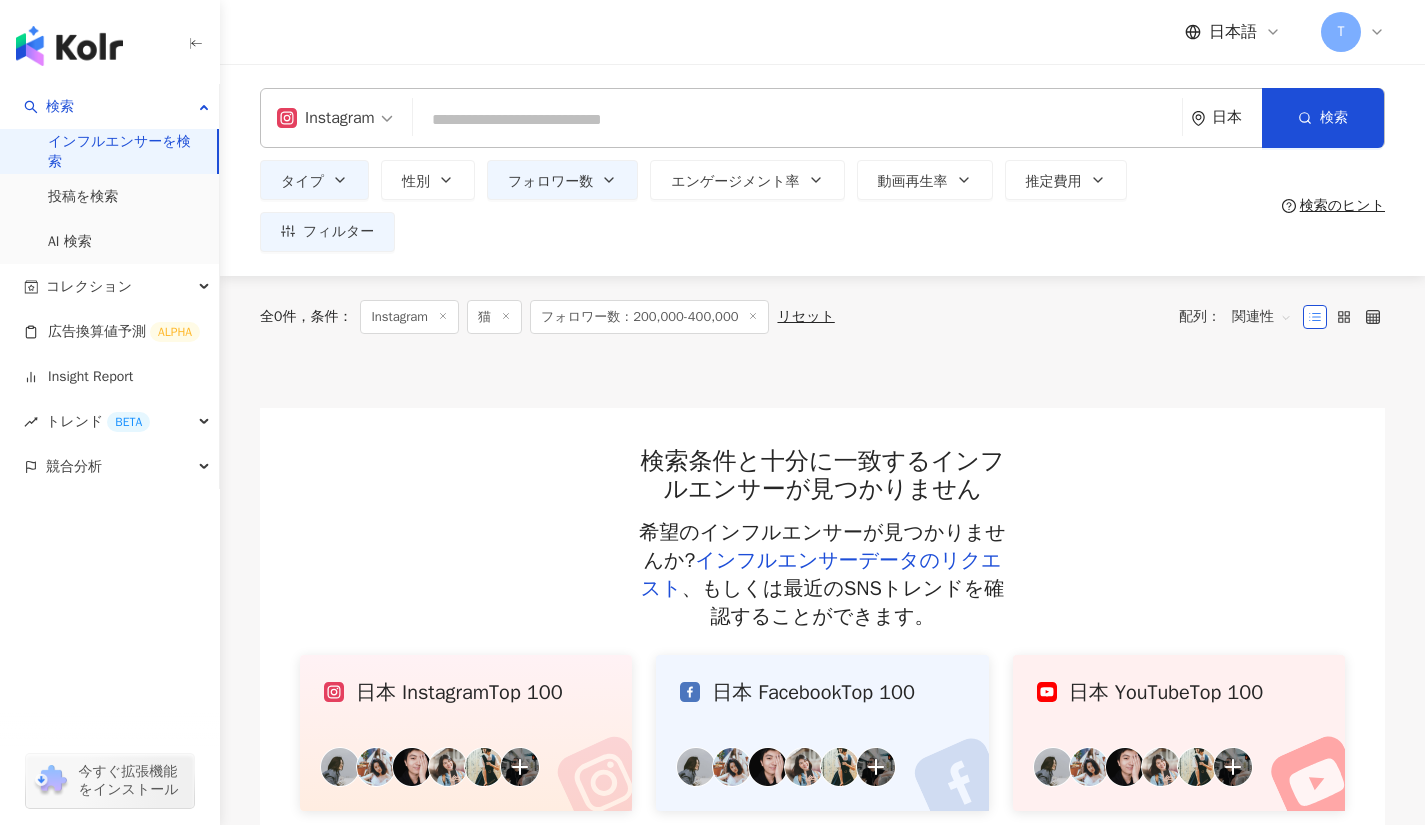type on "********" 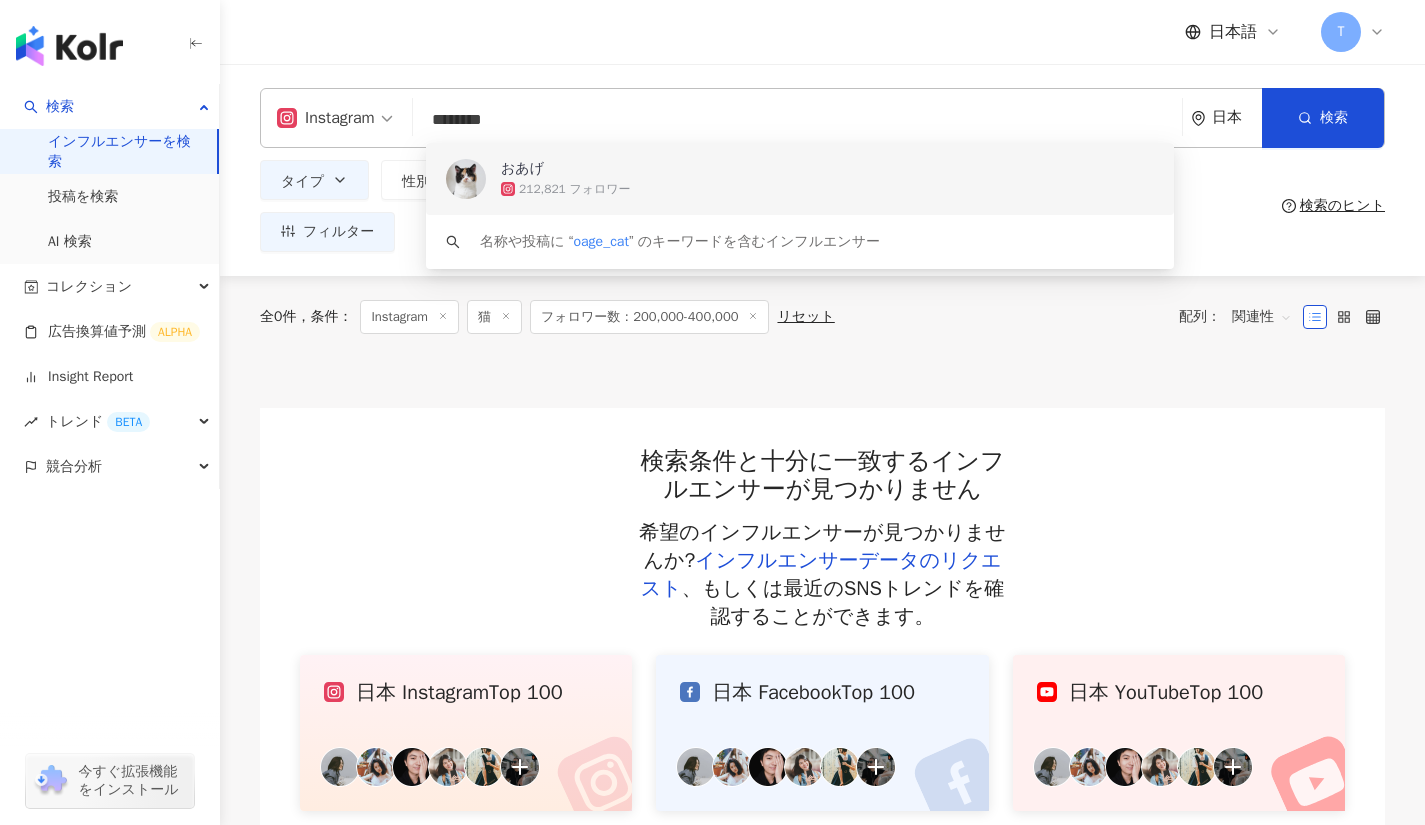 click on "212,821   フォロワー" at bounding box center (827, 189) 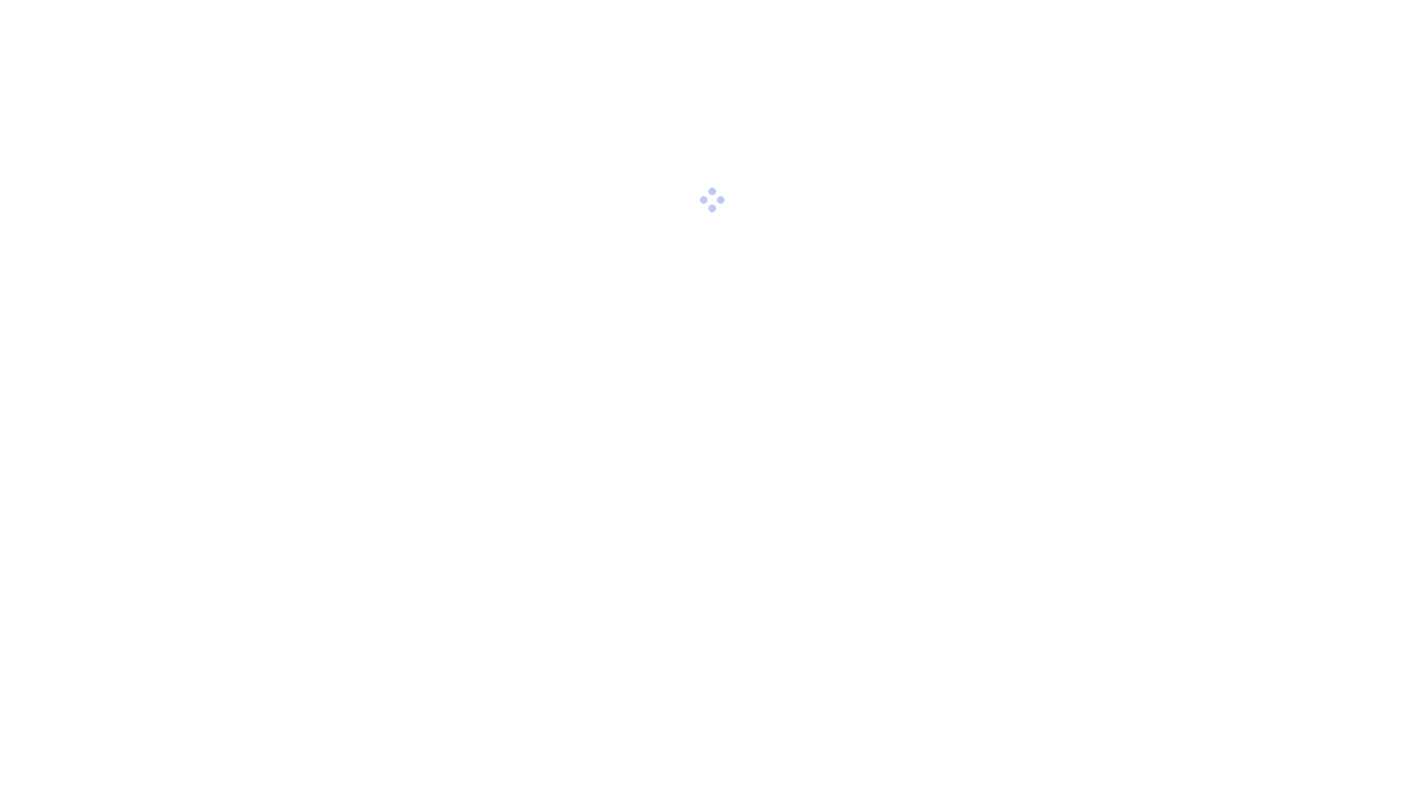 scroll, scrollTop: 0, scrollLeft: 0, axis: both 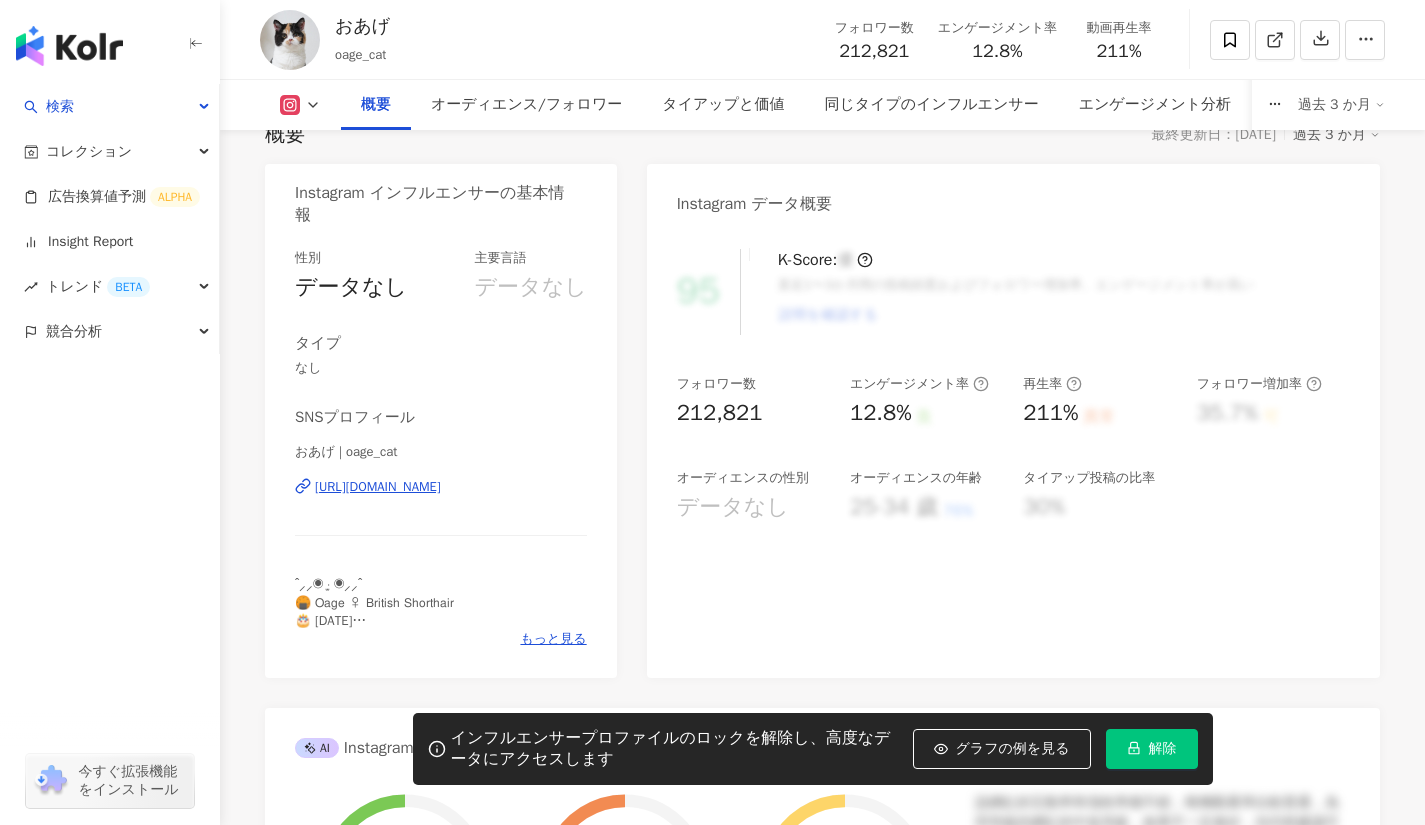 click on "解除" at bounding box center (1163, 749) 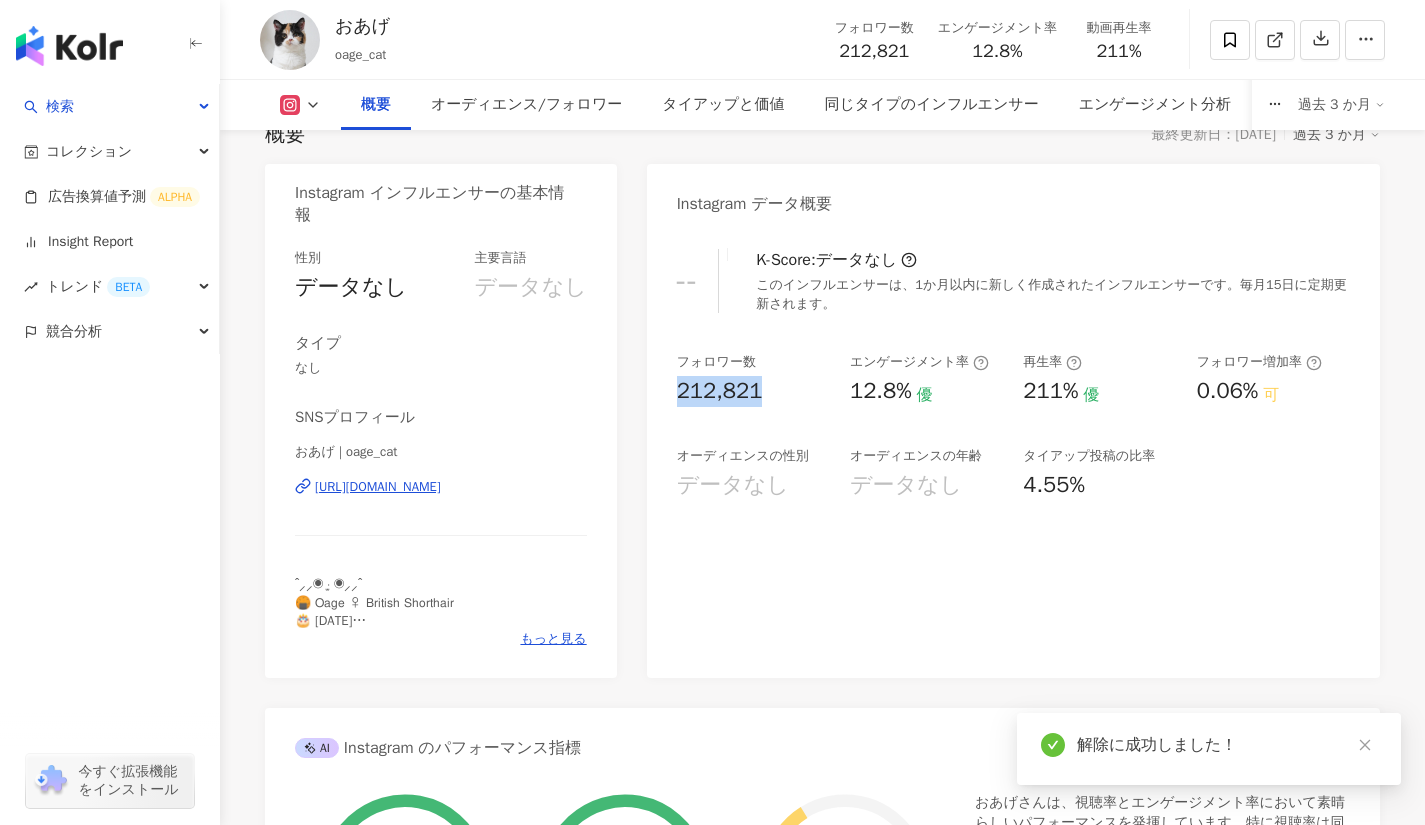 drag, startPoint x: 677, startPoint y: 386, endPoint x: 765, endPoint y: 394, distance: 88.362885 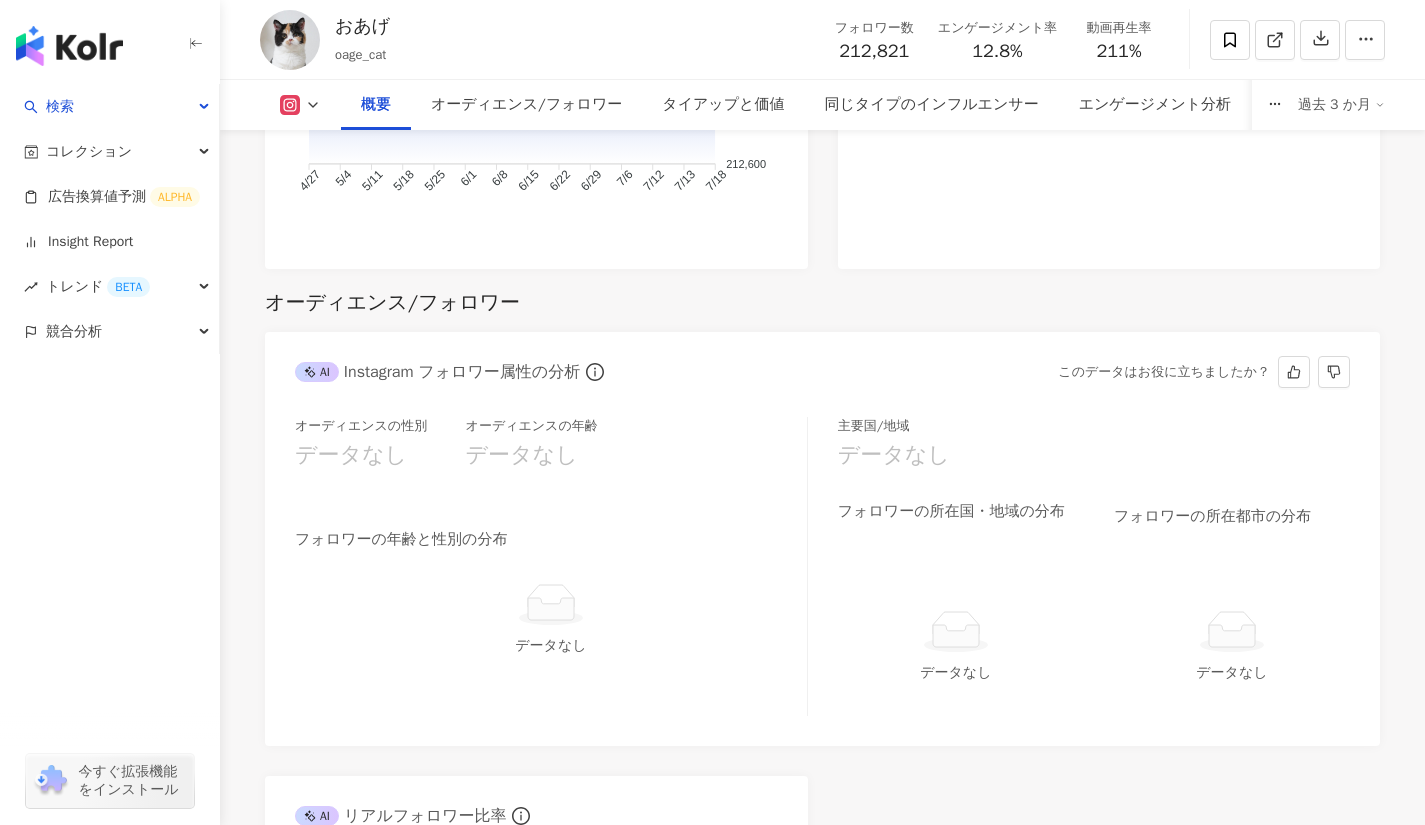 scroll, scrollTop: 1604, scrollLeft: 0, axis: vertical 